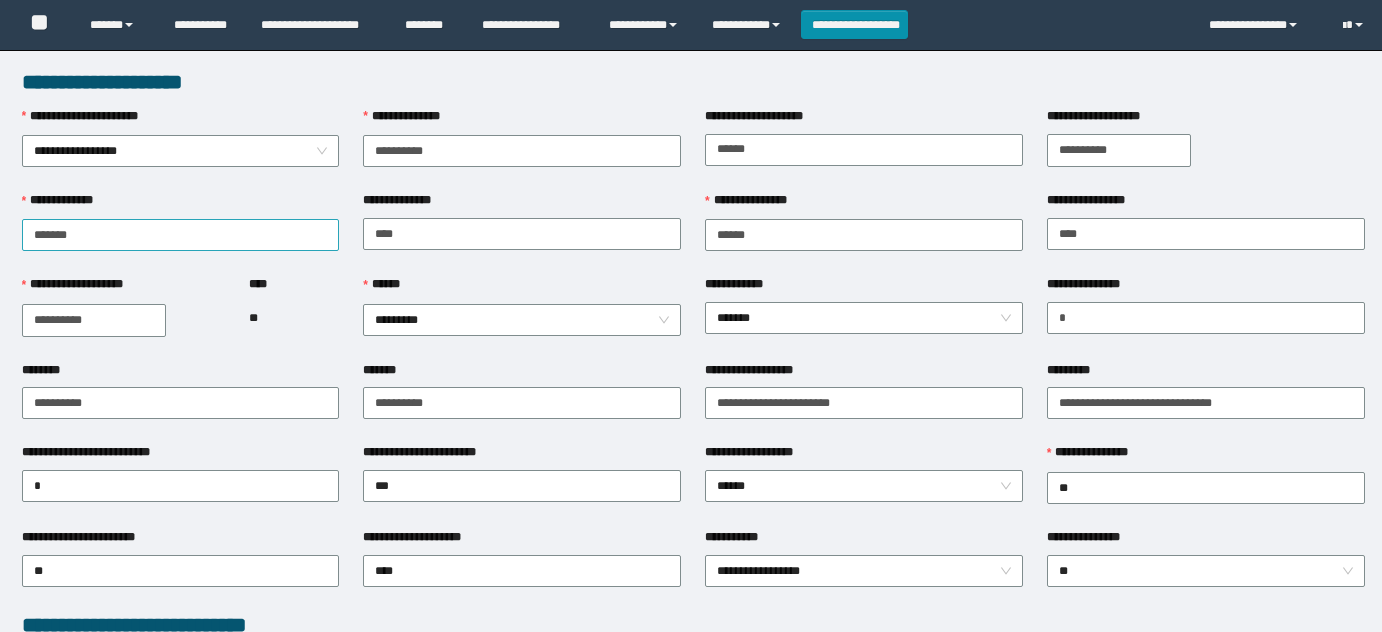 scroll, scrollTop: 0, scrollLeft: 0, axis: both 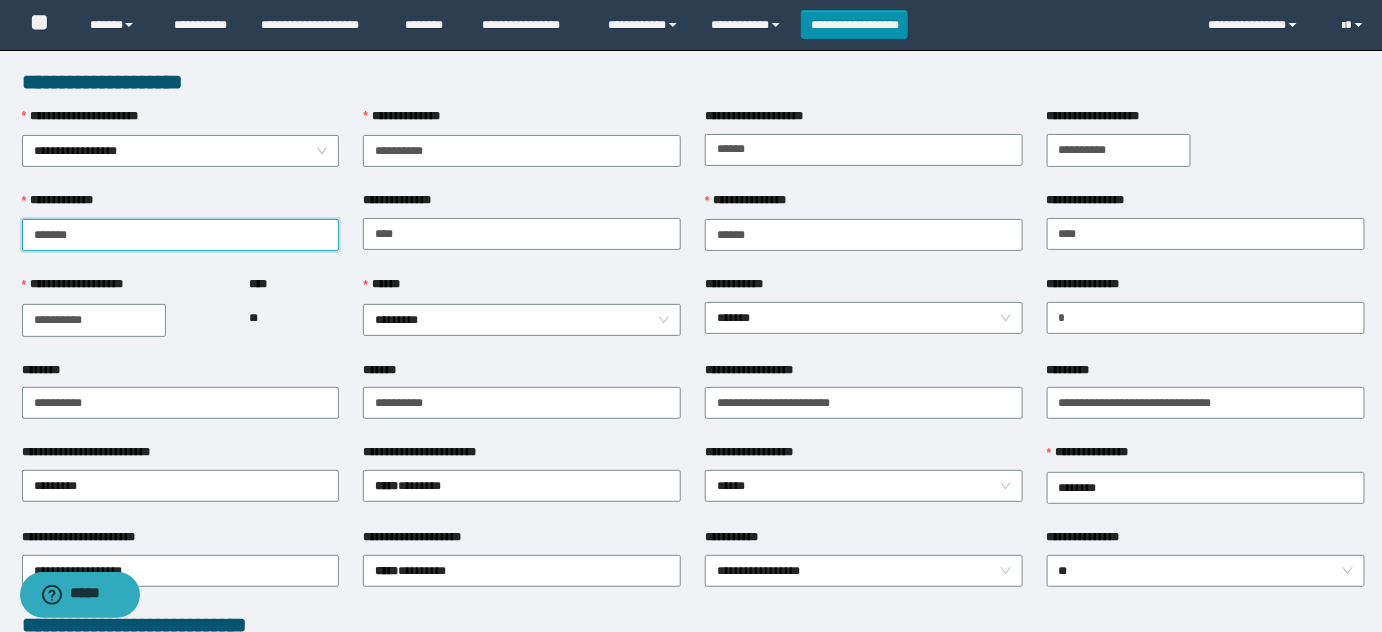 drag, startPoint x: 154, startPoint y: 240, endPoint x: 8, endPoint y: 270, distance: 149.05032 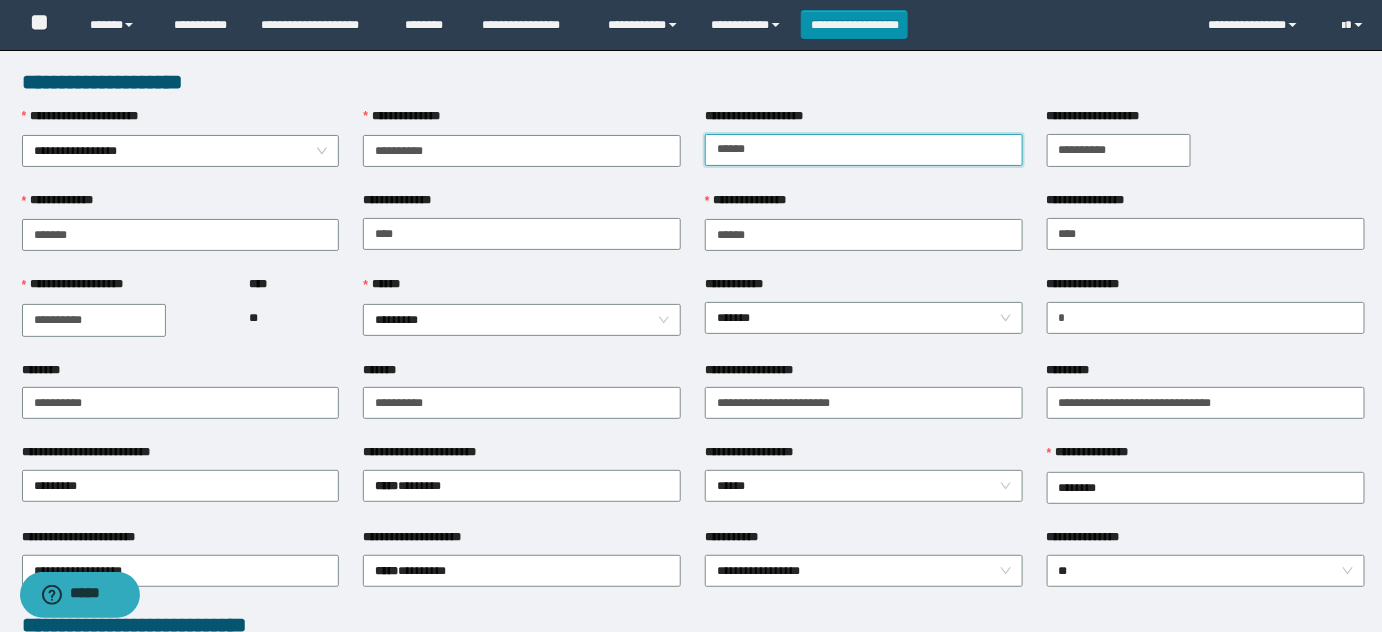 click on "******" at bounding box center [864, 150] 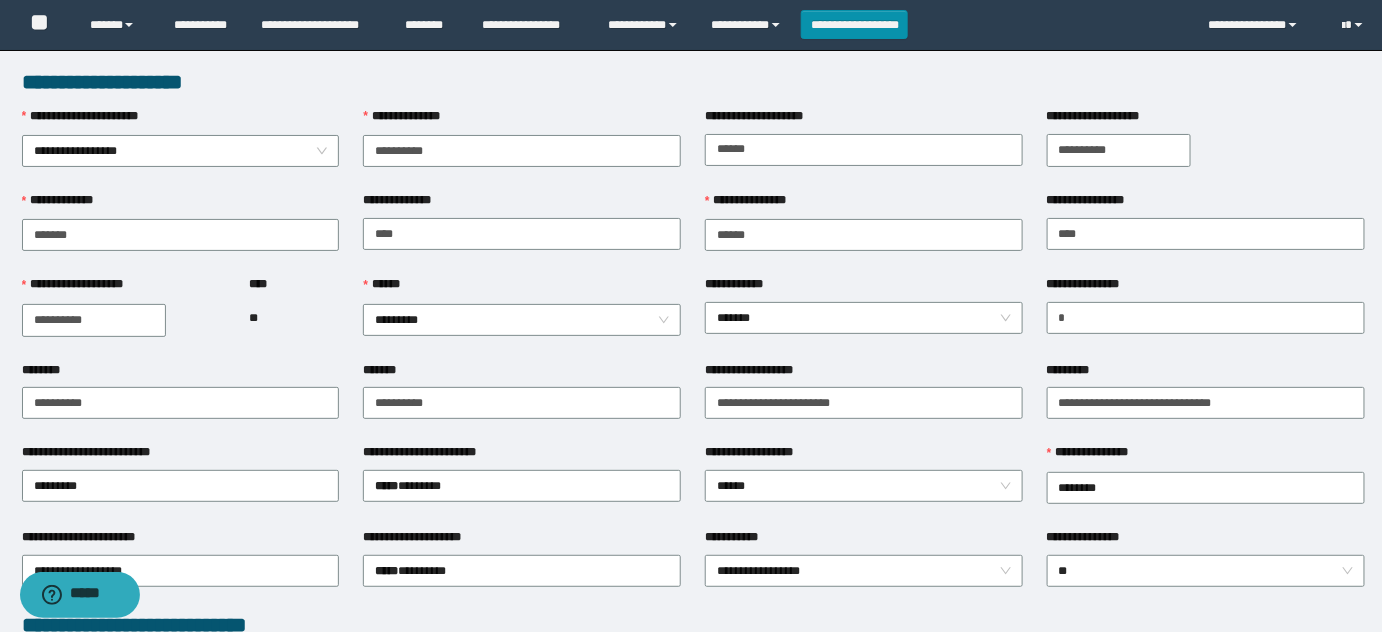 click on "**********" at bounding box center (1119, 150) 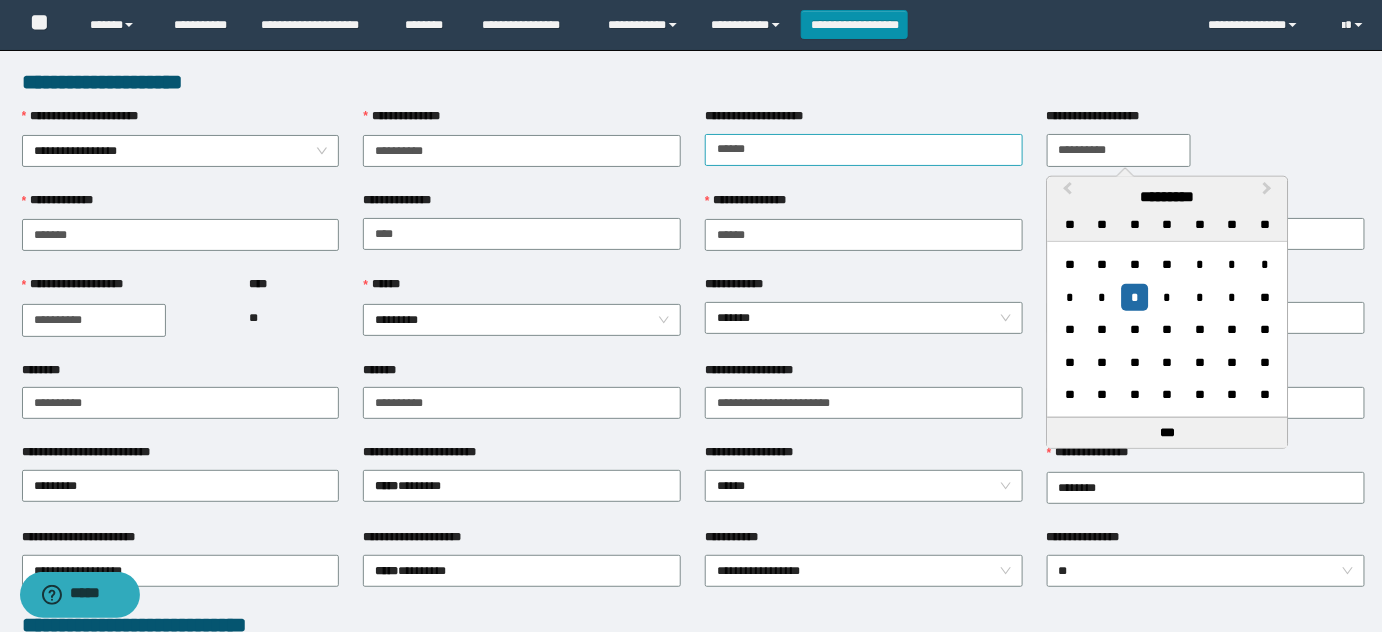 drag, startPoint x: 1153, startPoint y: 146, endPoint x: 920, endPoint y: 134, distance: 233.3088 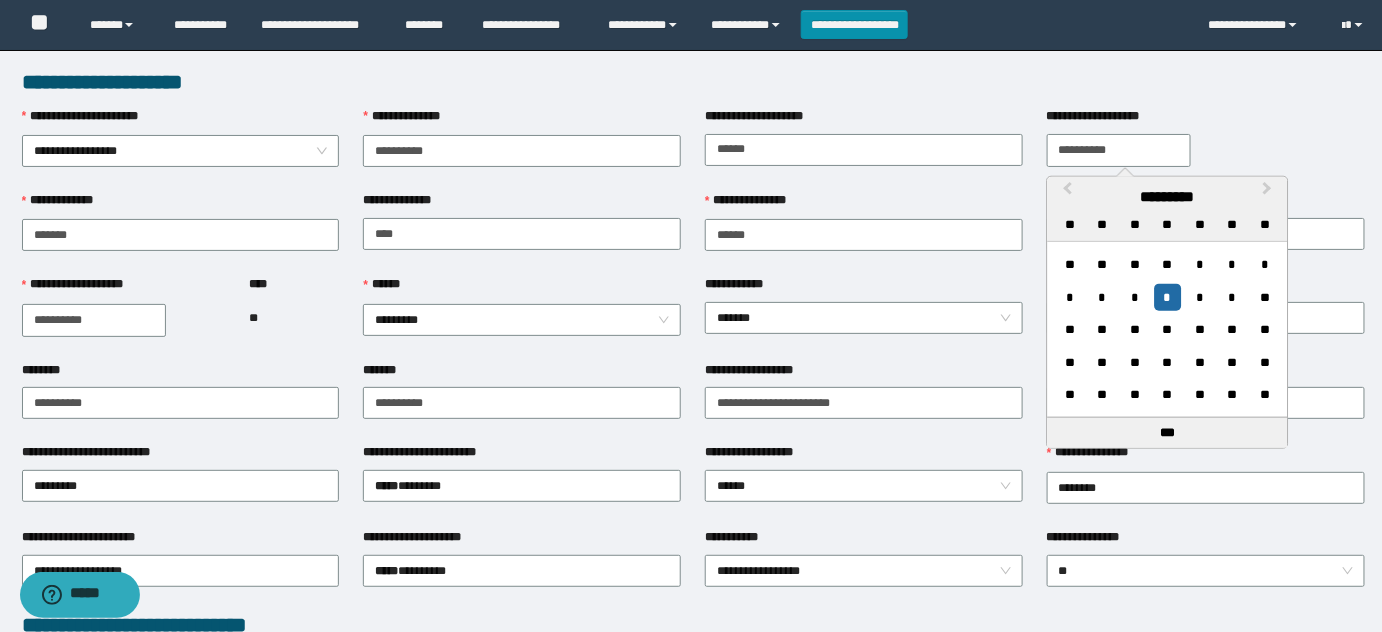 type on "**********" 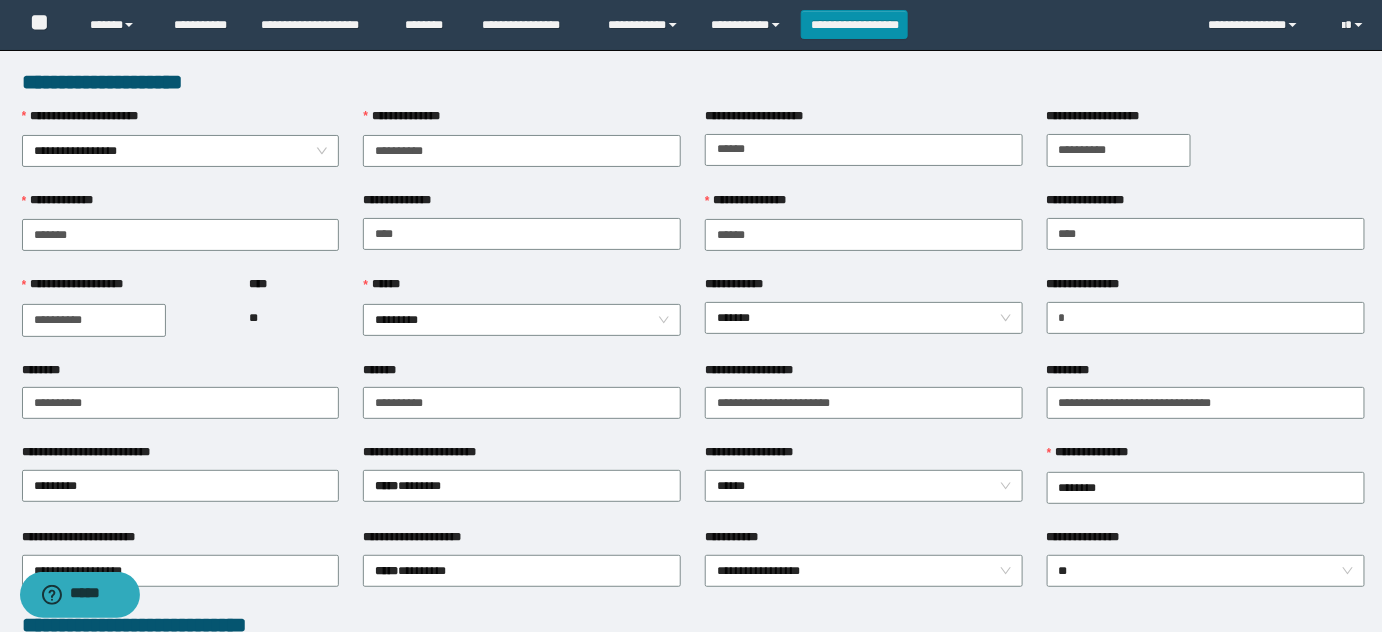 click on "**********" at bounding box center [94, 320] 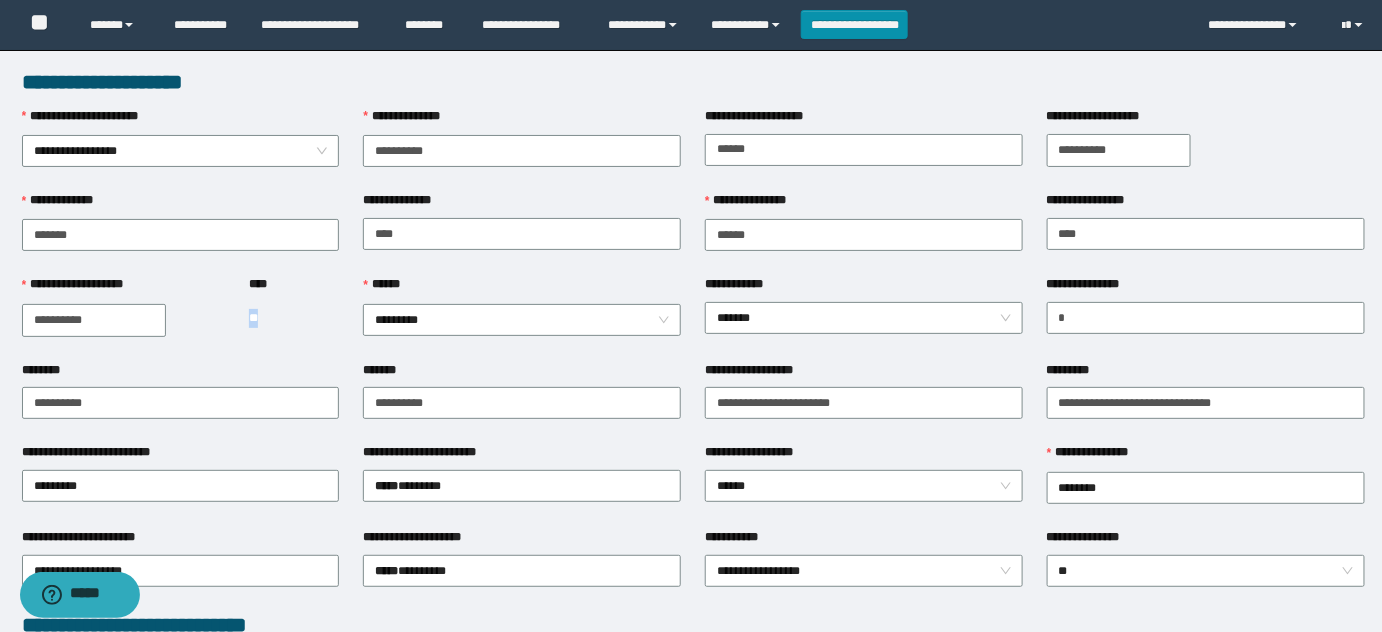 drag, startPoint x: 249, startPoint y: 314, endPoint x: 262, endPoint y: 318, distance: 13.601471 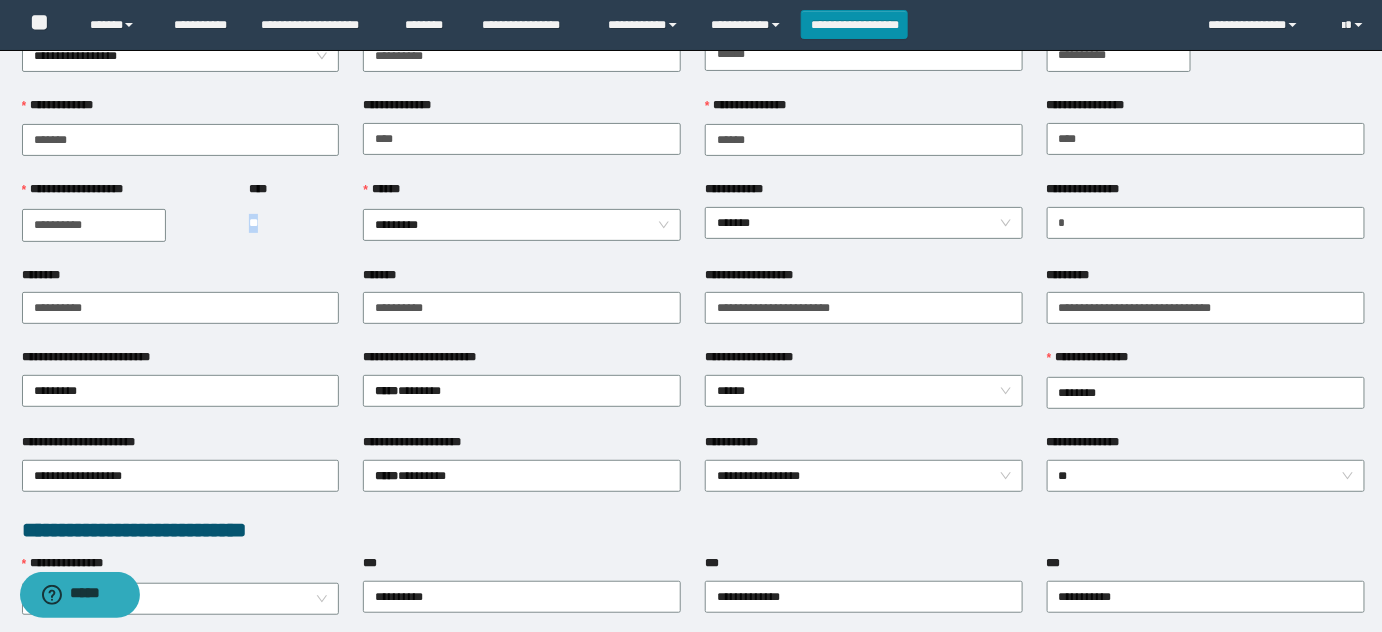 scroll, scrollTop: 90, scrollLeft: 0, axis: vertical 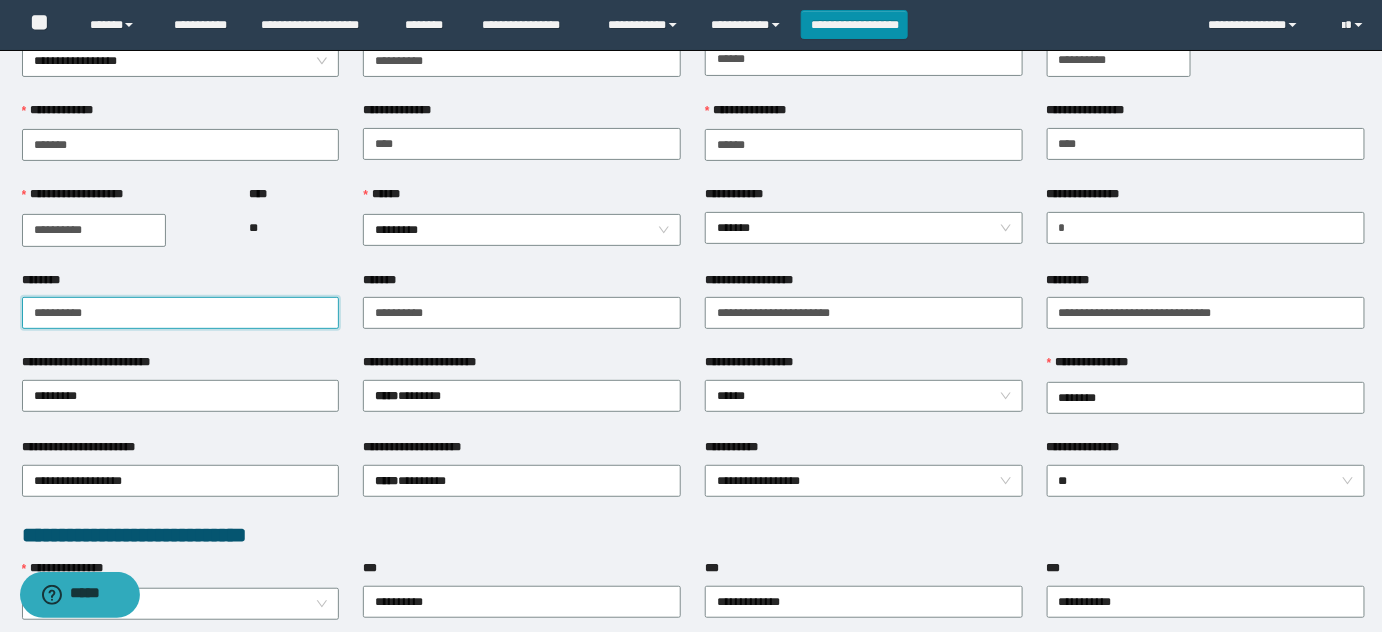 click on "**********" at bounding box center (181, 313) 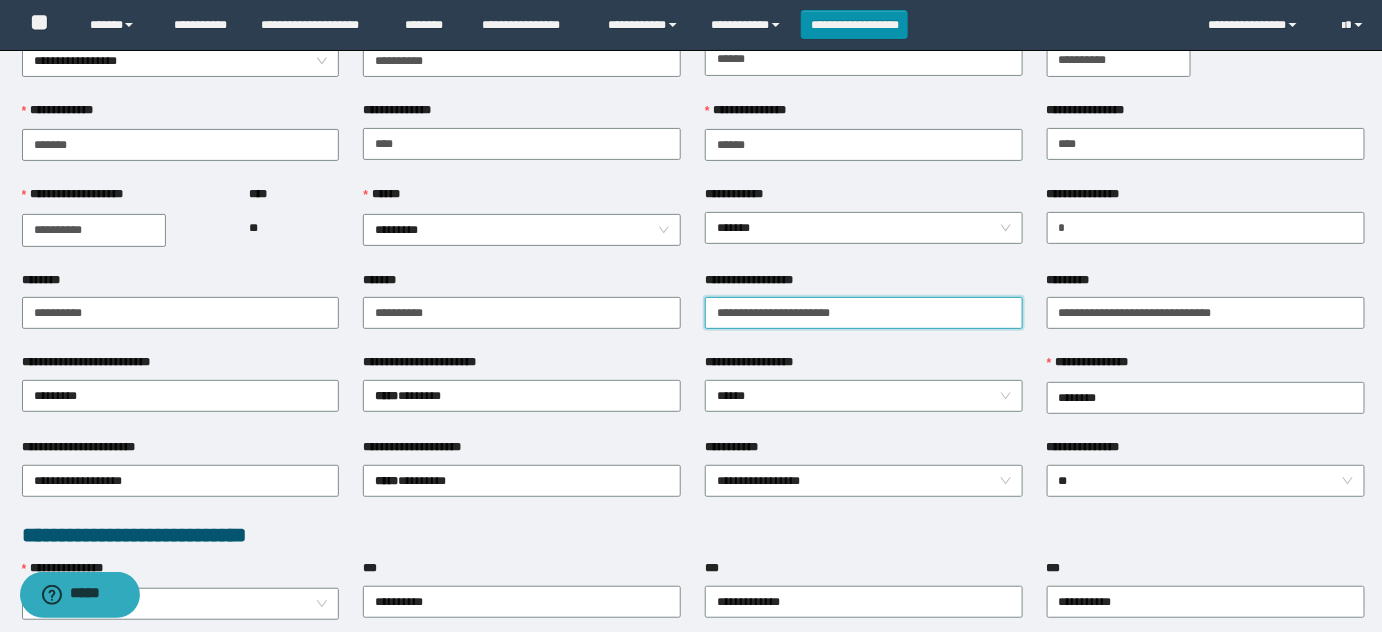 click on "**********" at bounding box center [864, 313] 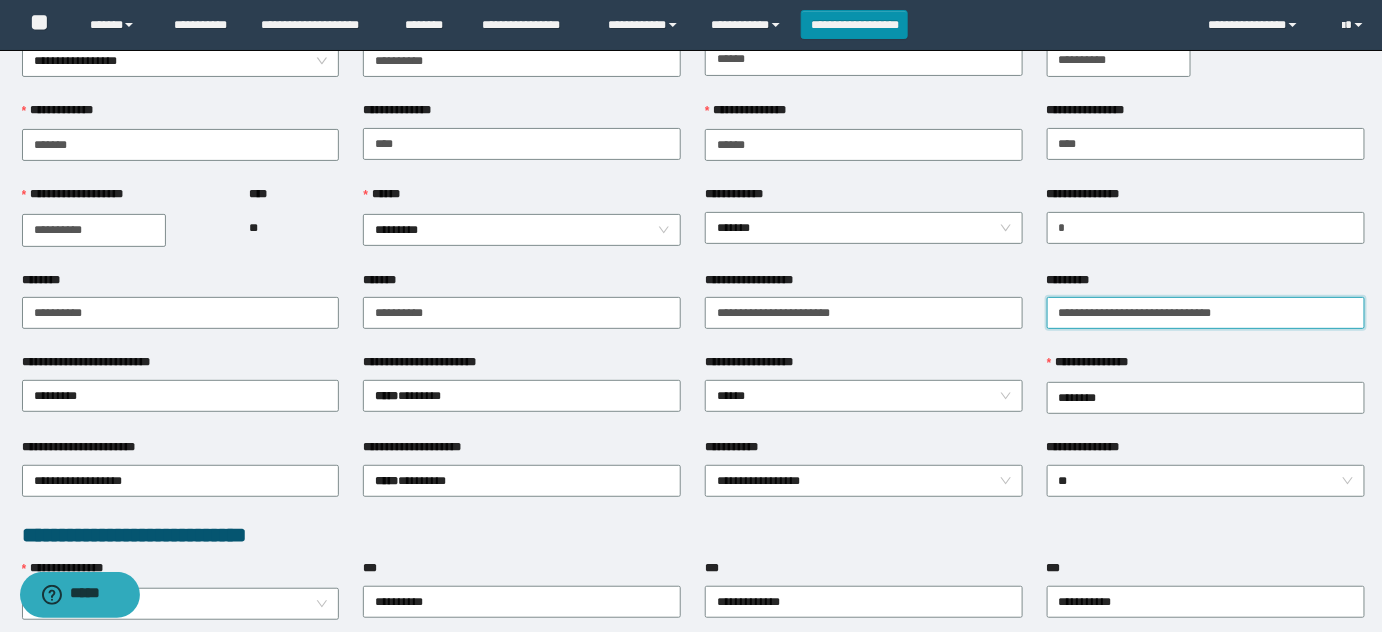 drag, startPoint x: 1146, startPoint y: 312, endPoint x: 781, endPoint y: 357, distance: 367.76352 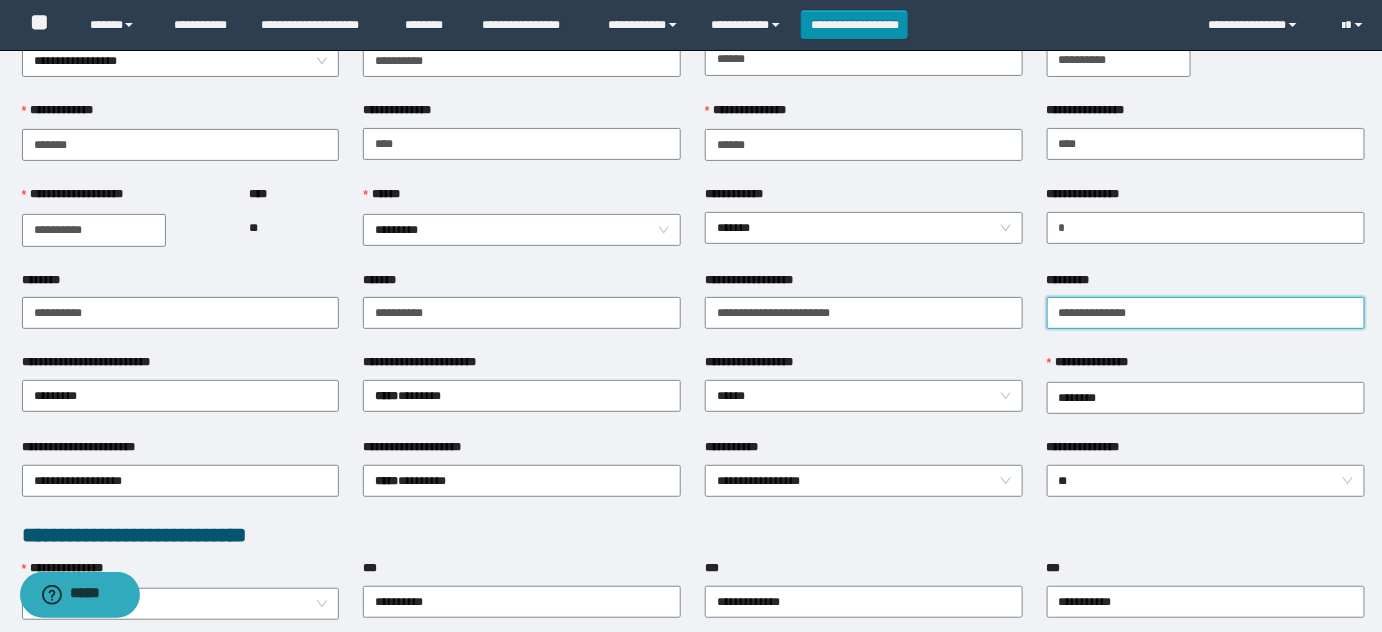 drag, startPoint x: 1069, startPoint y: 306, endPoint x: 1085, endPoint y: 343, distance: 40.311287 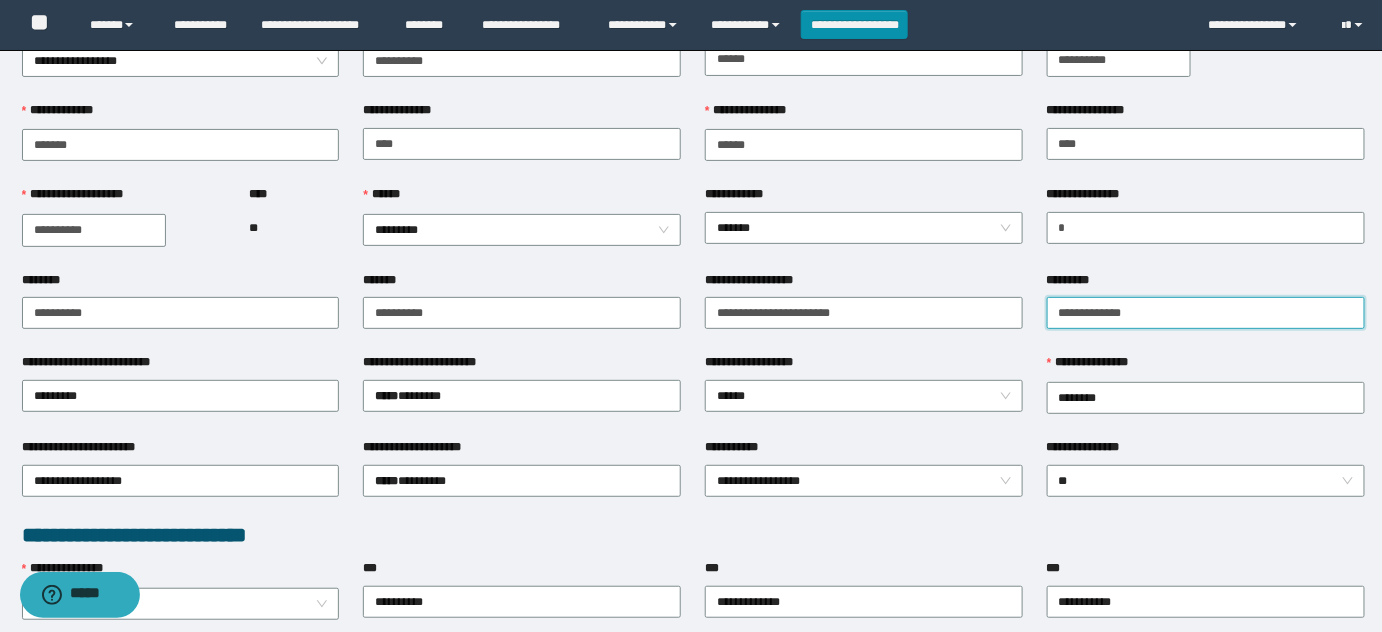 click on "**********" at bounding box center [1206, 313] 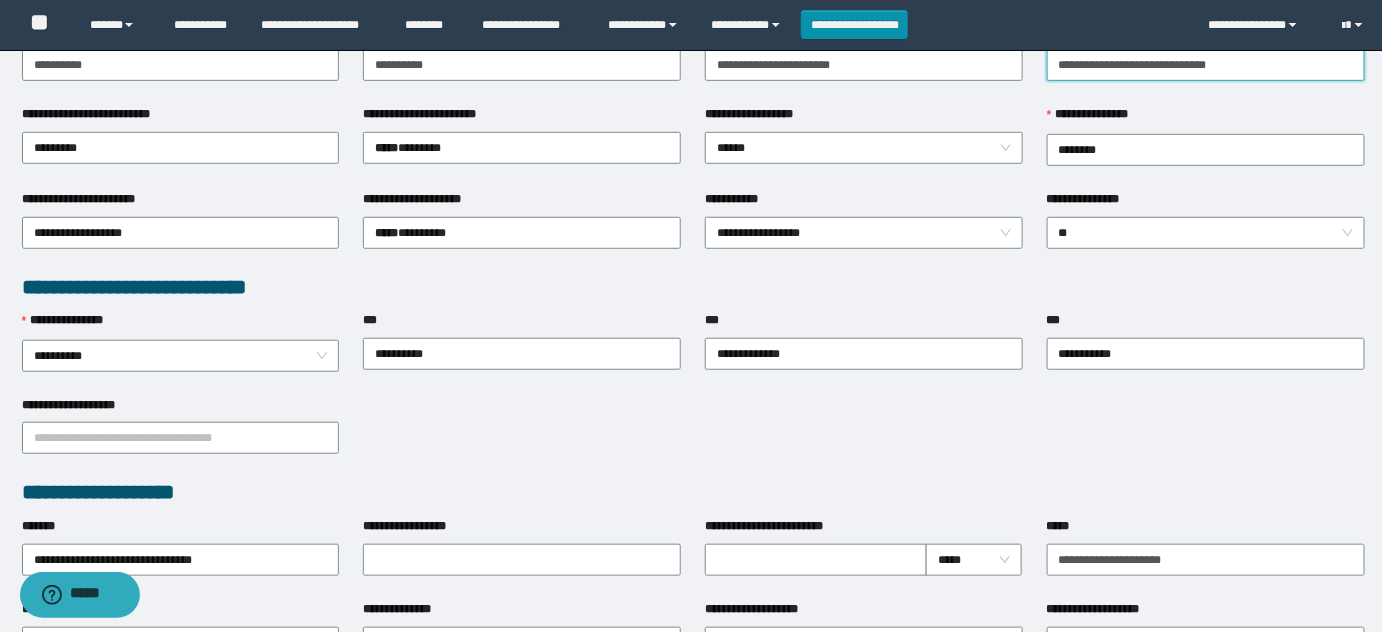 scroll, scrollTop: 363, scrollLeft: 0, axis: vertical 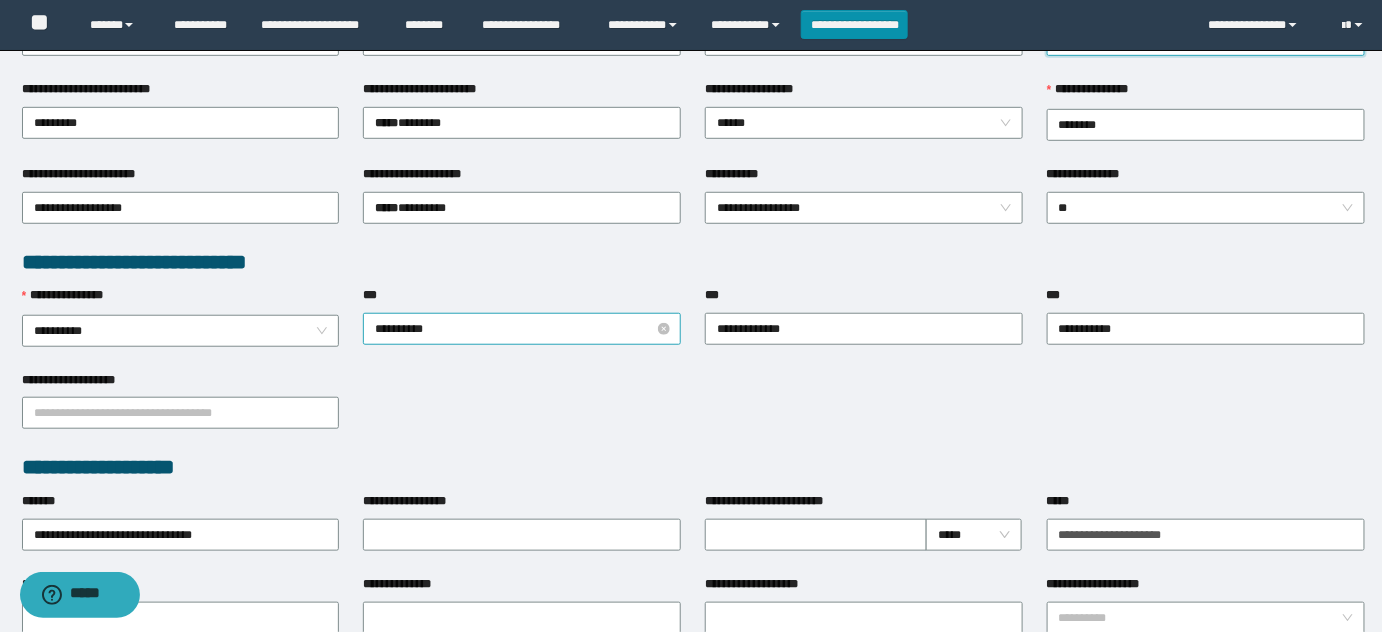 click on "**********" at bounding box center [522, 329] 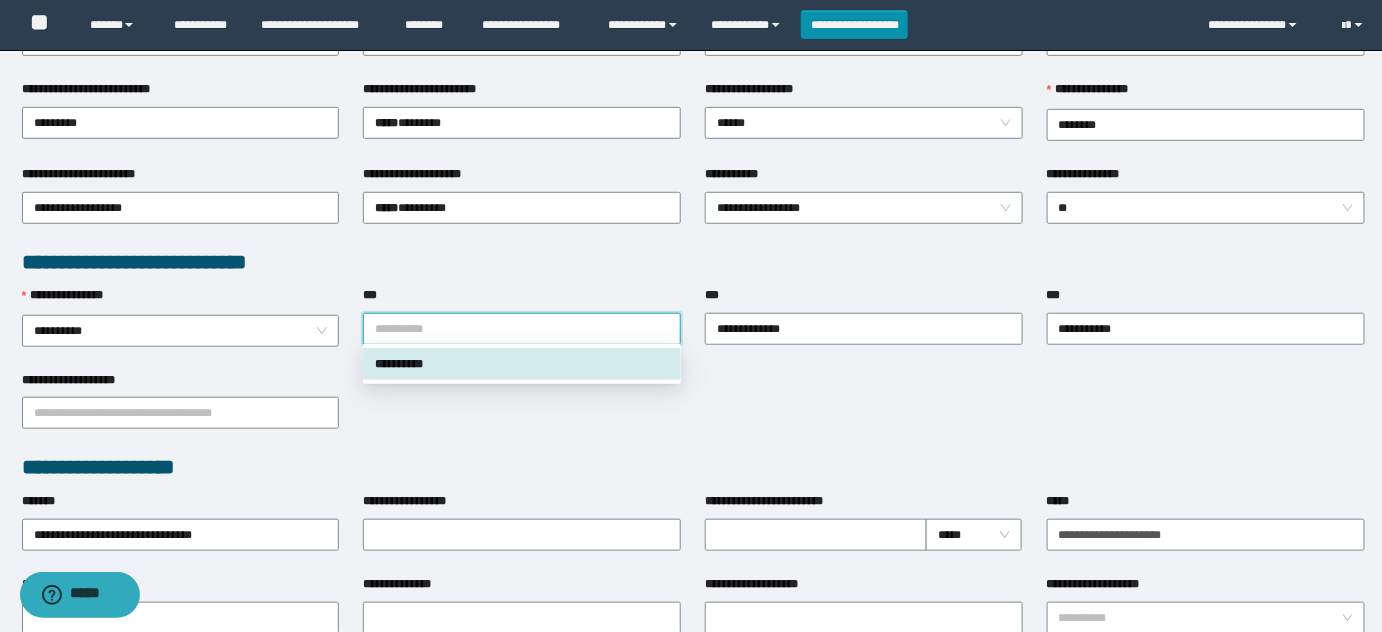 click on "**********" at bounding box center [693, 412] 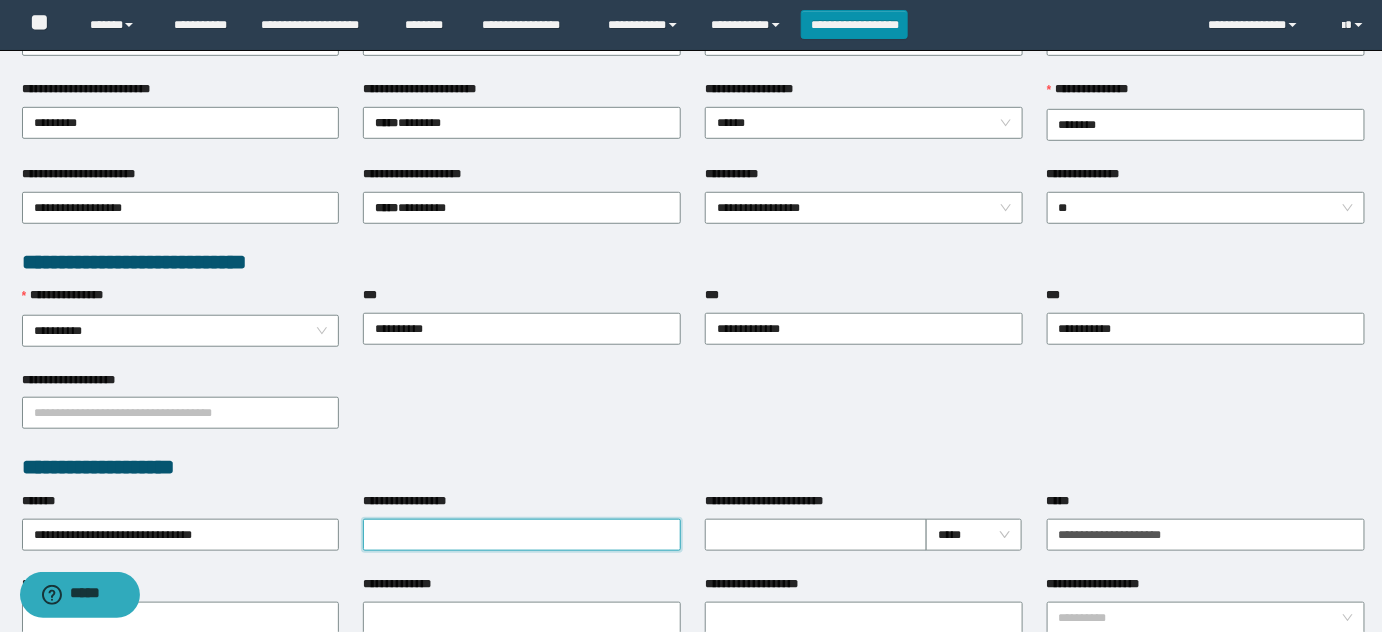 click on "**********" at bounding box center [522, 535] 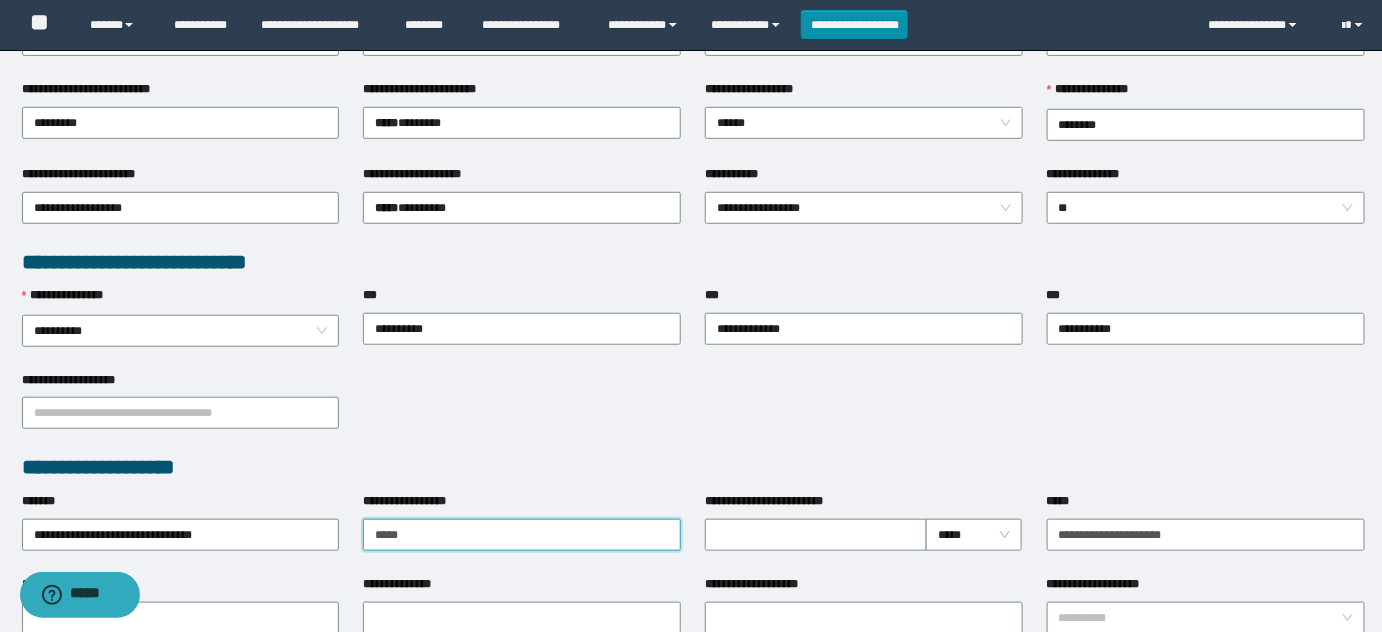 type on "**********" 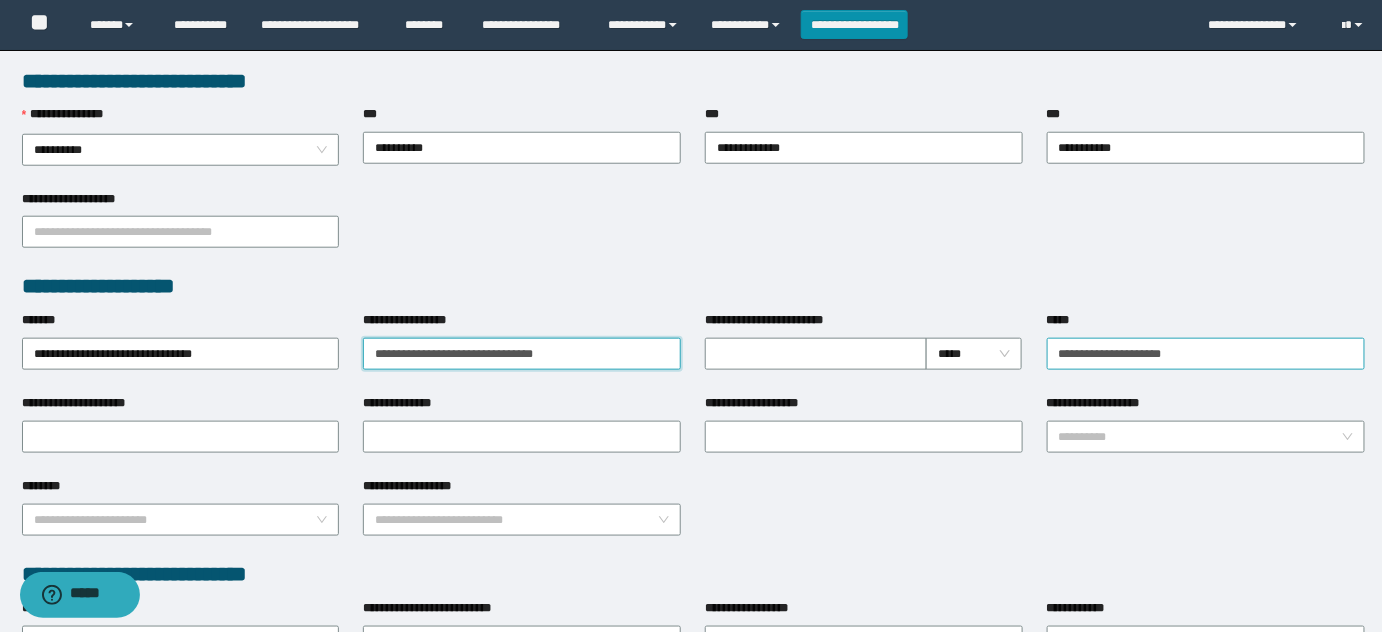 scroll, scrollTop: 545, scrollLeft: 0, axis: vertical 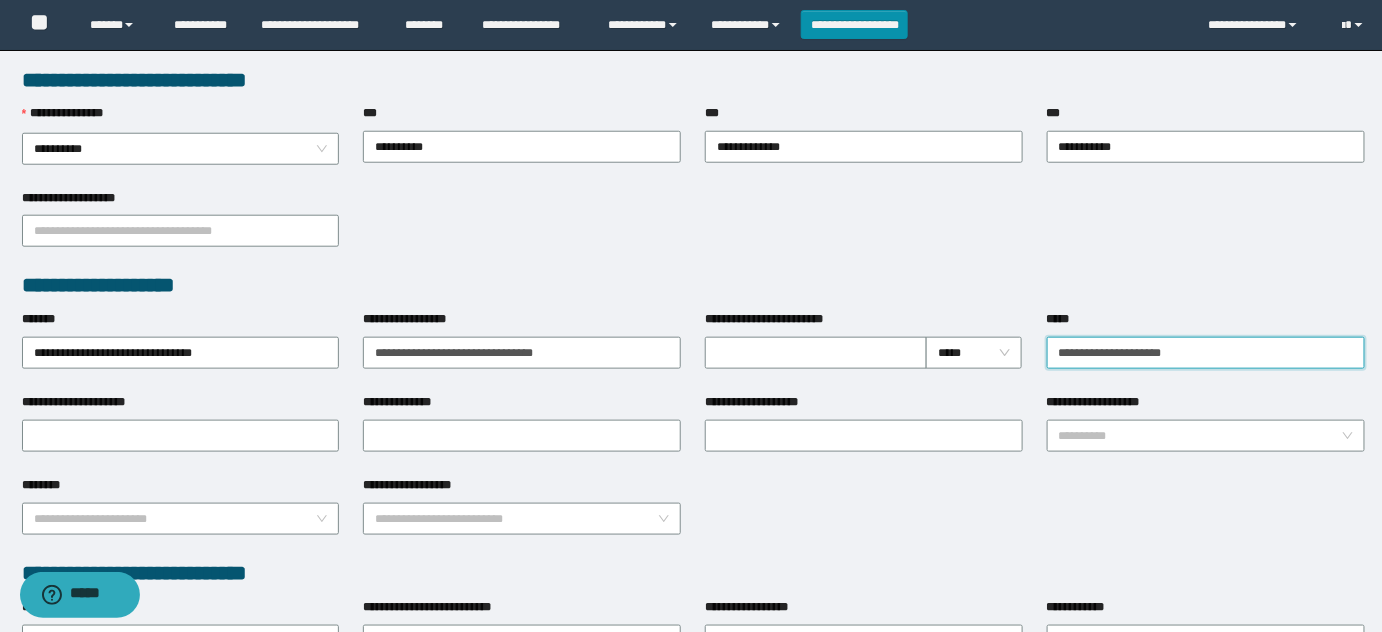 click on "**********" at bounding box center (1206, 353) 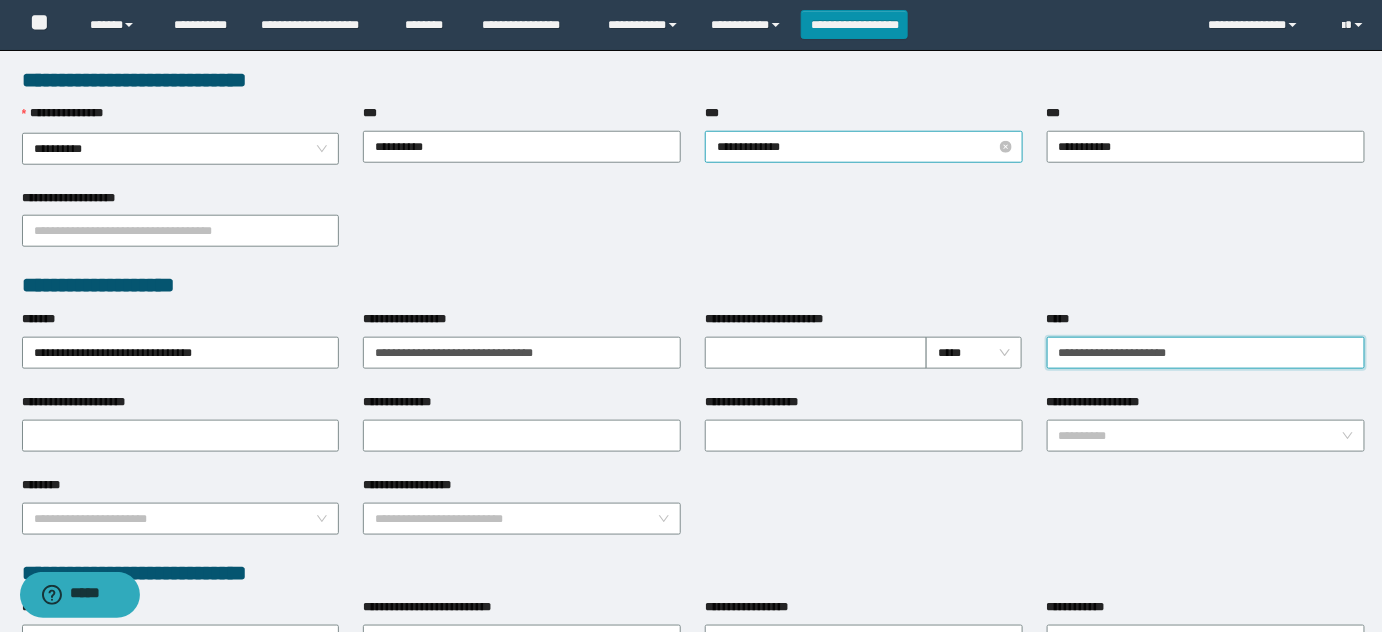drag, startPoint x: 711, startPoint y: 145, endPoint x: 844, endPoint y: 156, distance: 133.45412 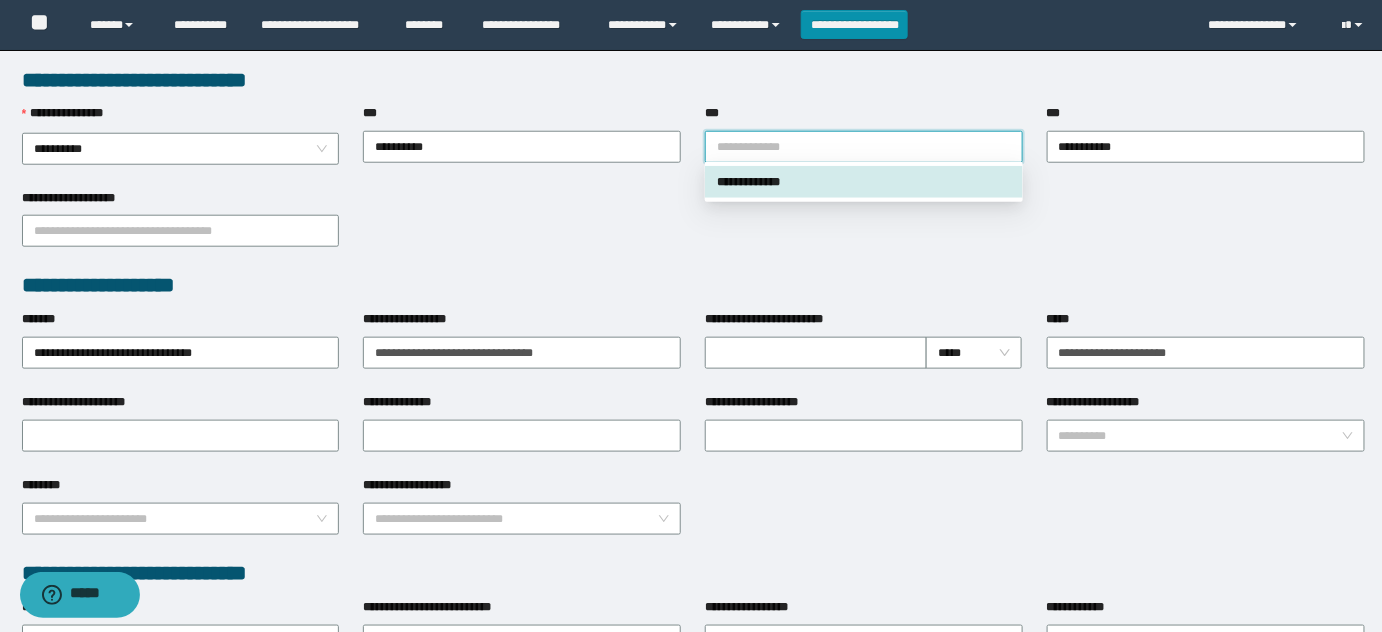 click on "**********" at bounding box center (693, 285) 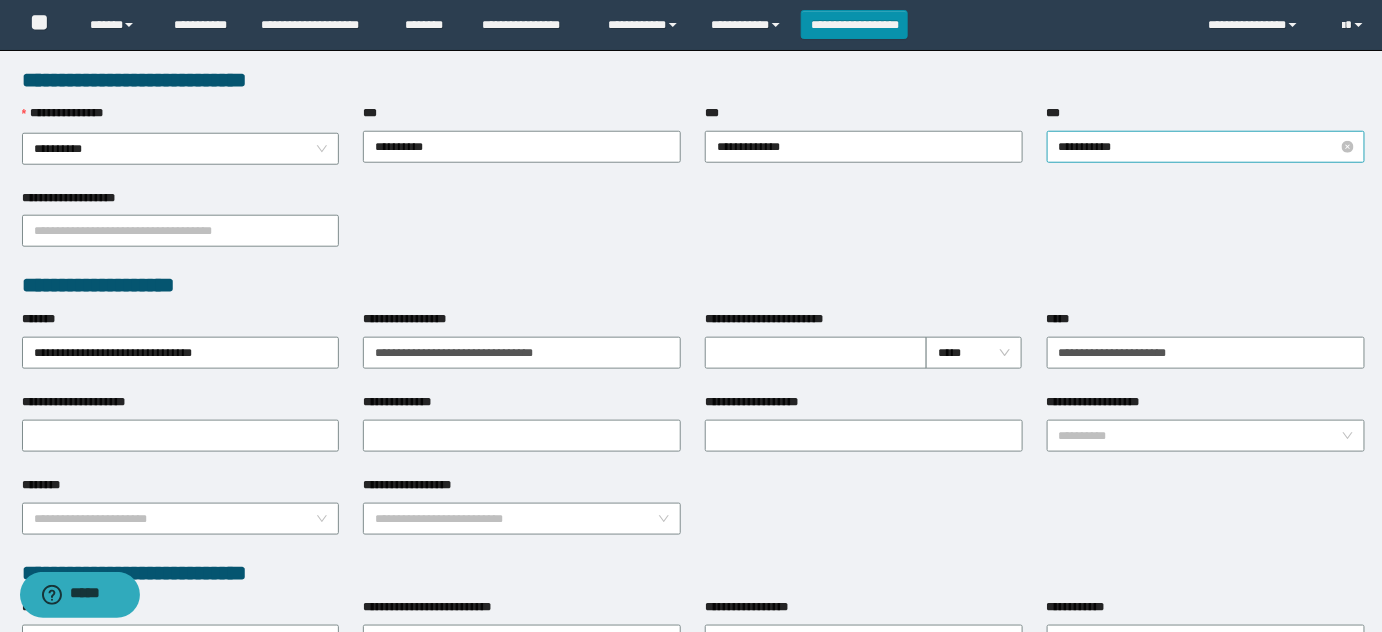 click on "**********" at bounding box center (1206, 147) 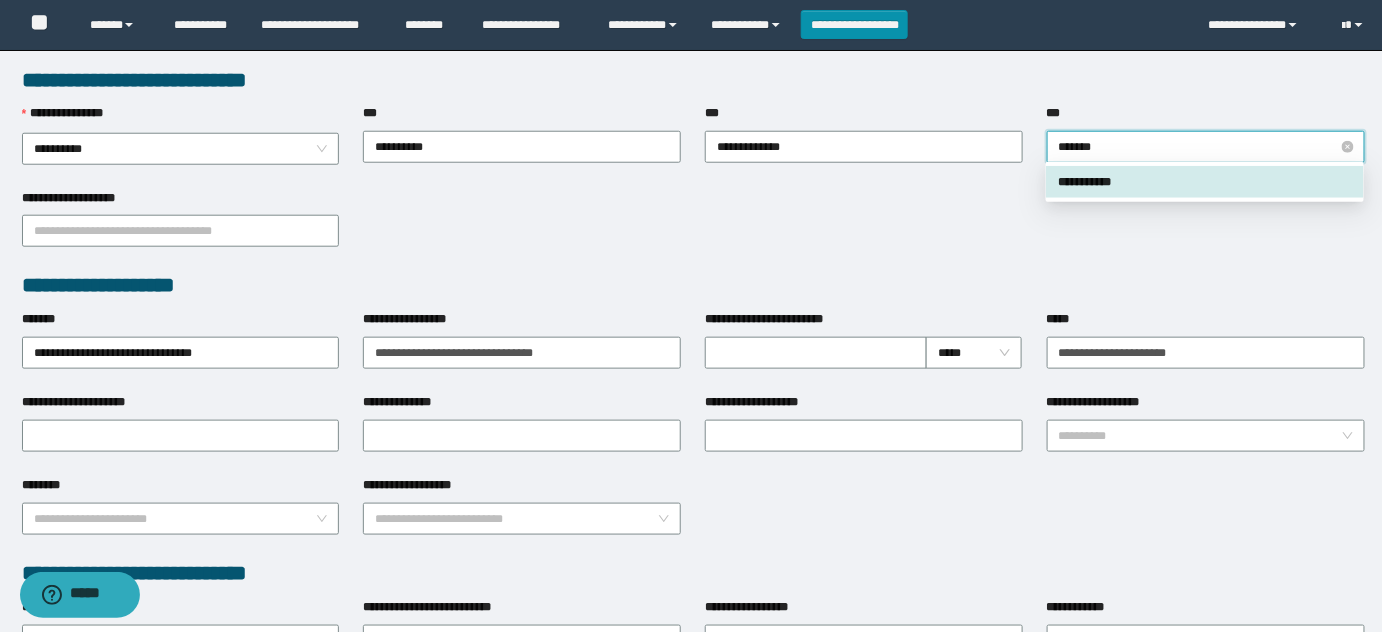 type on "********" 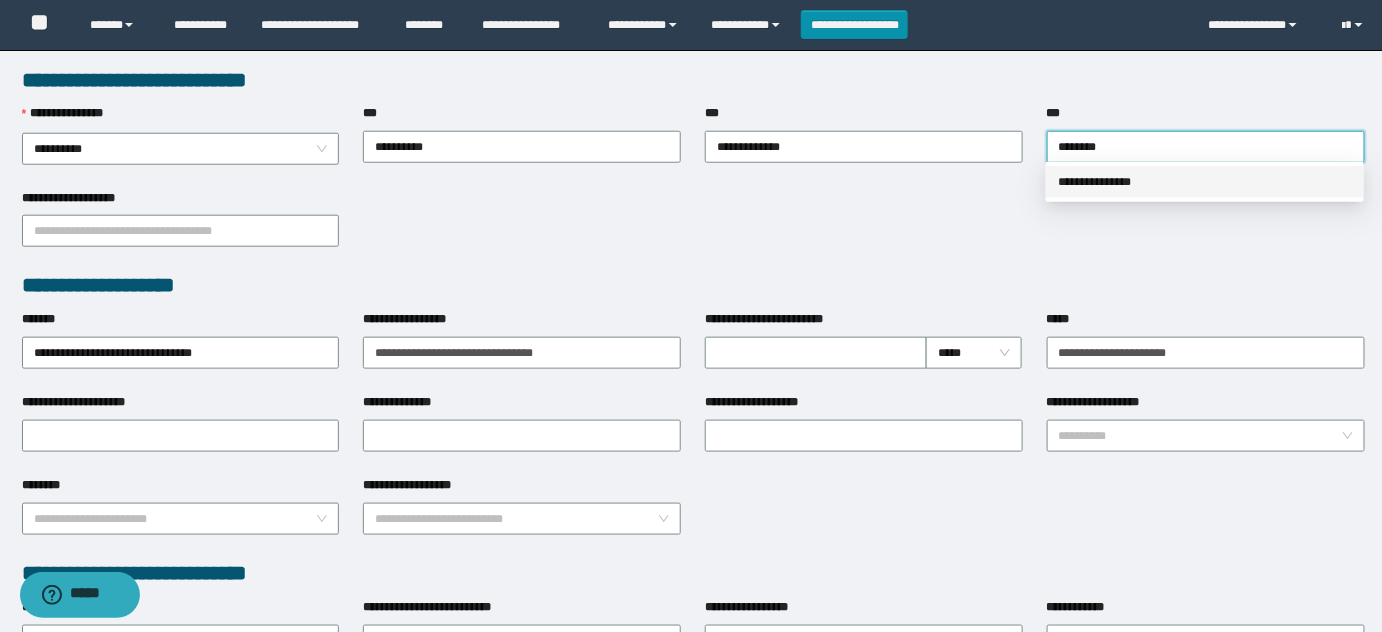 click on "**********" at bounding box center (1205, 182) 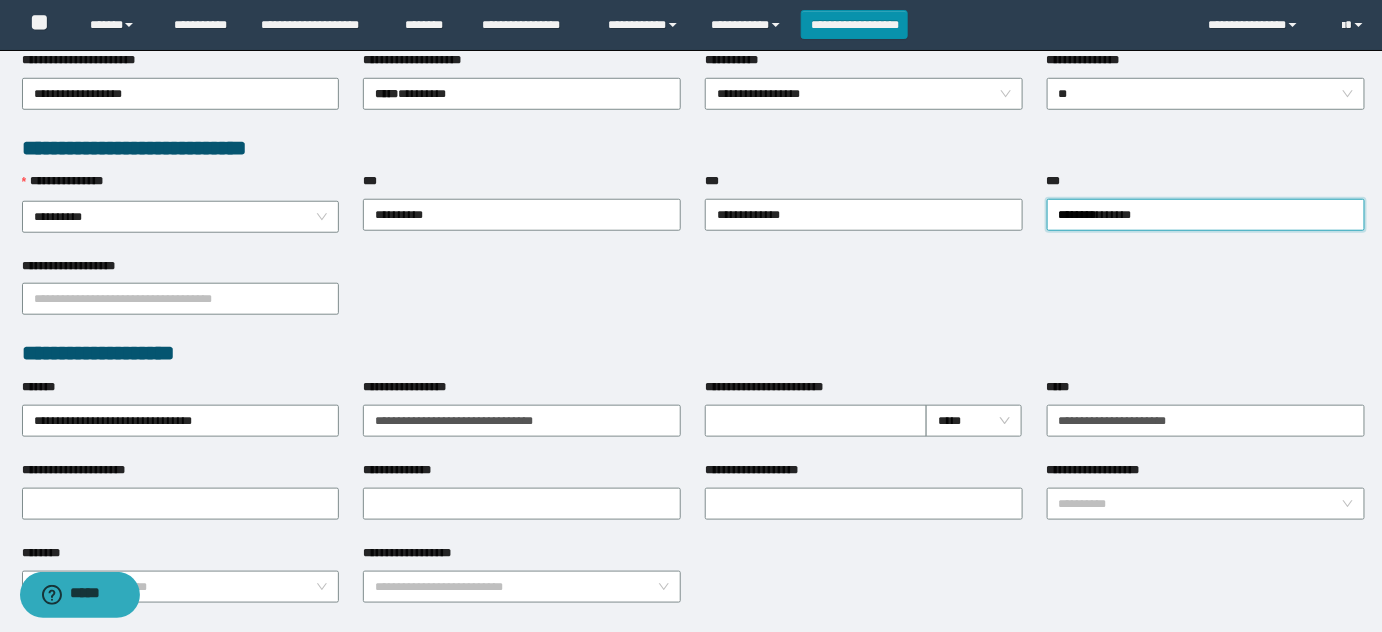 scroll, scrollTop: 454, scrollLeft: 0, axis: vertical 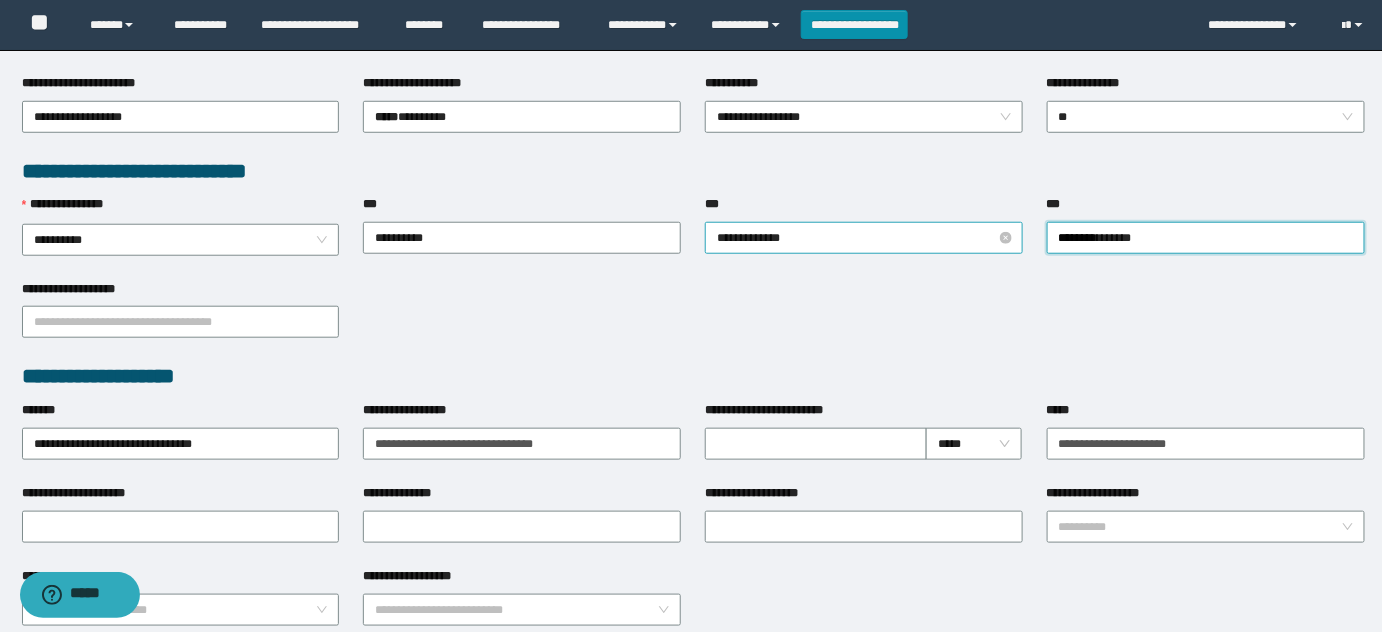 click on "**********" at bounding box center (864, 238) 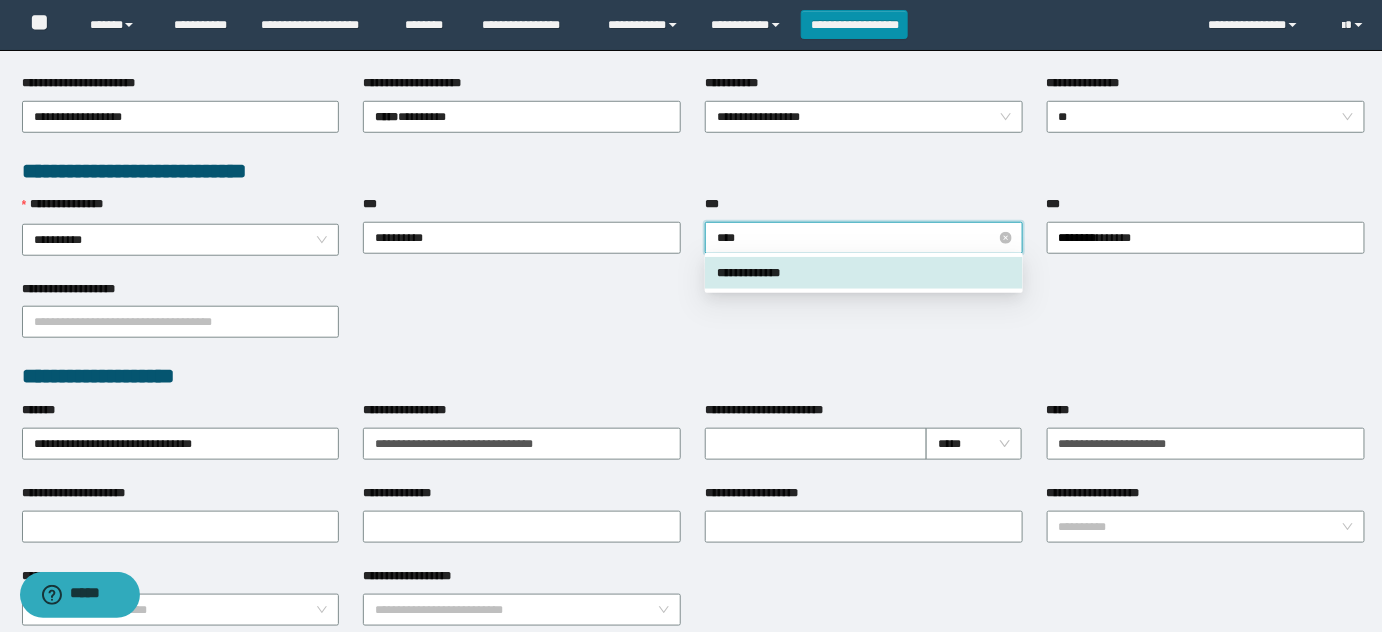 type on "*****" 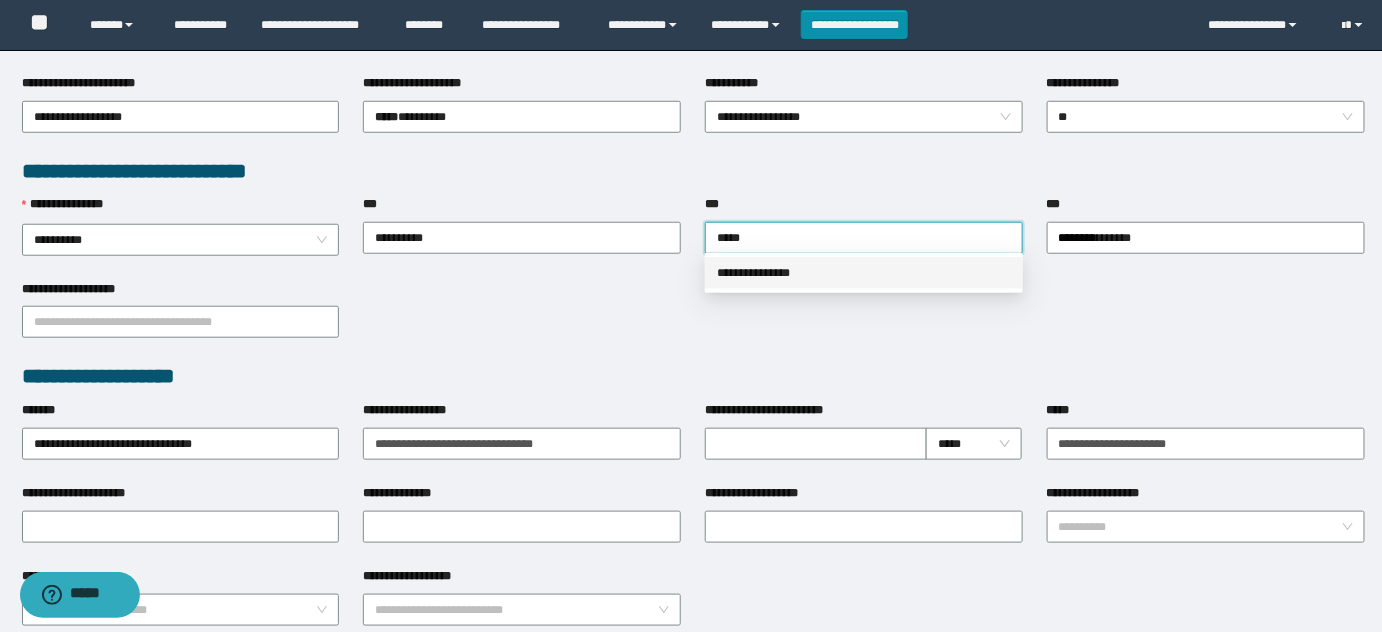 click on "**********" at bounding box center [864, 273] 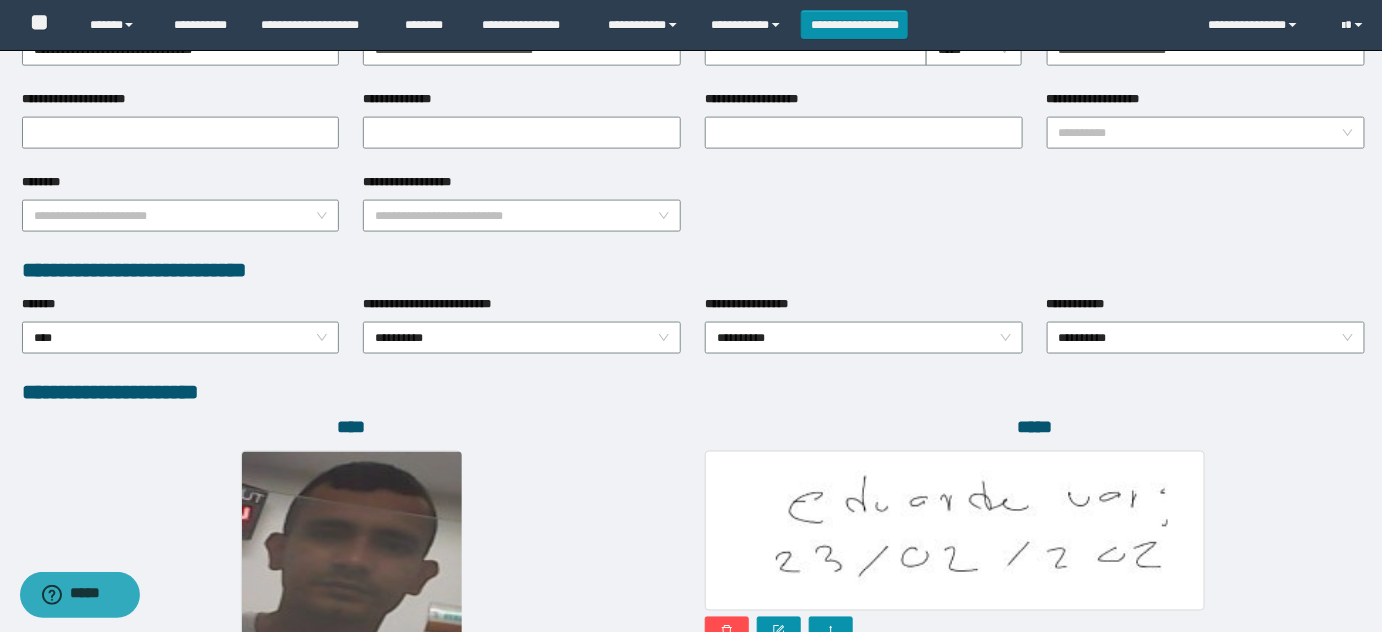 scroll, scrollTop: 1101, scrollLeft: 0, axis: vertical 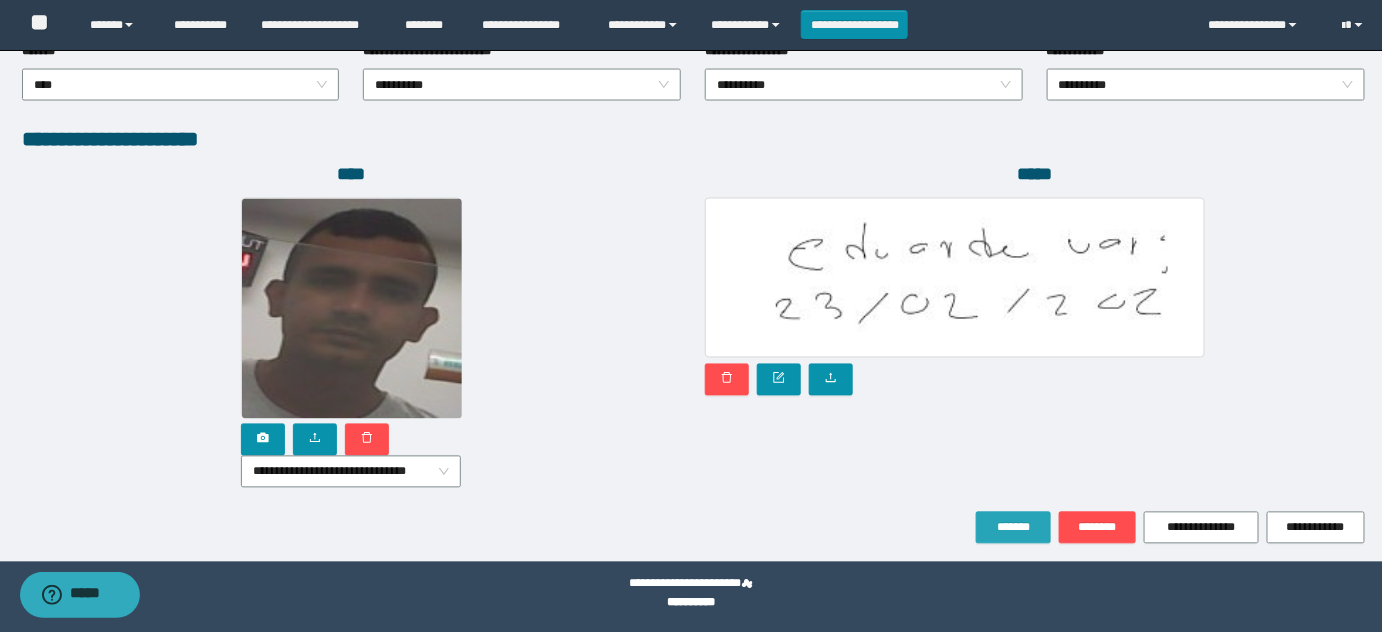 click on "*******" at bounding box center [1013, 528] 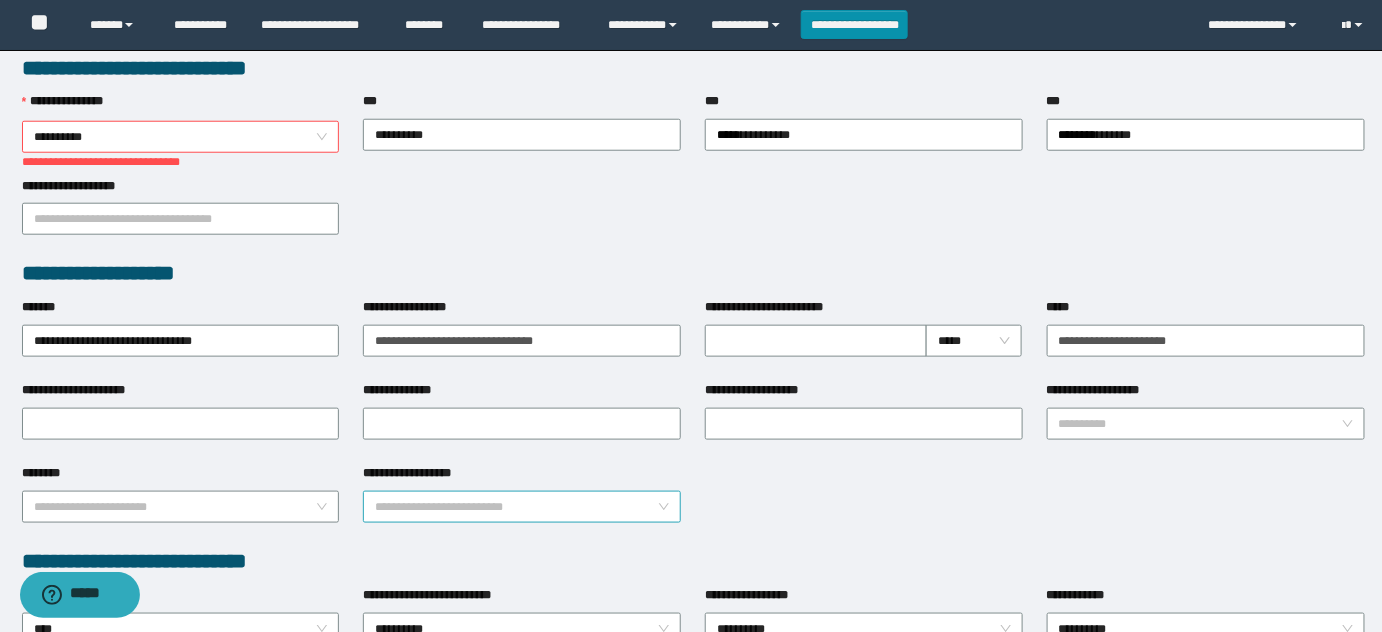 scroll, scrollTop: 556, scrollLeft: 0, axis: vertical 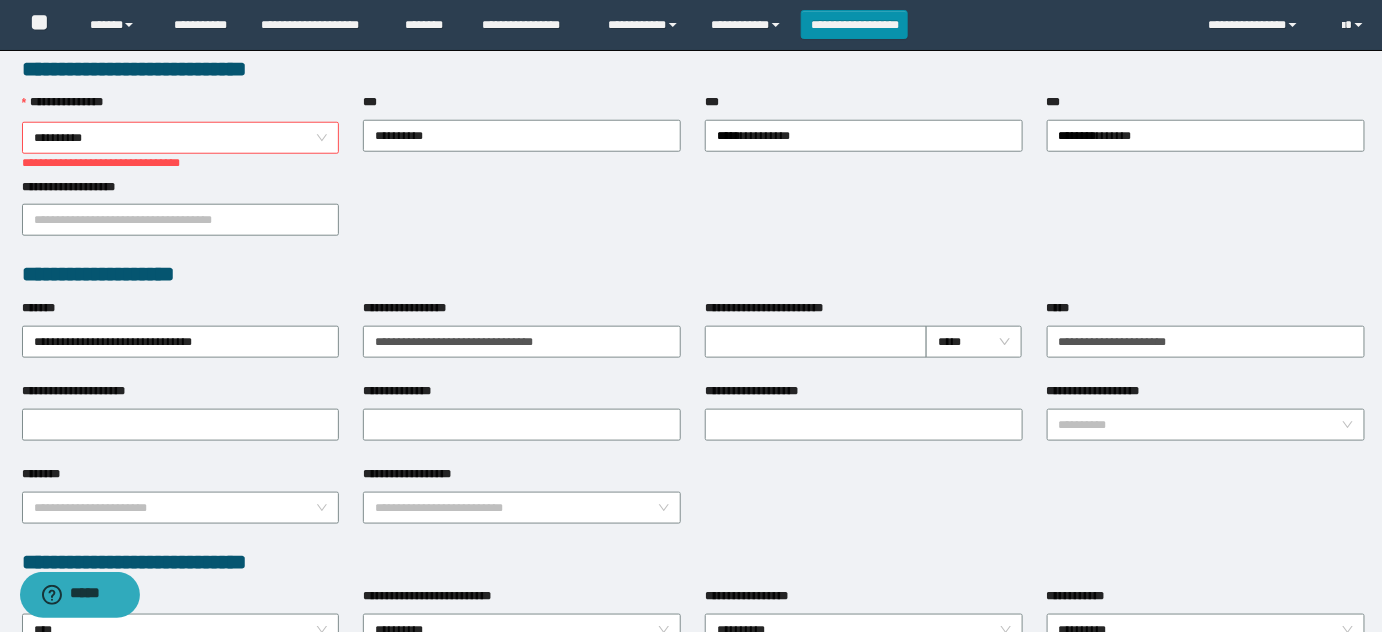 click on "**********" at bounding box center (181, 138) 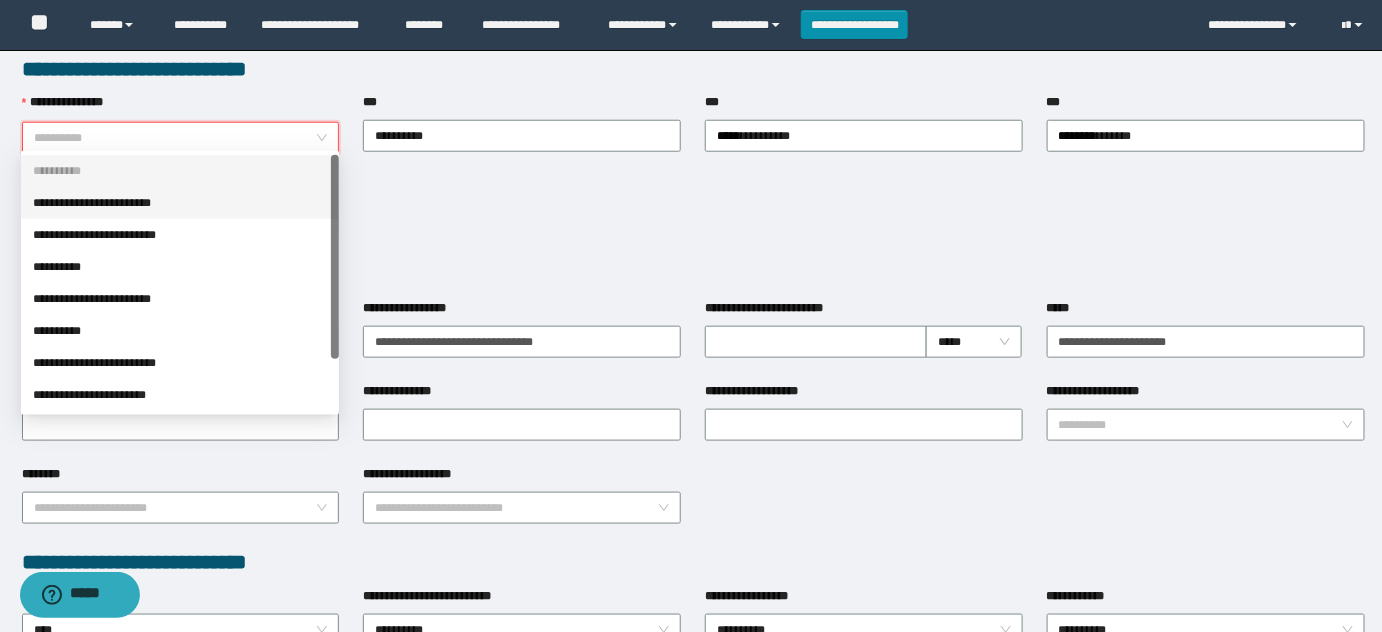 click on "**********" at bounding box center (180, 203) 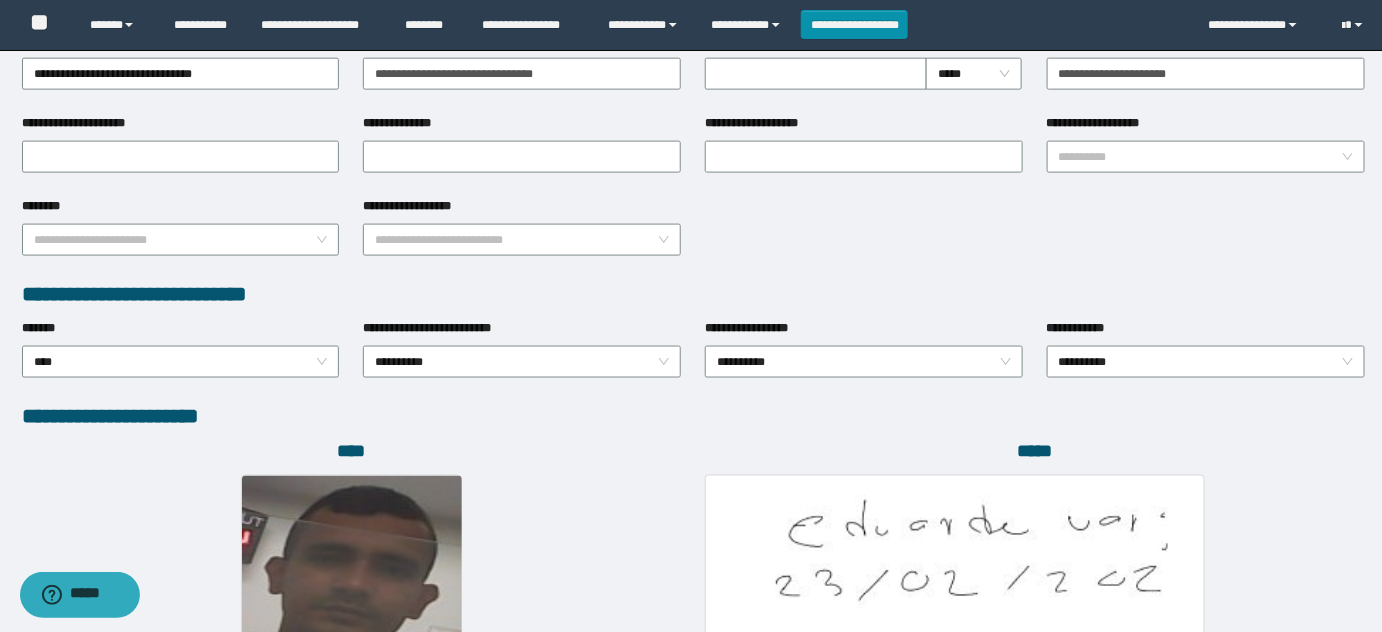 scroll, scrollTop: 1101, scrollLeft: 0, axis: vertical 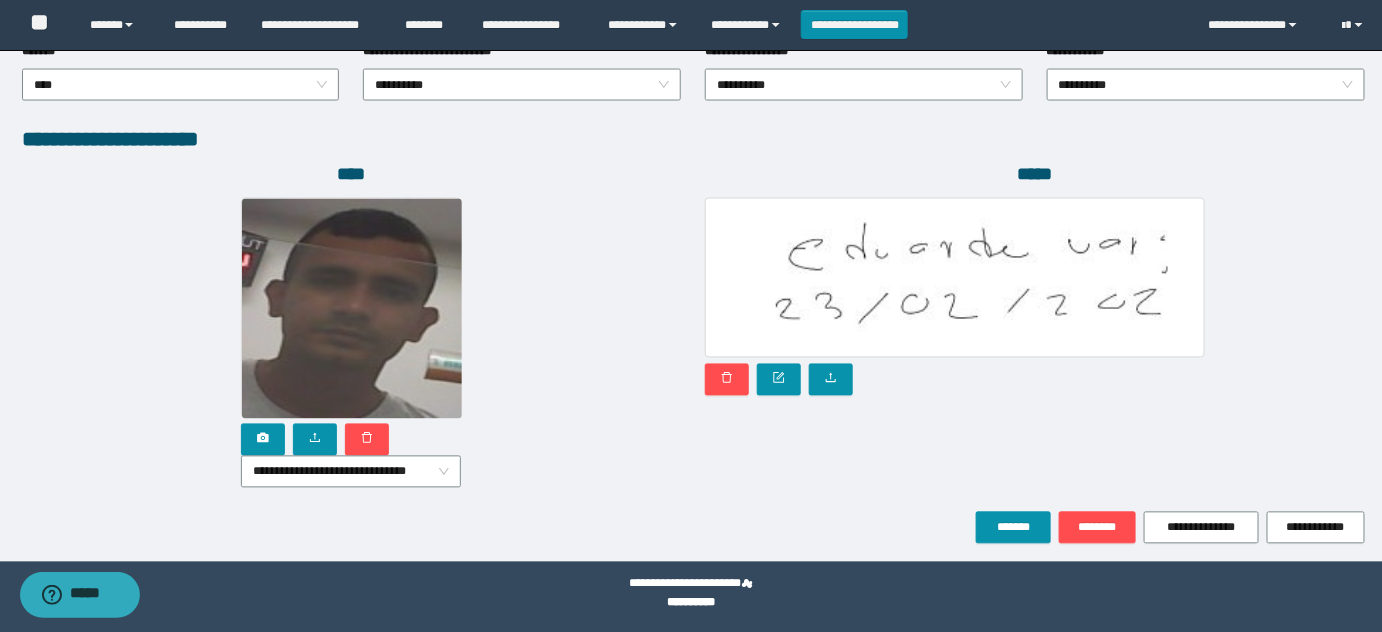 click on "*****" at bounding box center (1034, 337) 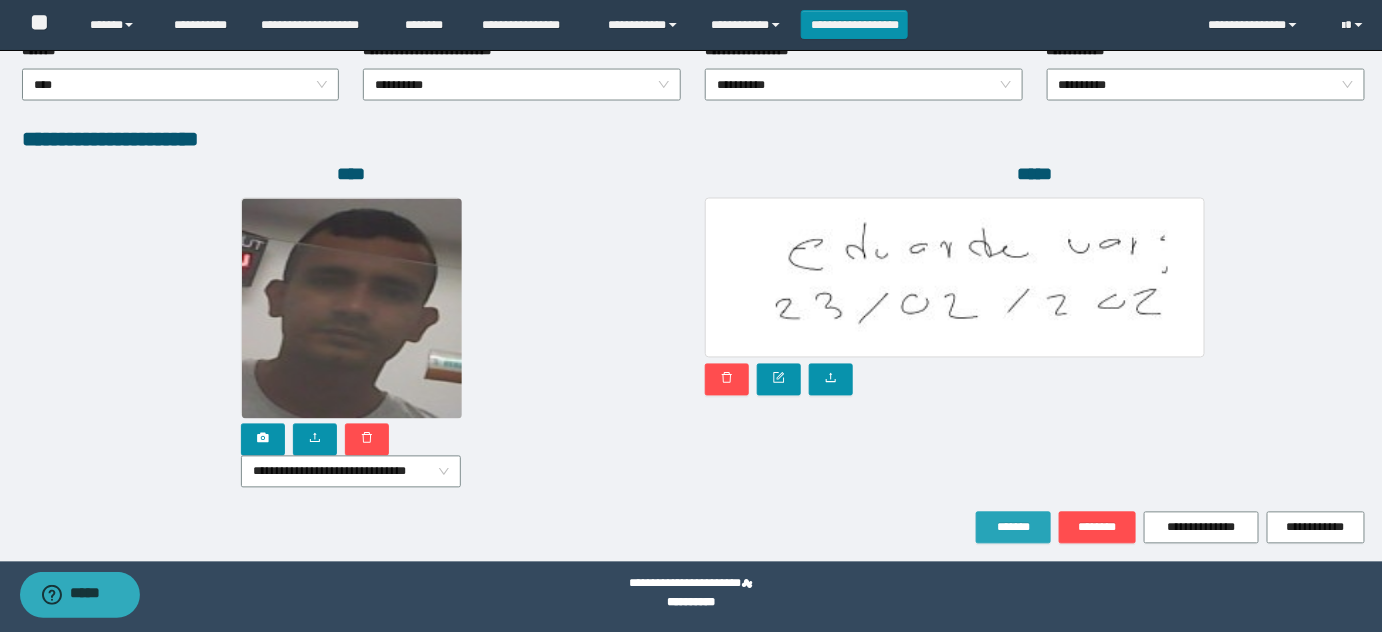 click on "*******" at bounding box center (1013, 528) 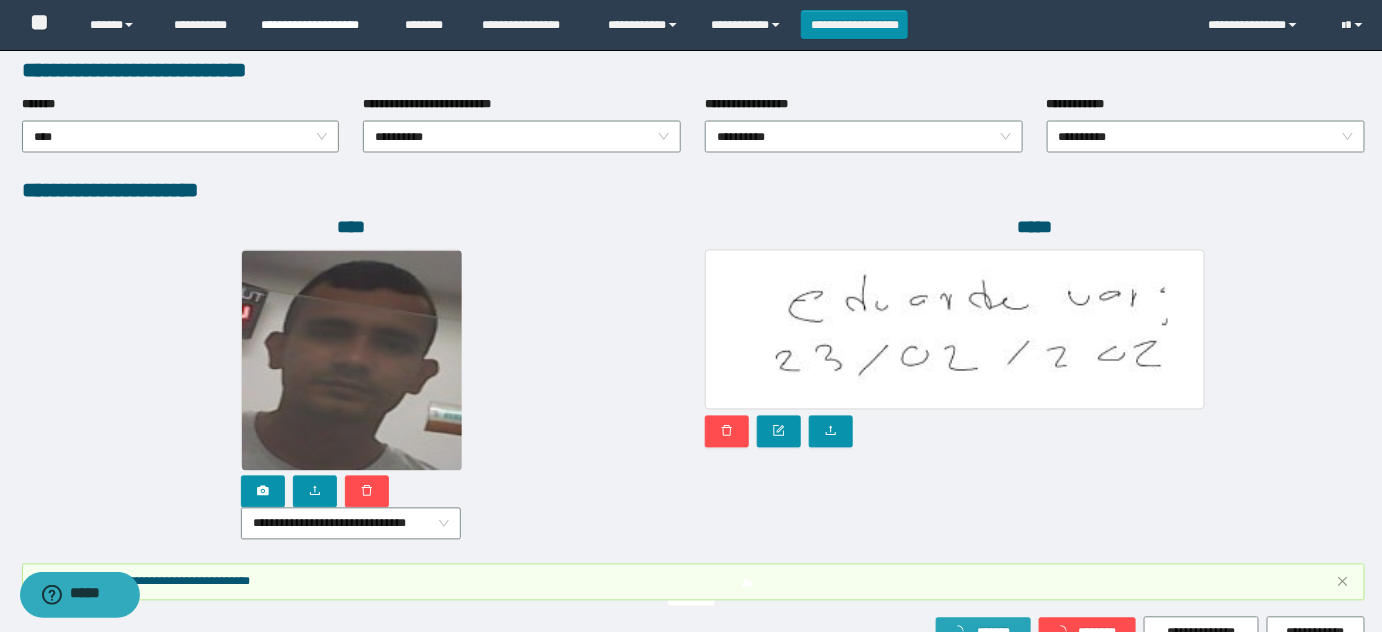 scroll, scrollTop: 1154, scrollLeft: 0, axis: vertical 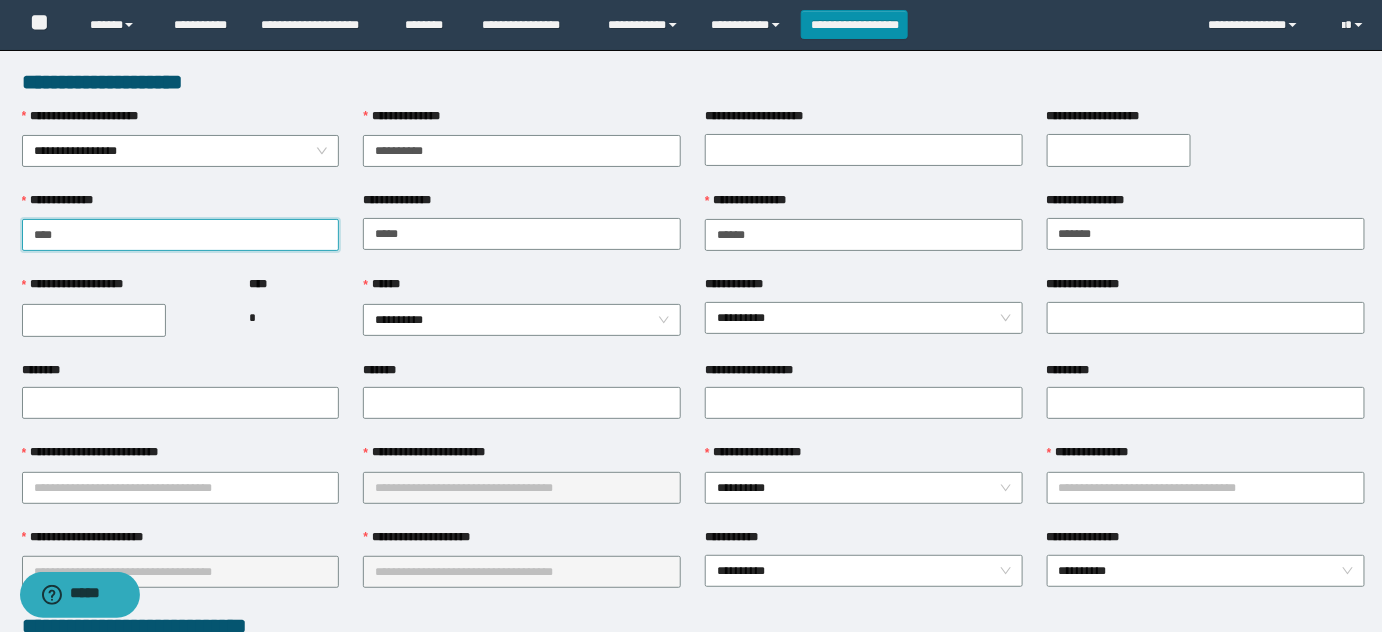 drag, startPoint x: 133, startPoint y: 232, endPoint x: 0, endPoint y: 266, distance: 137.2771 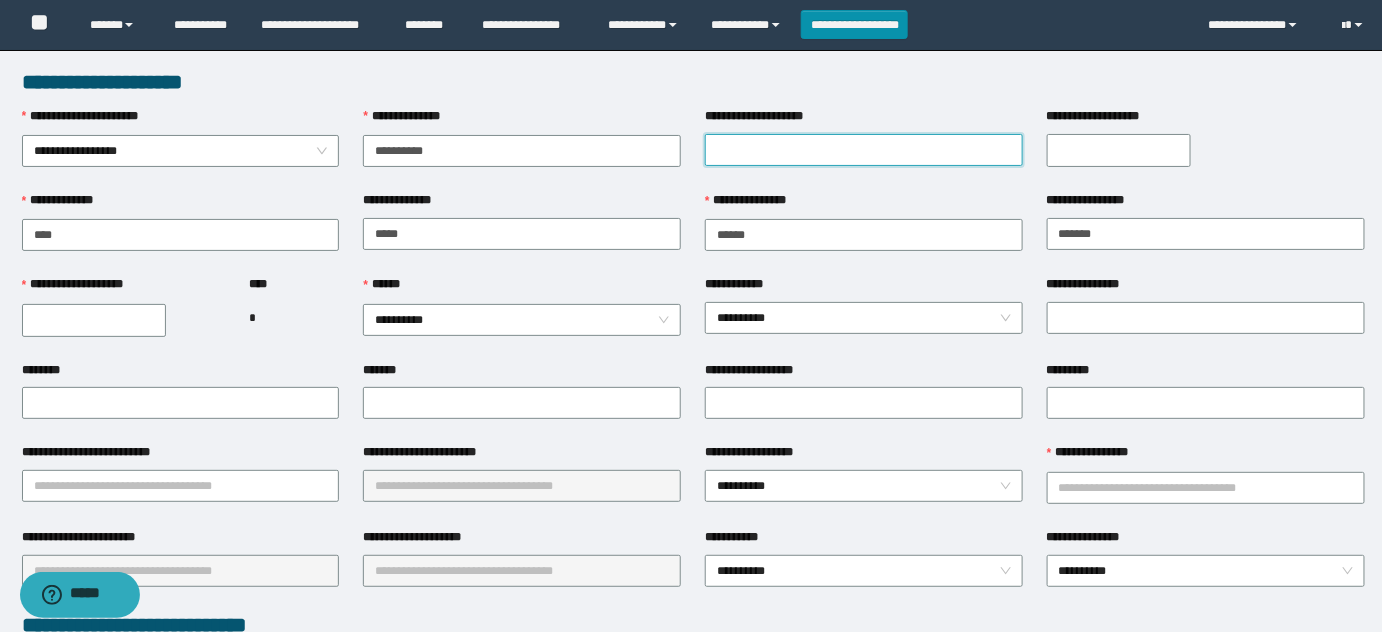 click on "**********" at bounding box center (864, 150) 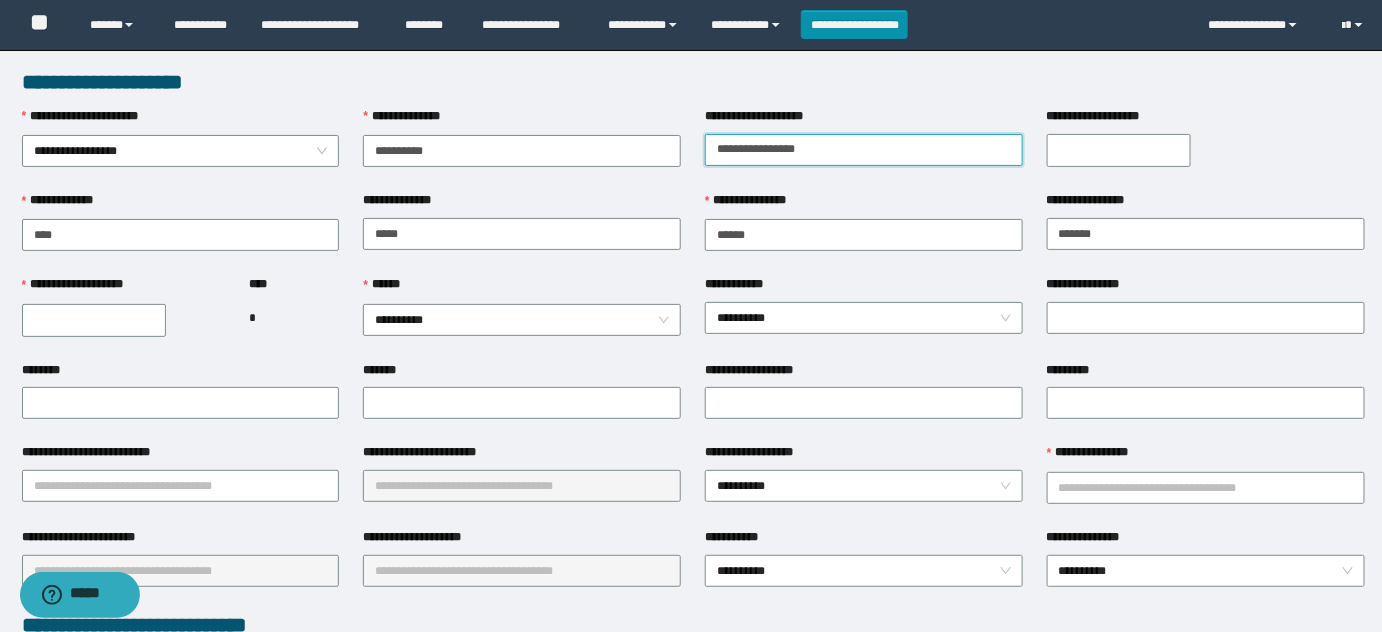 type on "**********" 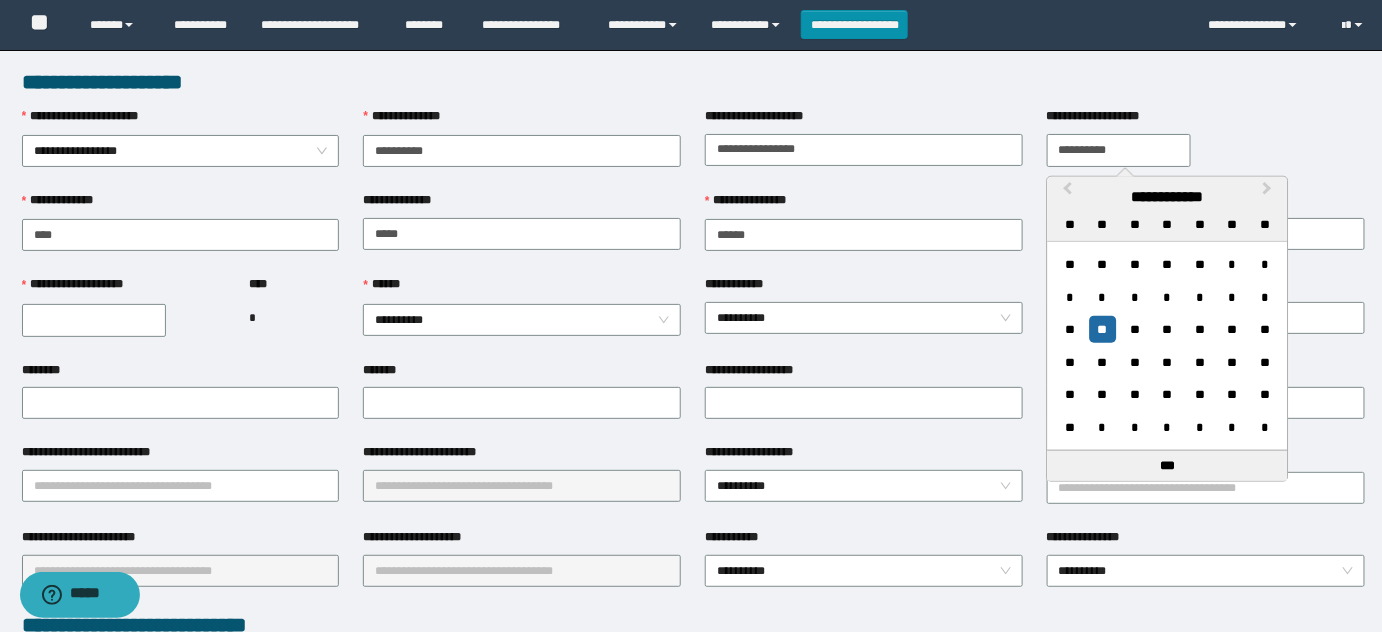 type on "**********" 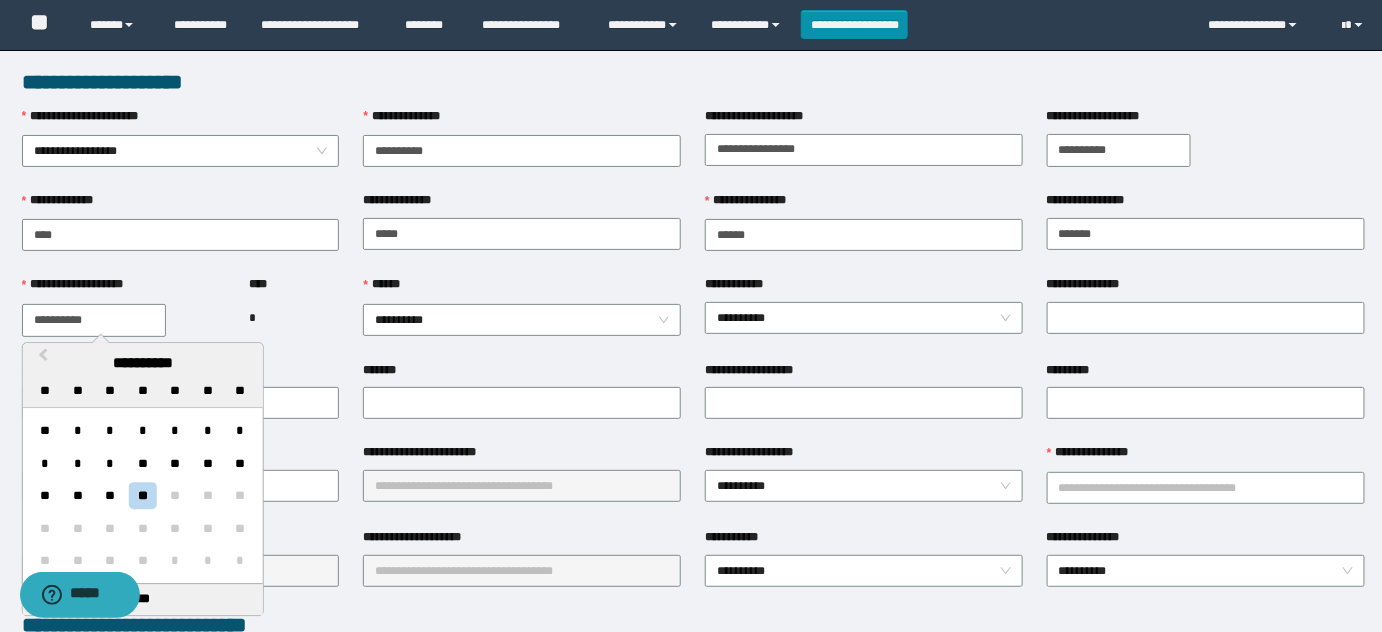 click on "**********" at bounding box center (94, 320) 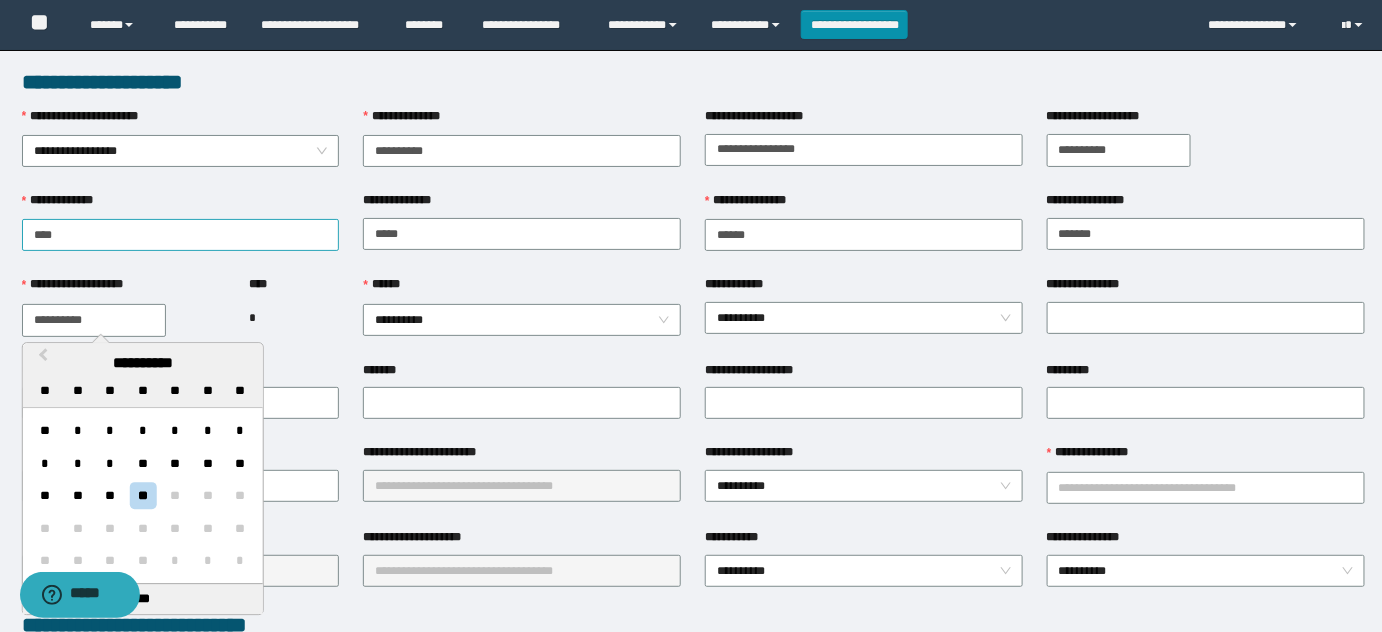 type on "**********" 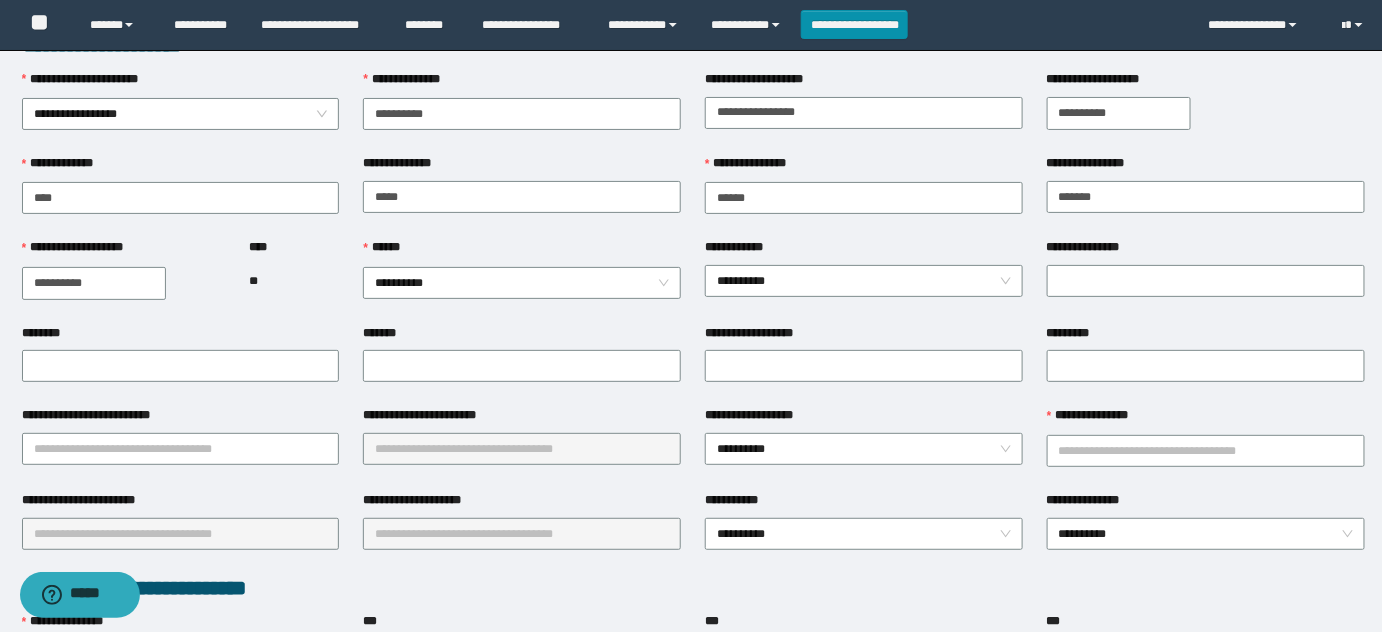 scroll, scrollTop: 90, scrollLeft: 0, axis: vertical 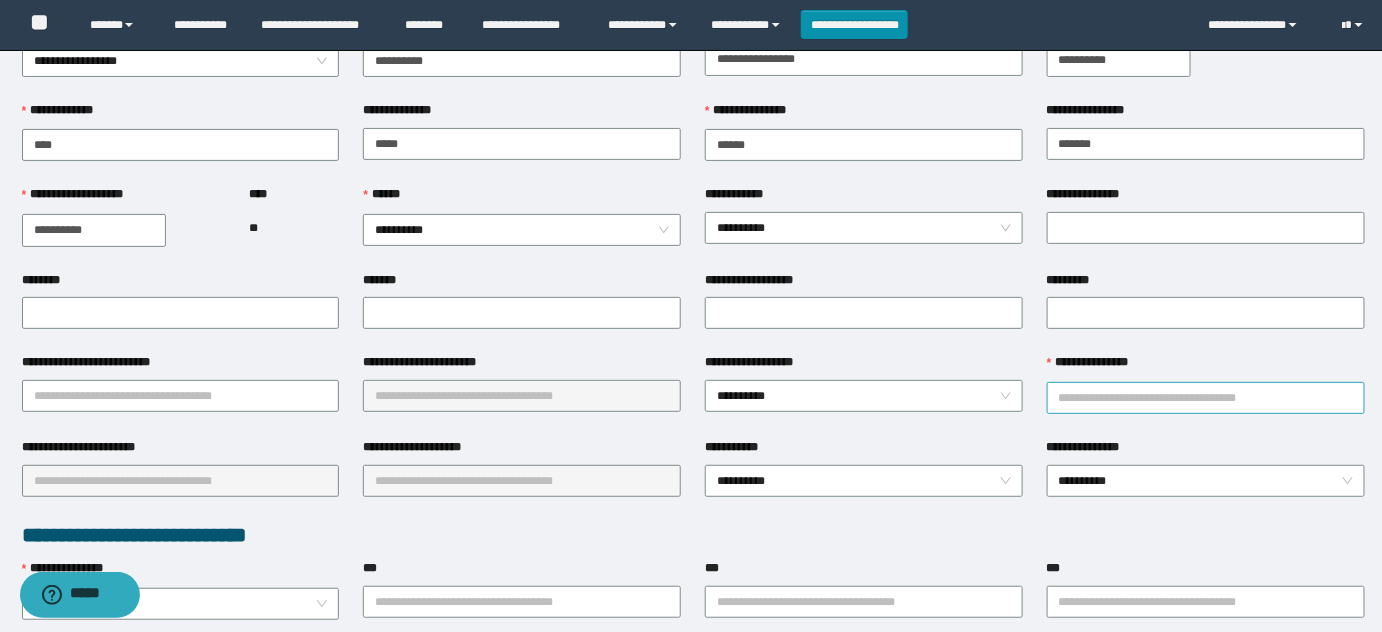 click on "**********" at bounding box center [1206, 398] 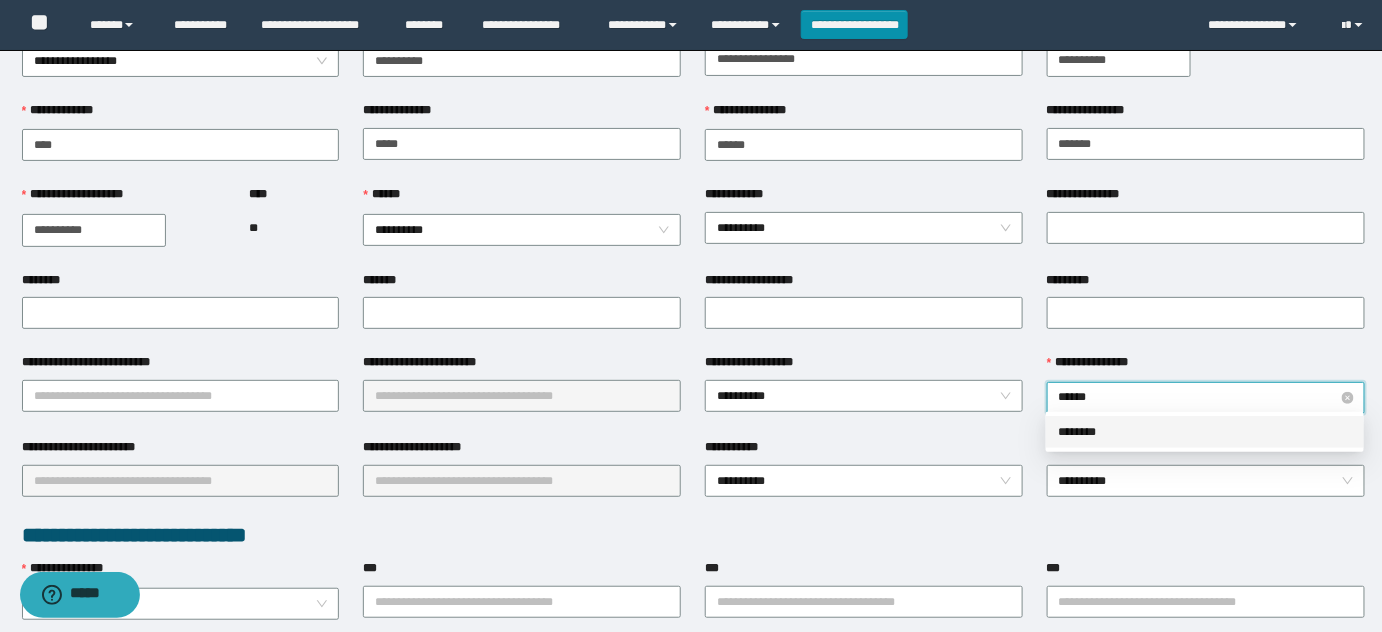 type on "******" 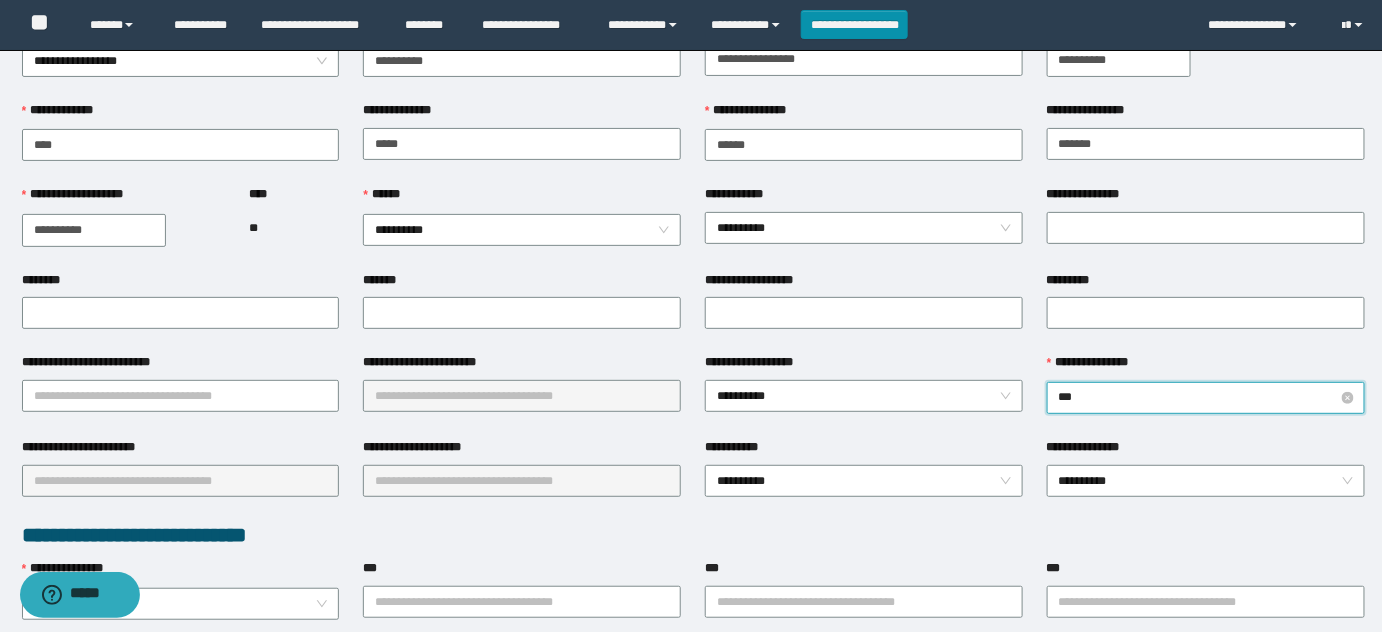 type on "****" 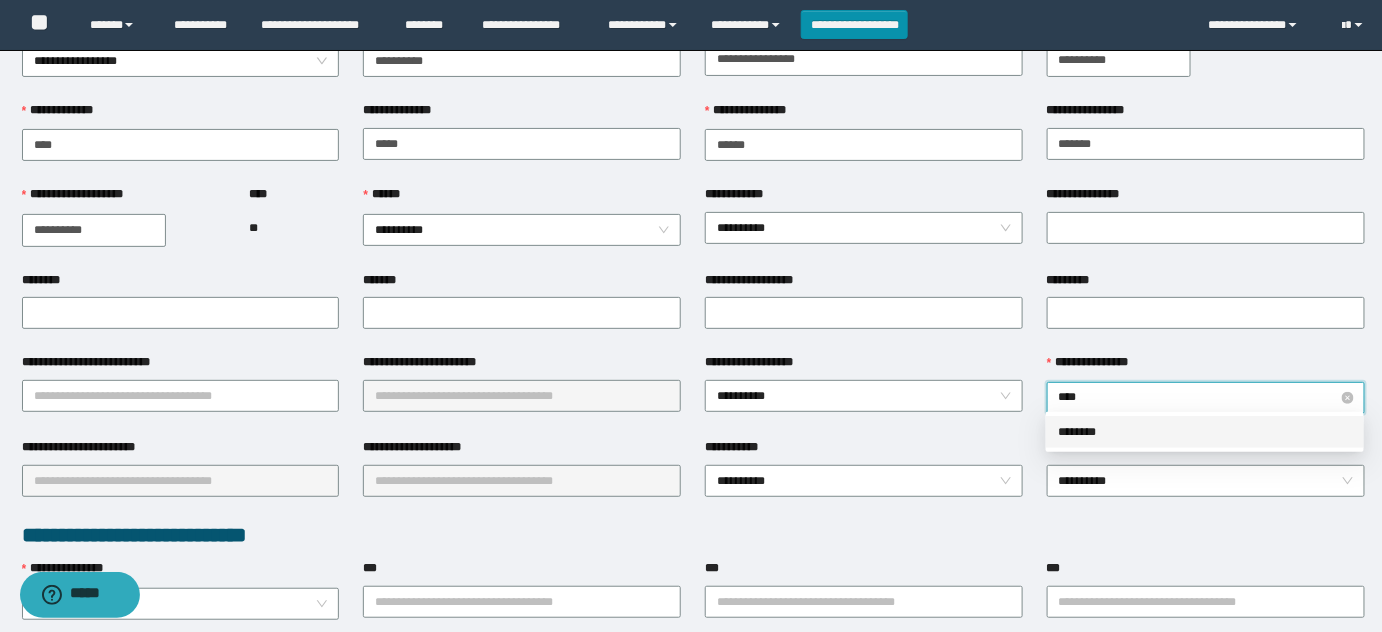 type 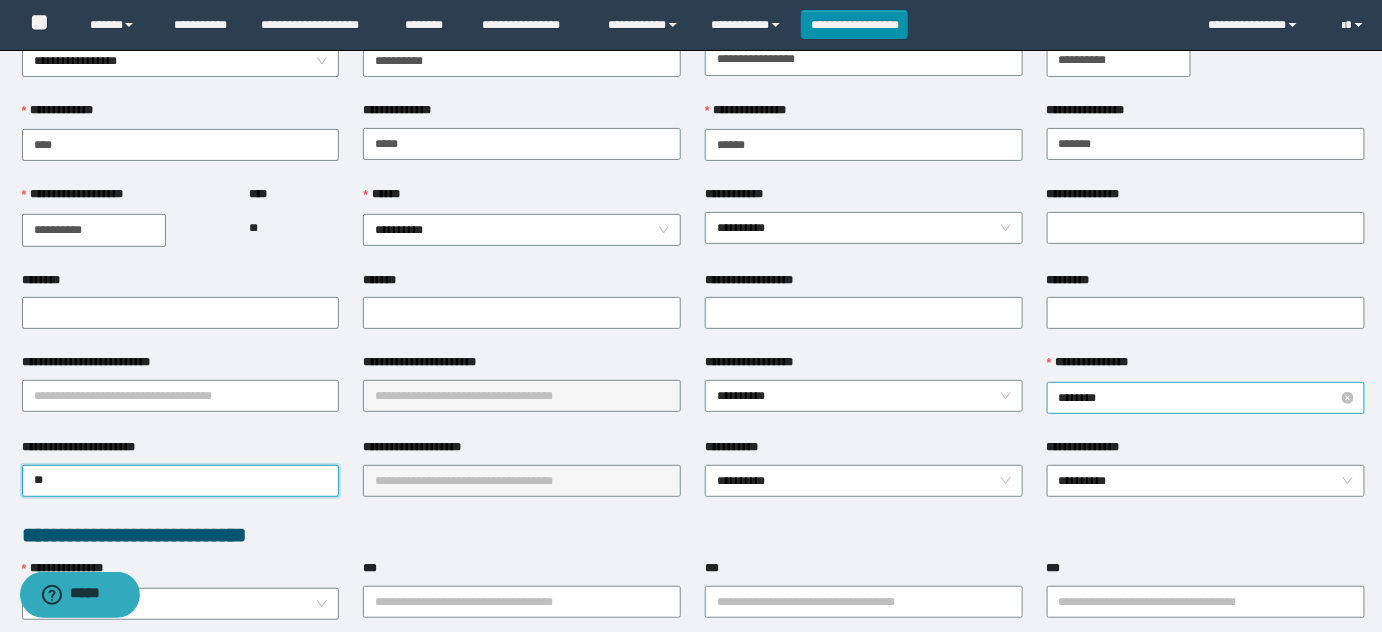 type on "***" 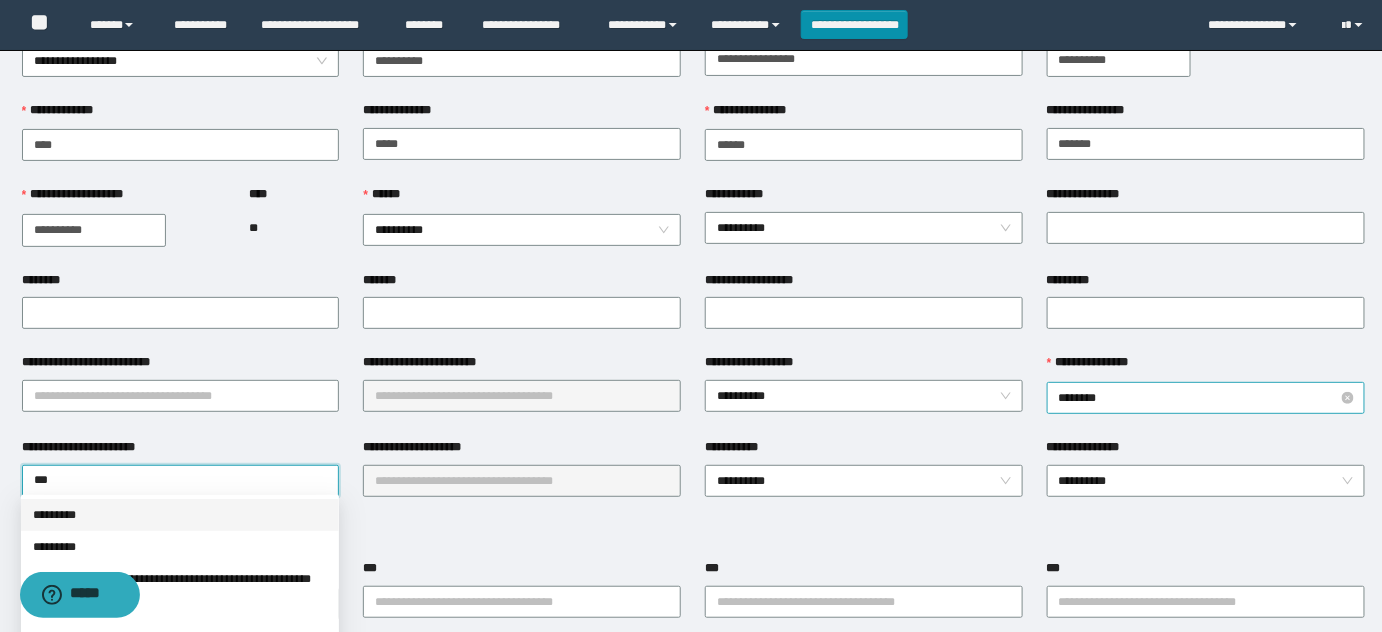 type 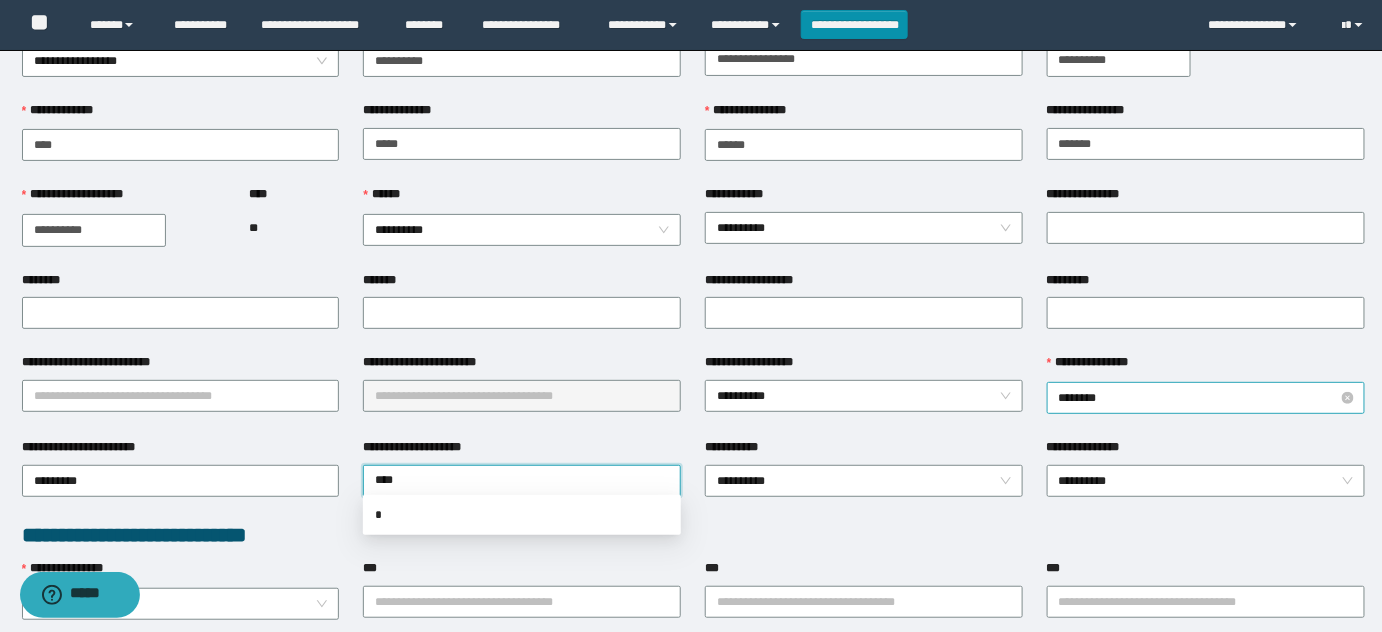 type on "*****" 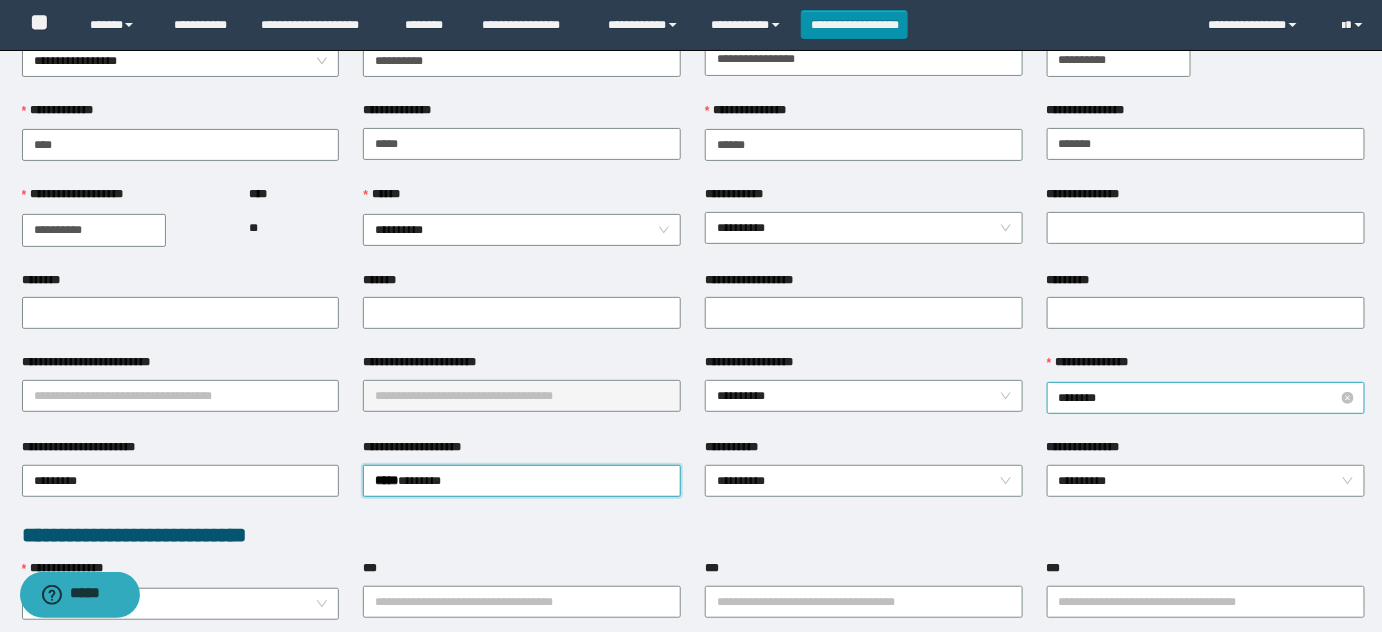 type 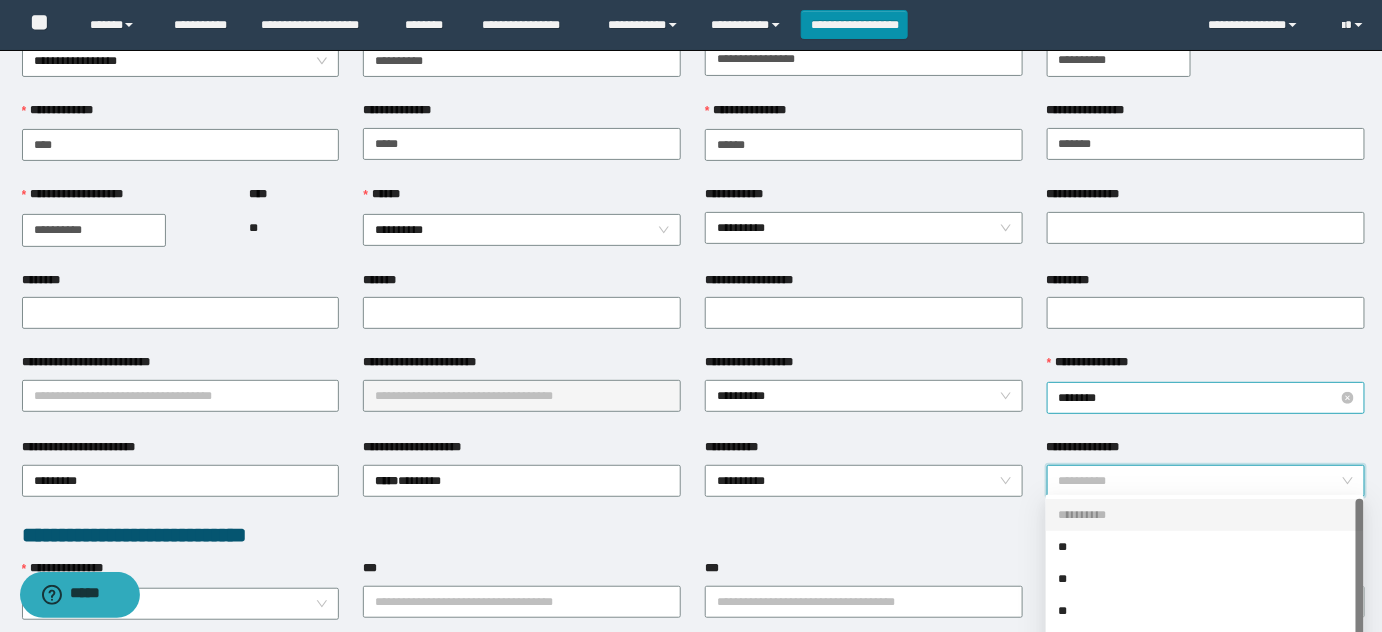 scroll, scrollTop: 32, scrollLeft: 0, axis: vertical 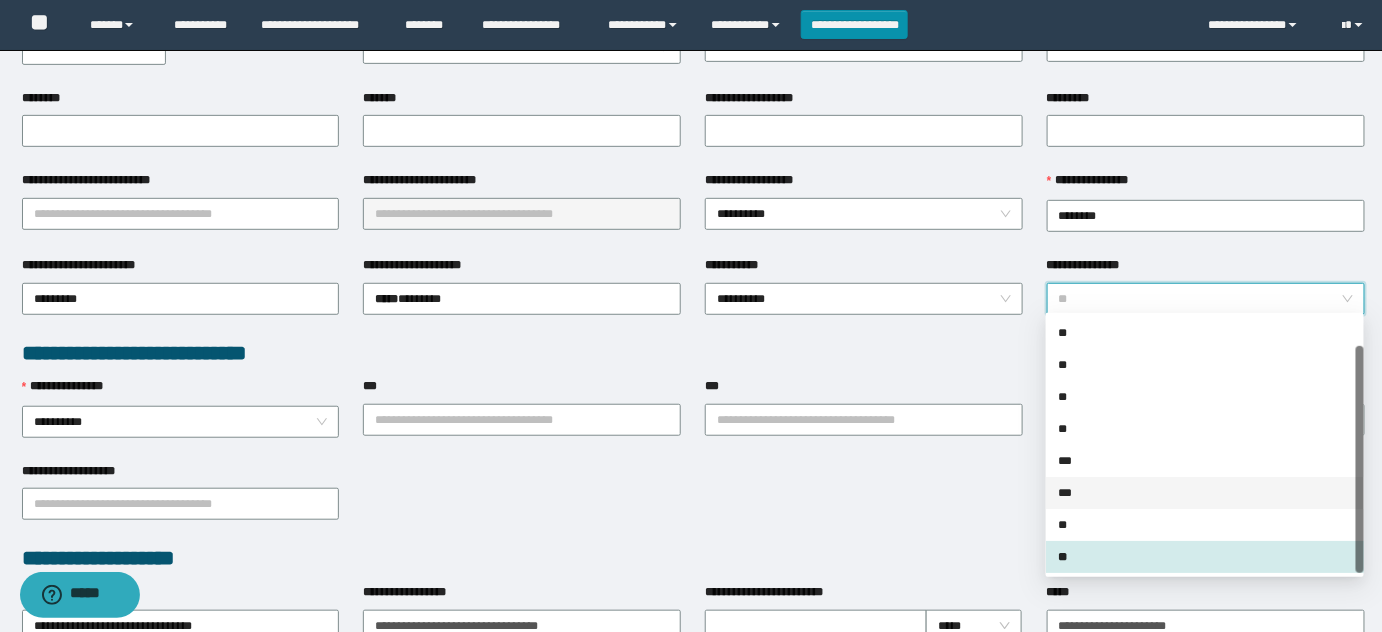 click on "***" at bounding box center (1205, 493) 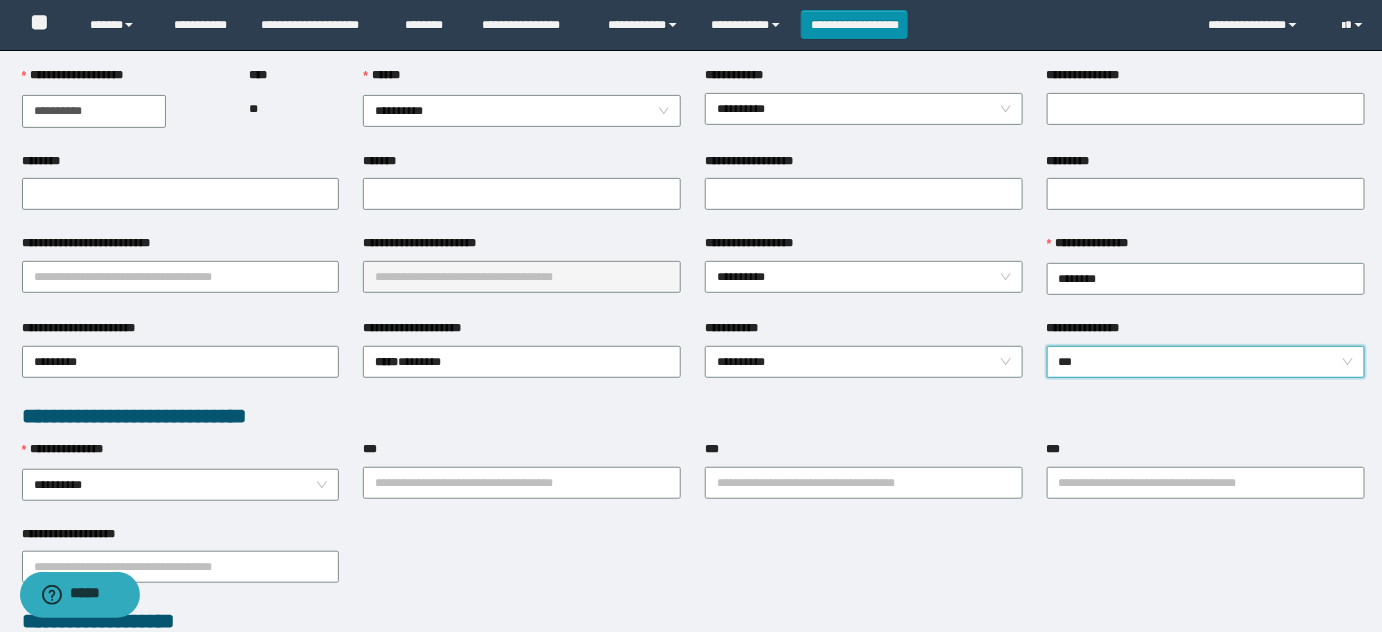 scroll, scrollTop: 90, scrollLeft: 0, axis: vertical 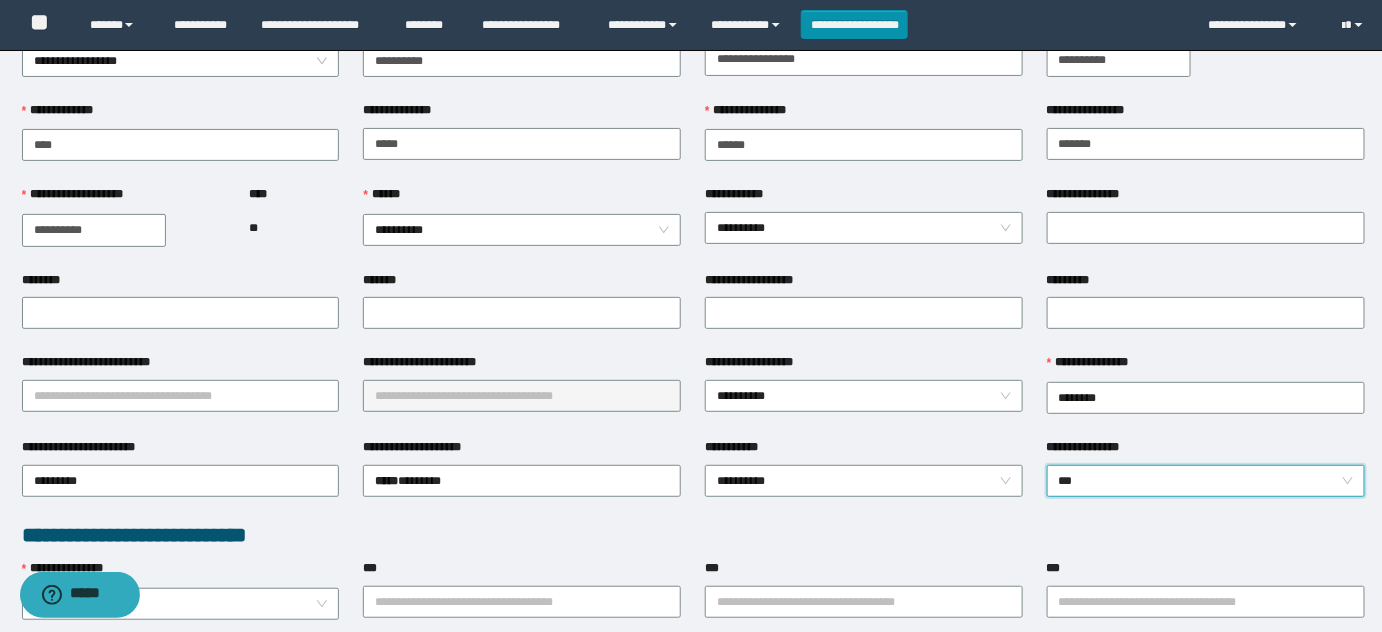 click on "**********" at bounding box center (1094, 194) 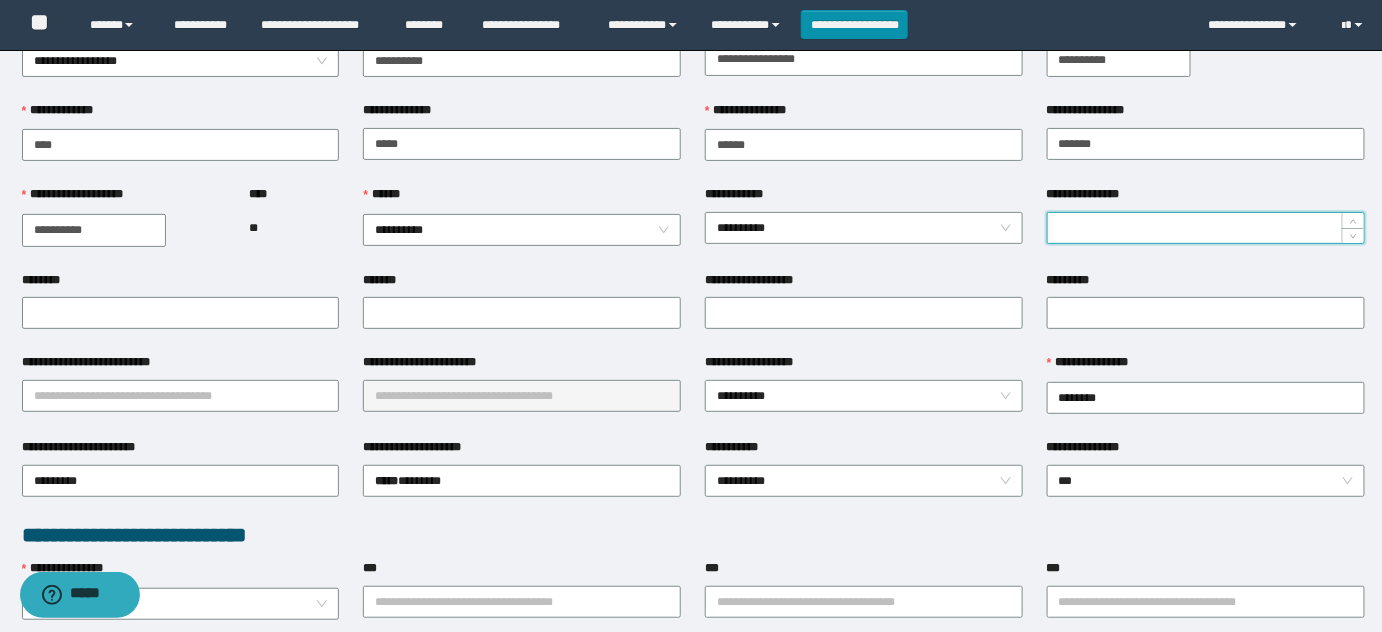 click on "**********" at bounding box center (1206, 227) 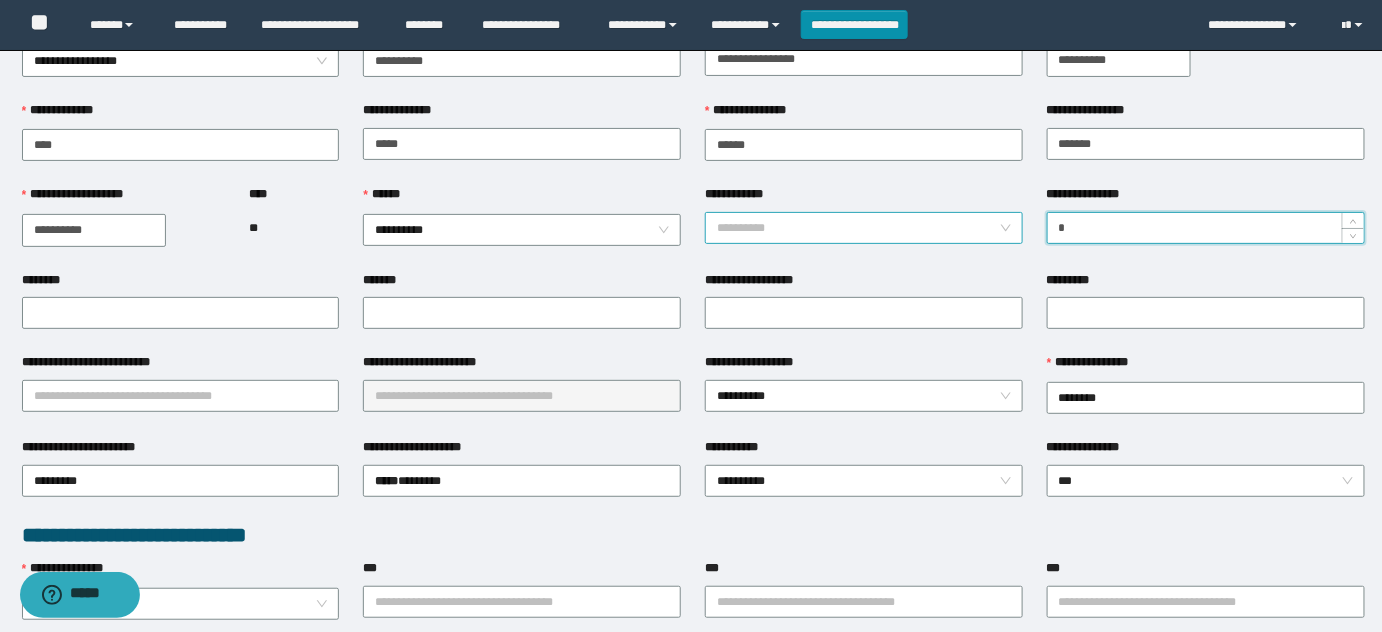 click on "**********" at bounding box center (864, 228) 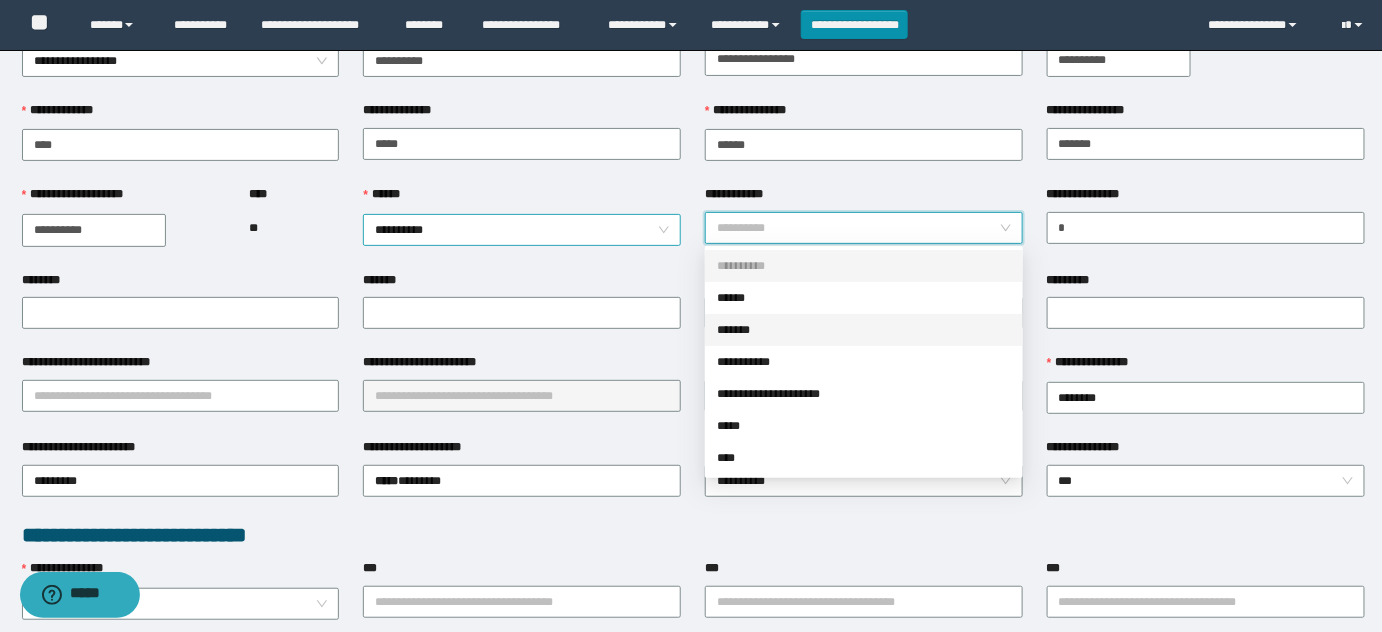 drag, startPoint x: 783, startPoint y: 328, endPoint x: 560, endPoint y: 239, distance: 240.10414 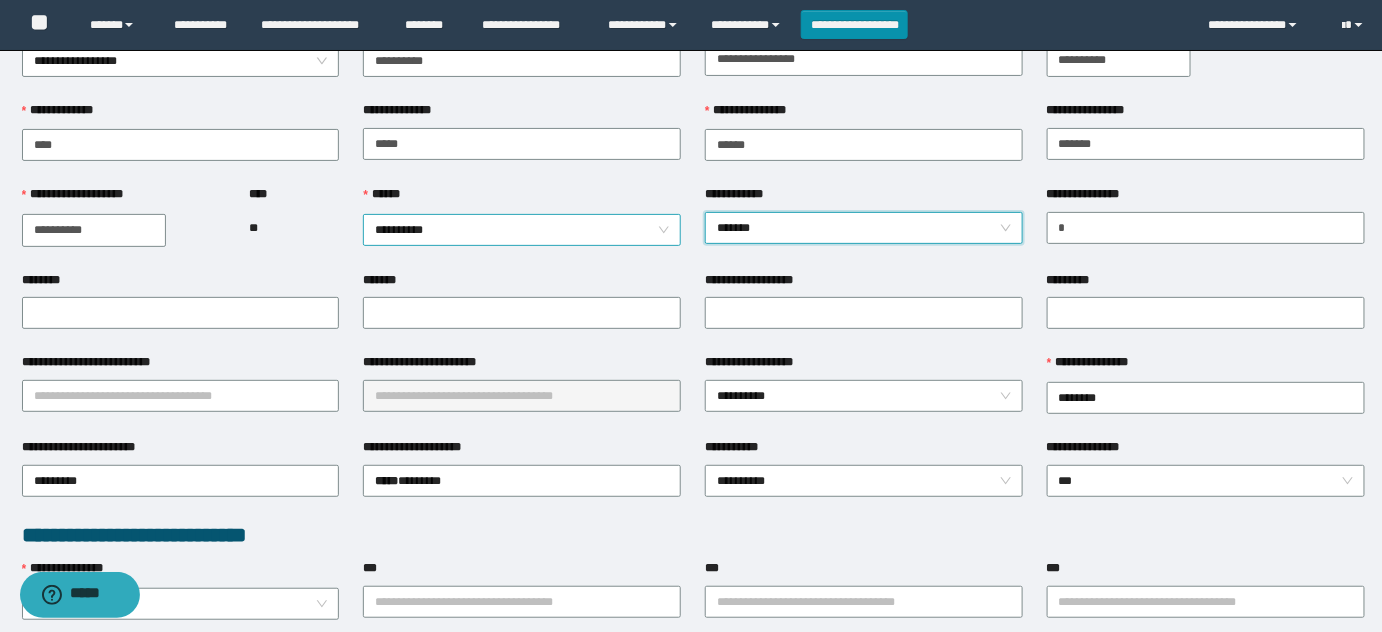 click on "**********" at bounding box center (522, 230) 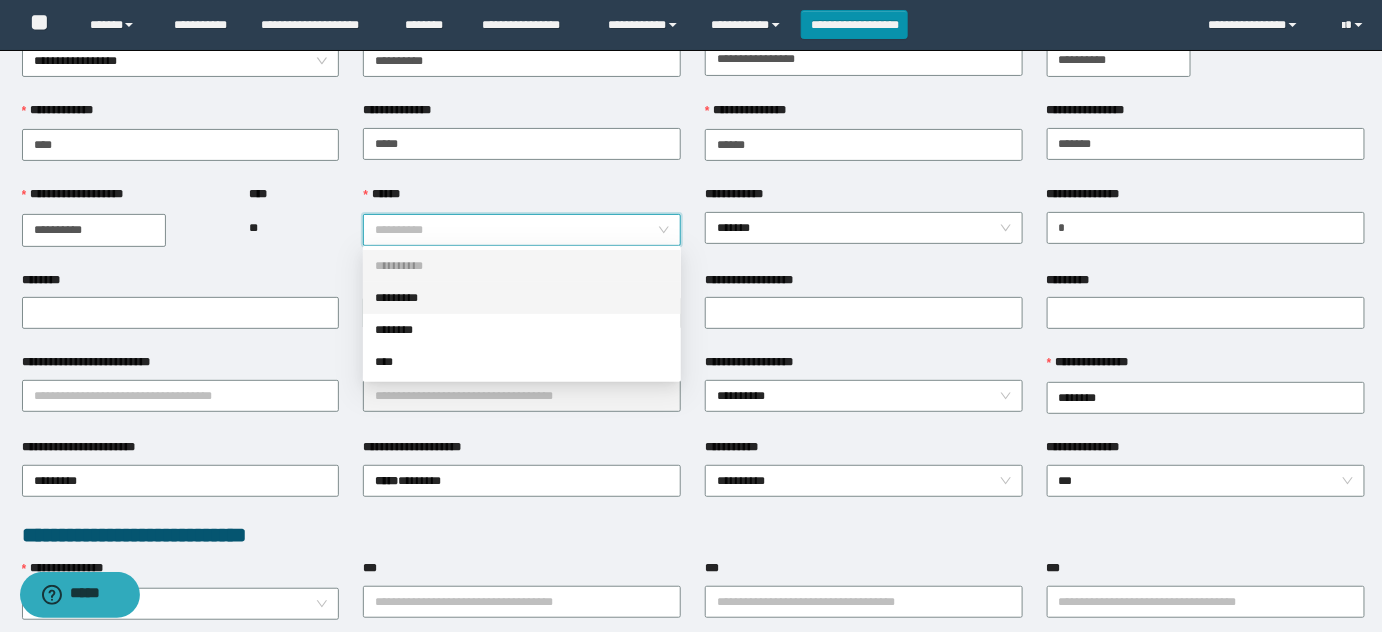 click on "*********" at bounding box center (522, 298) 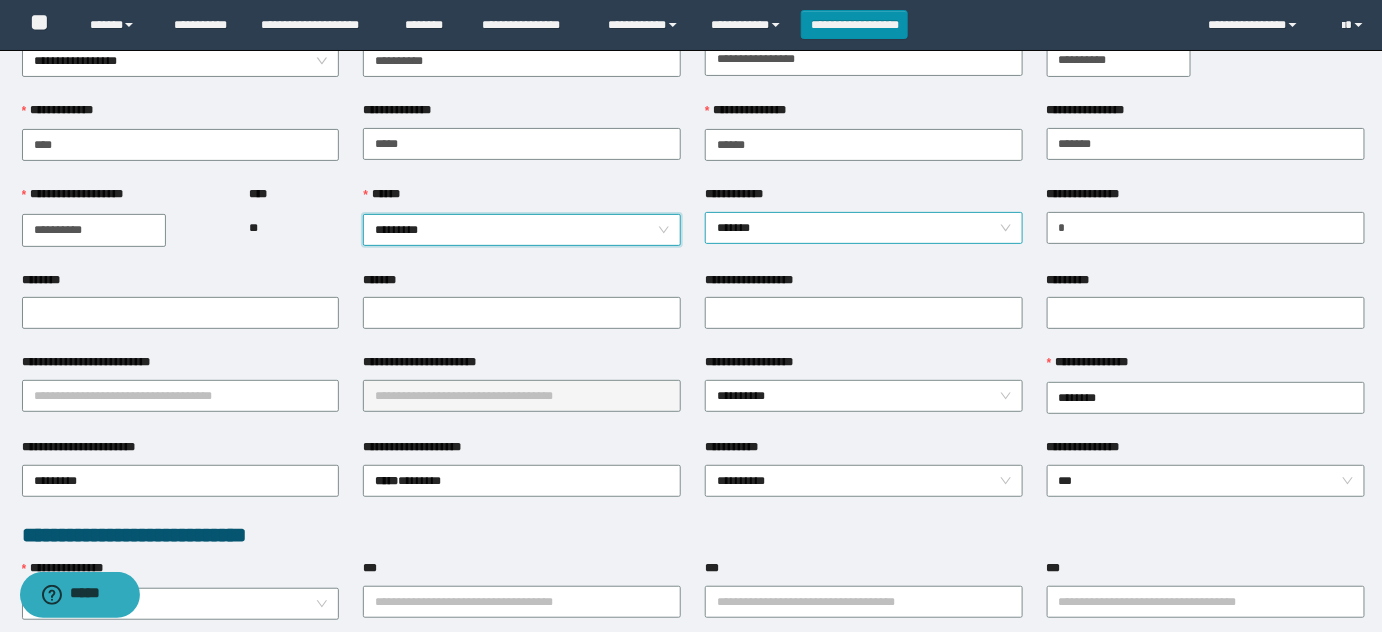 click on "*******" at bounding box center (864, 228) 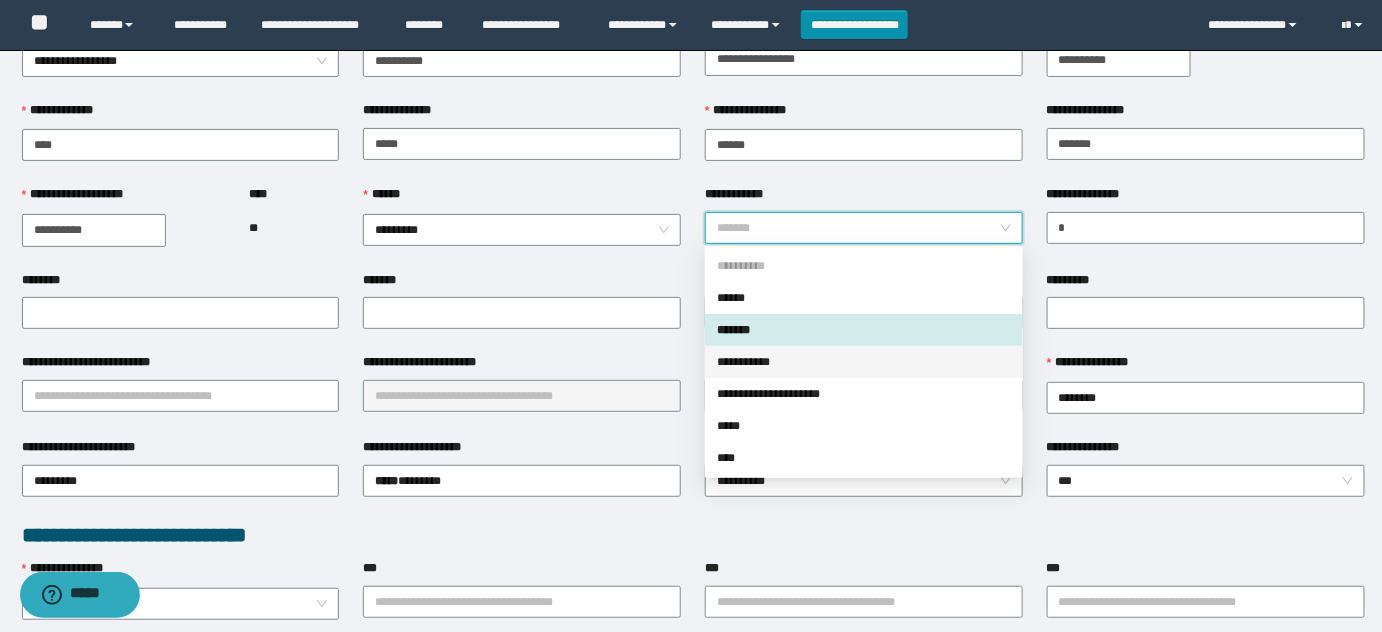 drag, startPoint x: 793, startPoint y: 367, endPoint x: 678, endPoint y: 363, distance: 115.06954 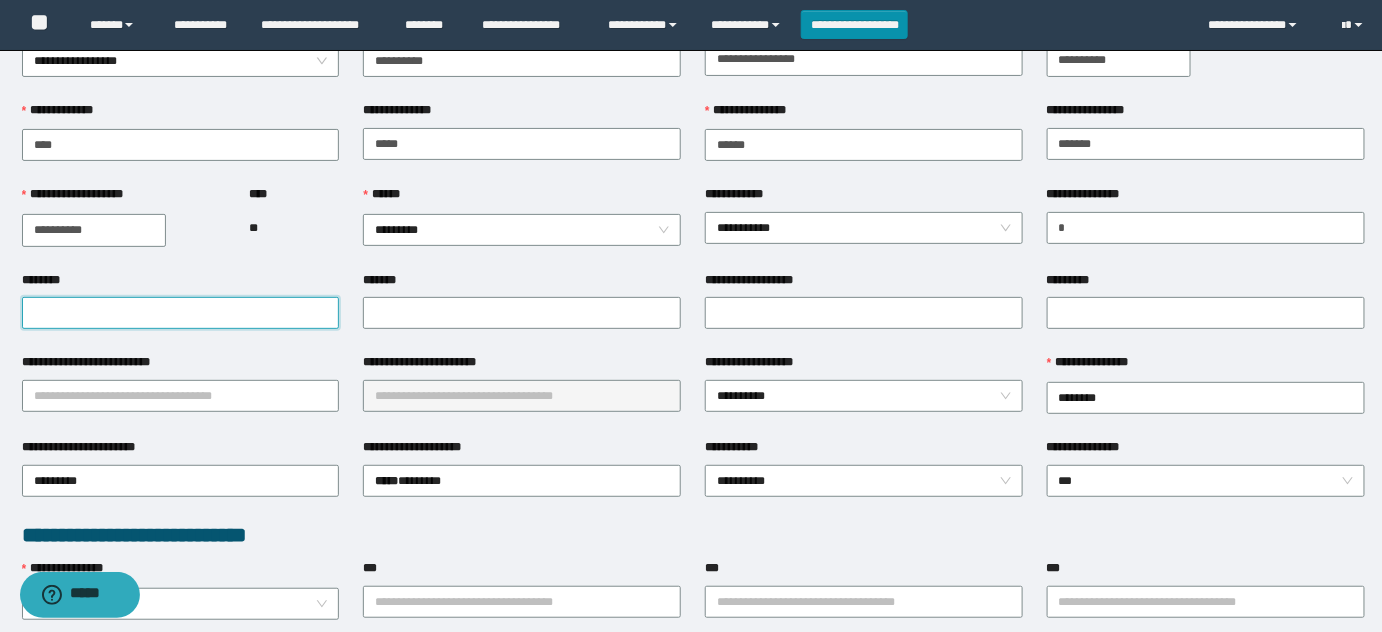 click on "********" at bounding box center (181, 313) 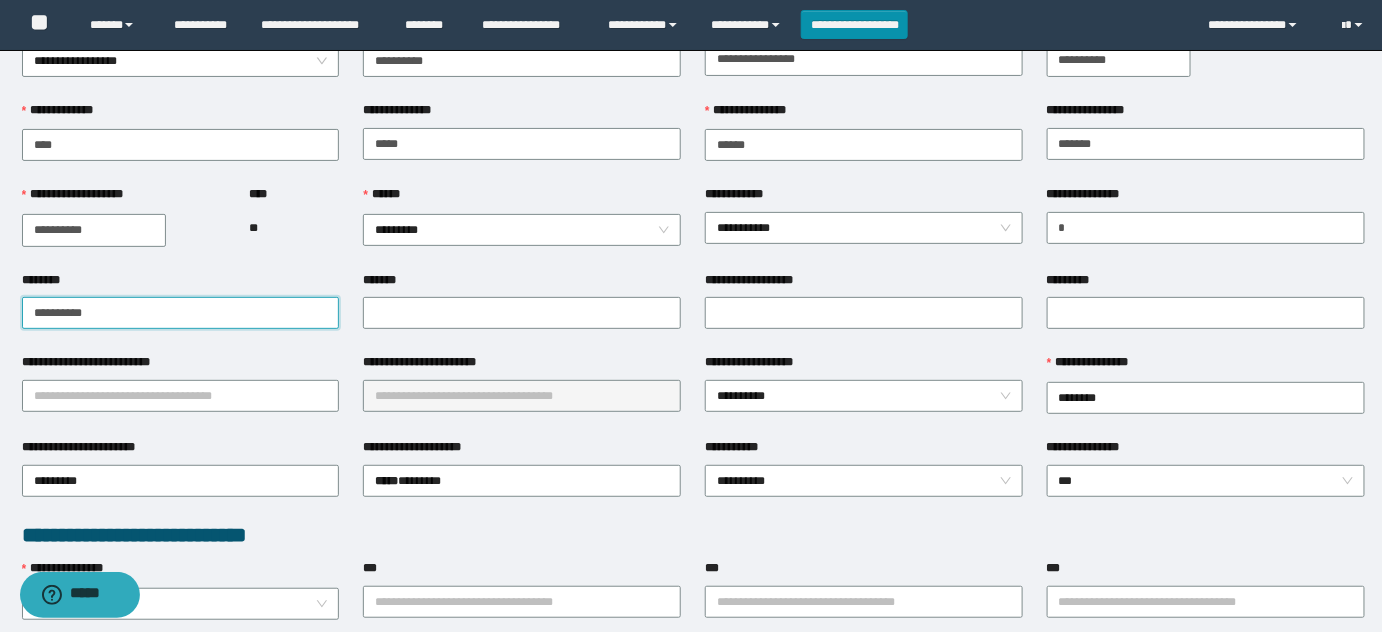 drag, startPoint x: 141, startPoint y: 310, endPoint x: 0, endPoint y: 296, distance: 141.69333 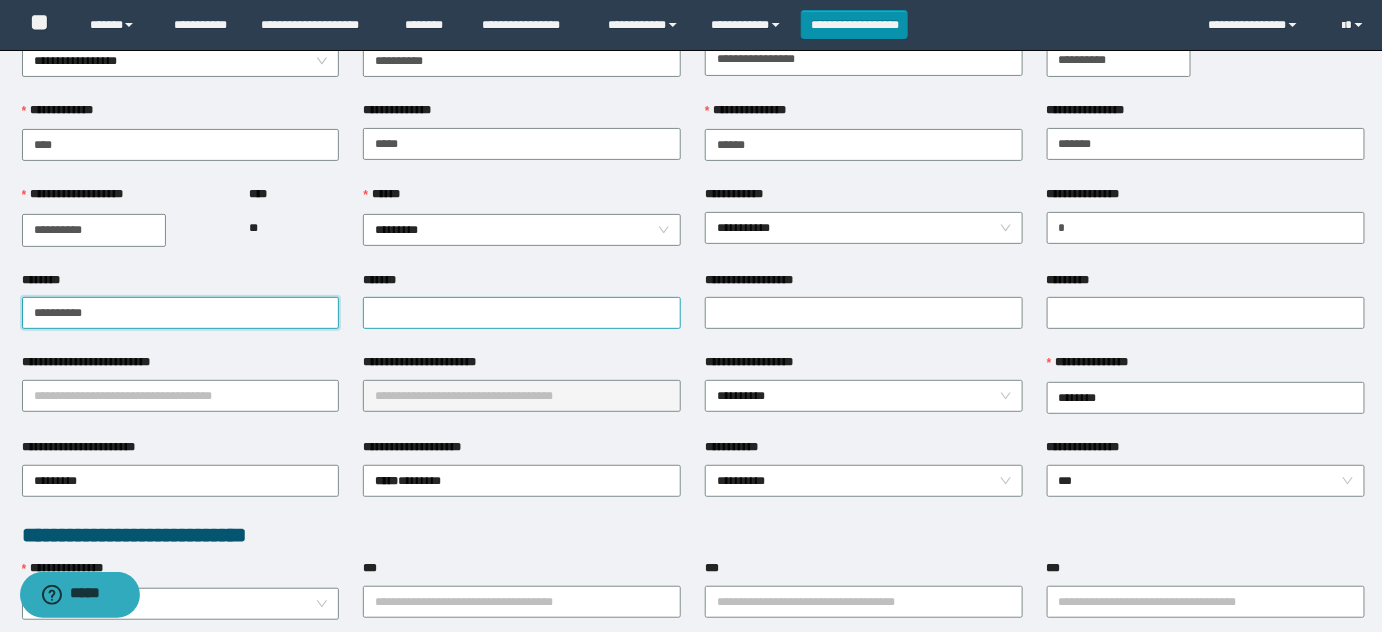 type on "**********" 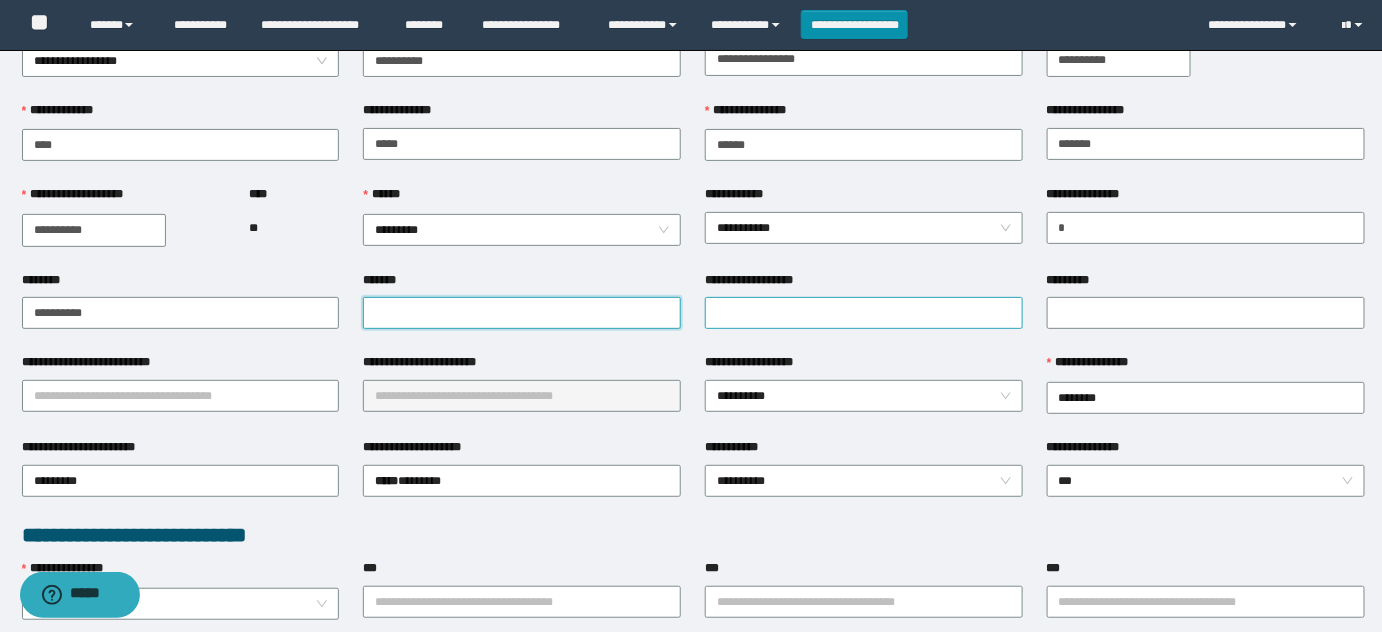 drag, startPoint x: 470, startPoint y: 322, endPoint x: 866, endPoint y: 296, distance: 396.85263 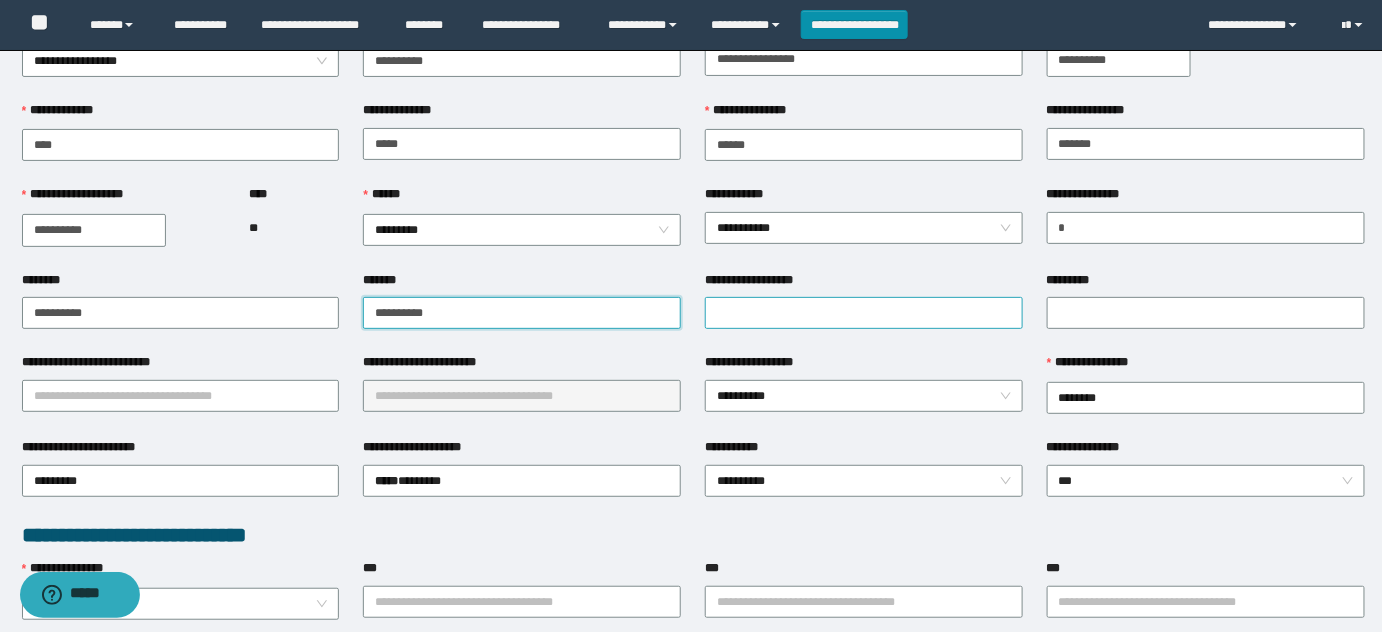 type on "**********" 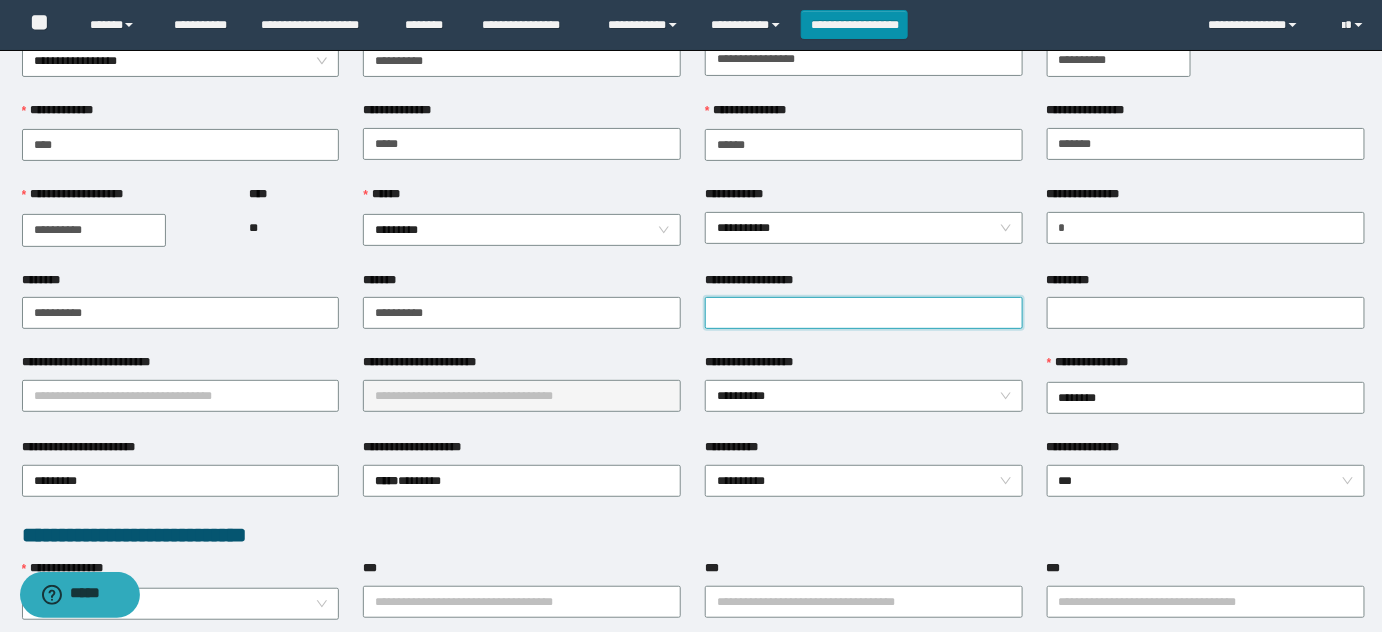 click on "**********" at bounding box center [864, 313] 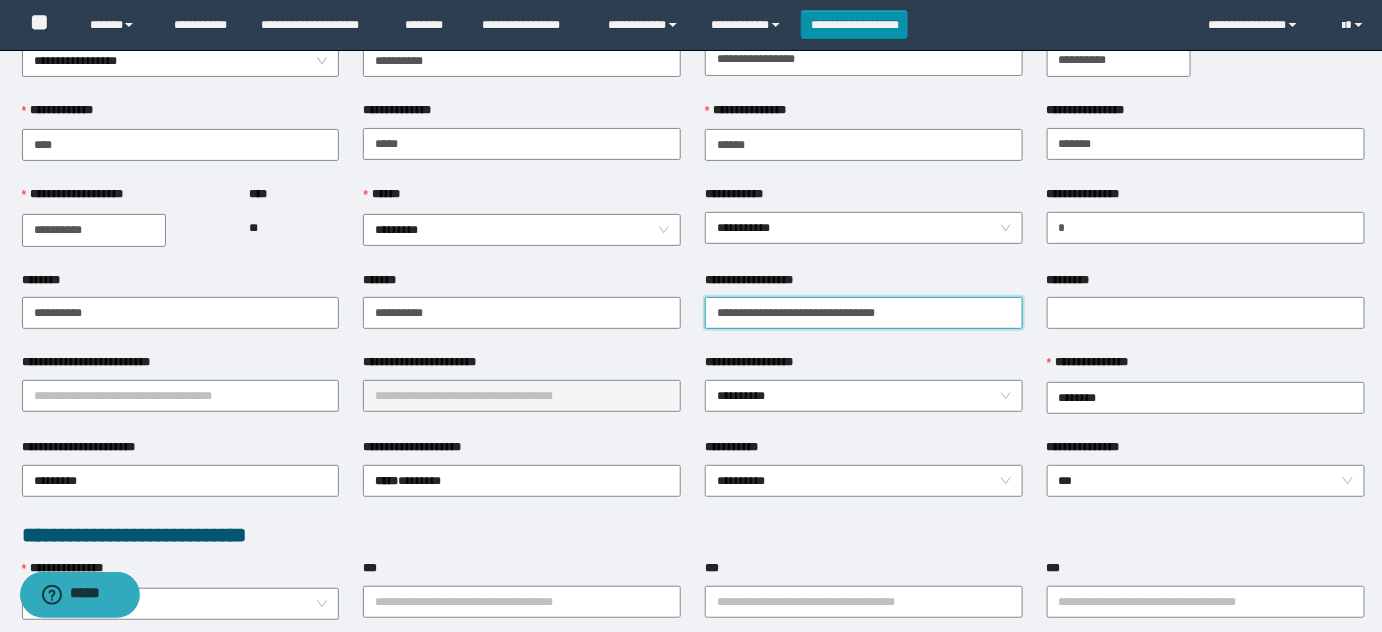 click on "**********" at bounding box center [864, 313] 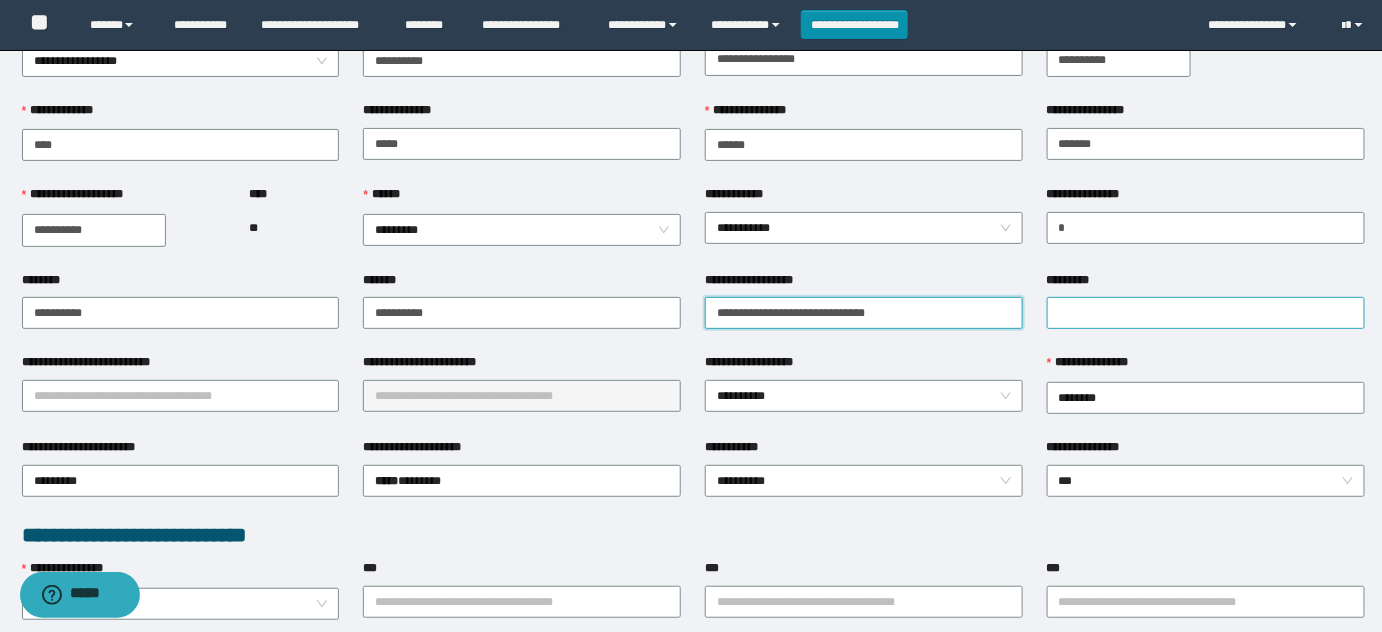 type on "**********" 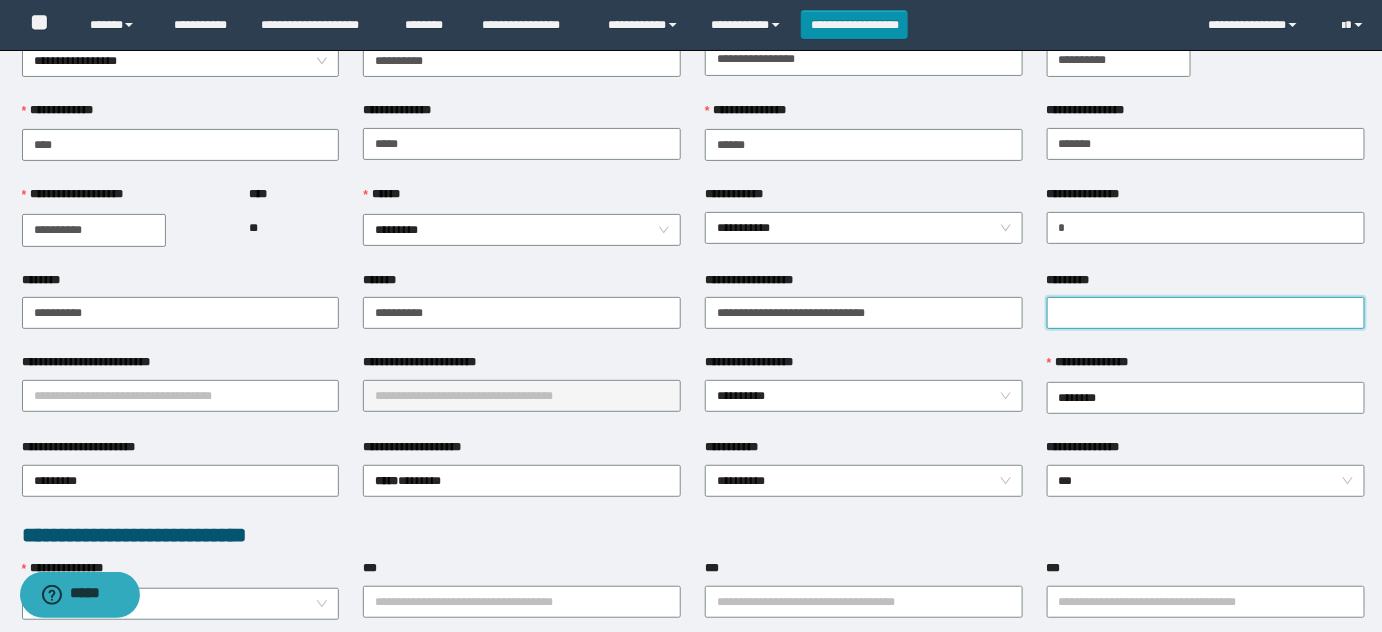 click on "*********" at bounding box center [1206, 313] 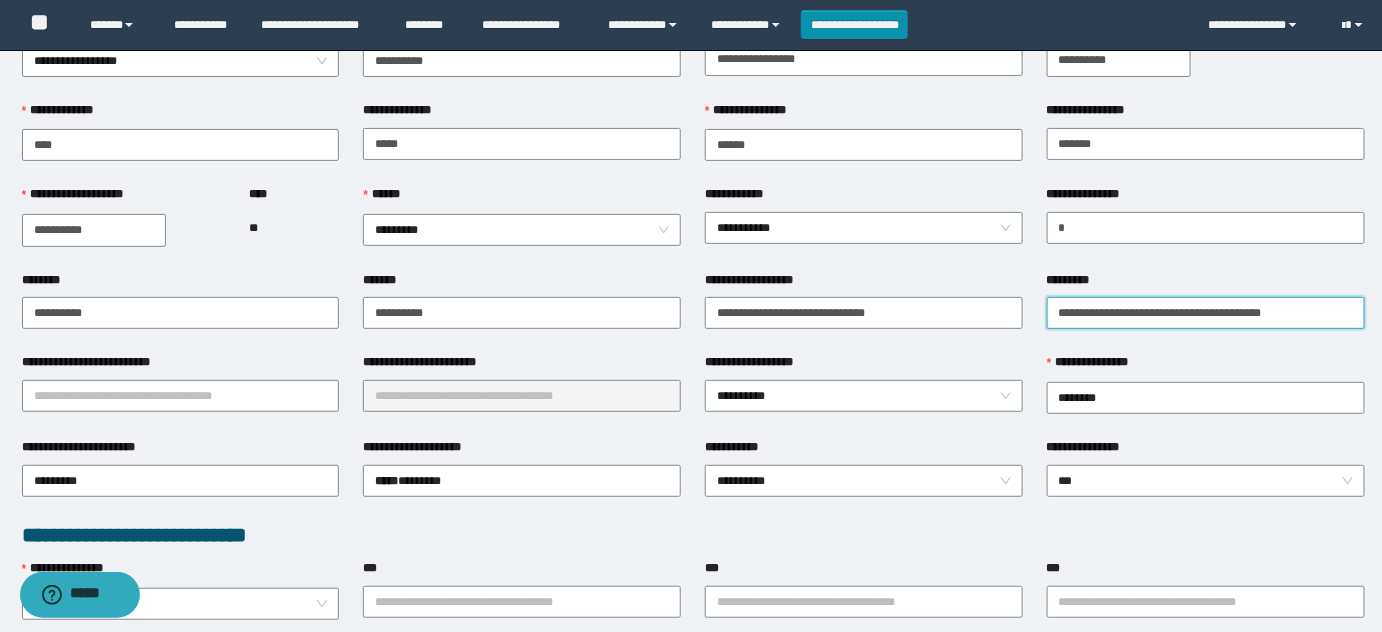 type on "**********" 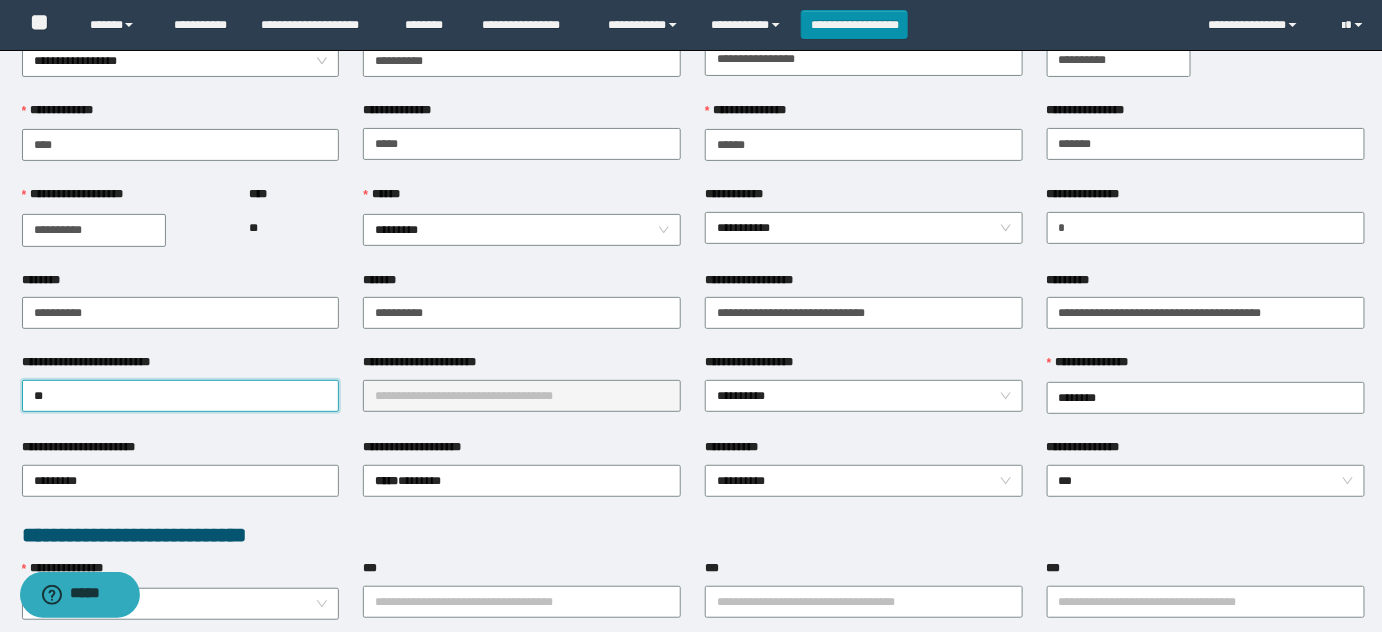 type on "***" 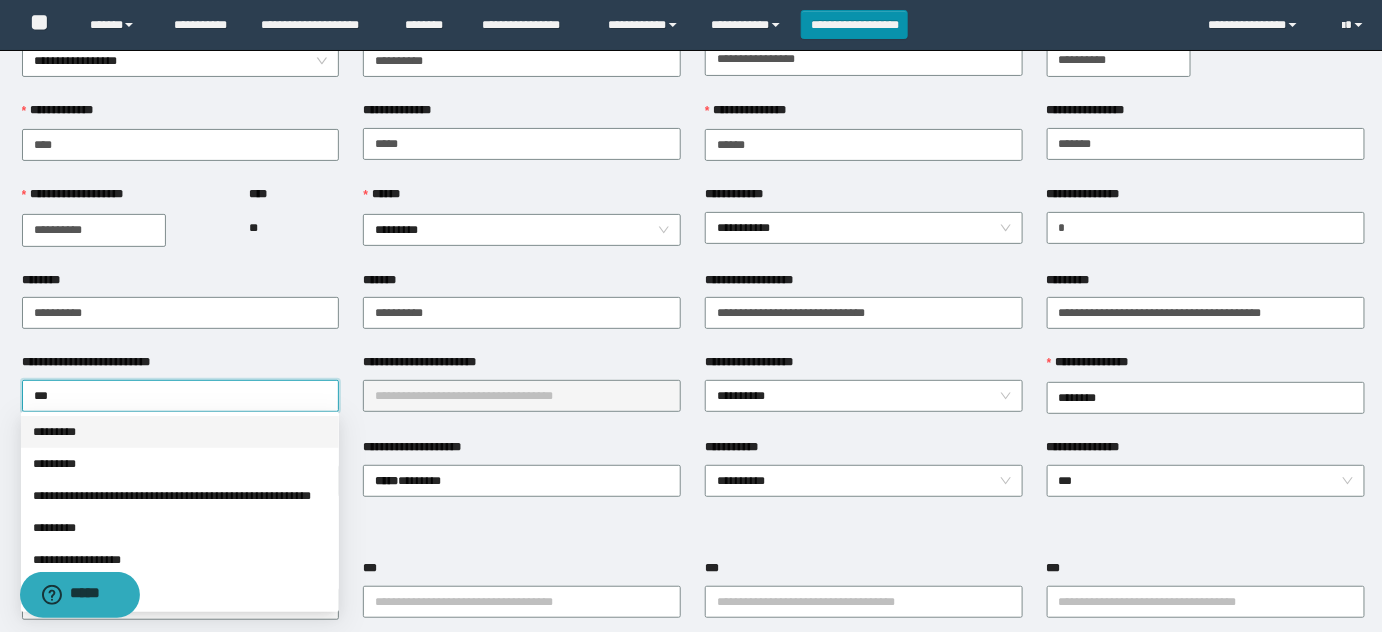type 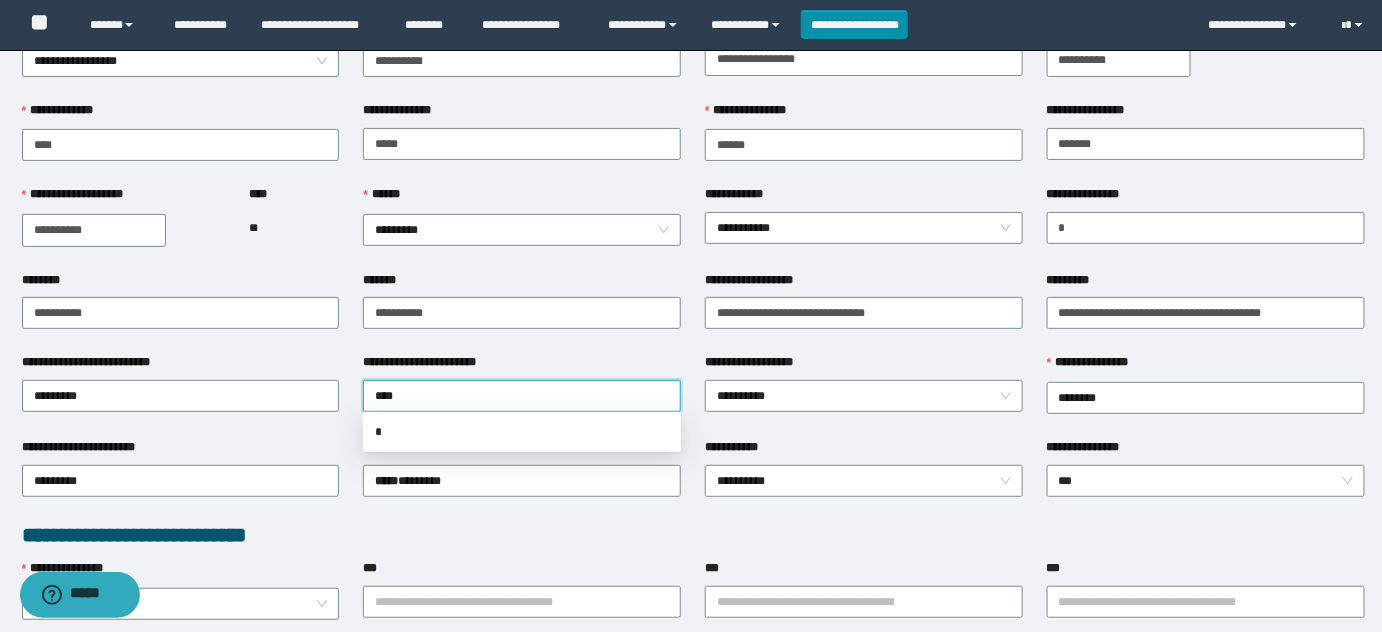 type on "*****" 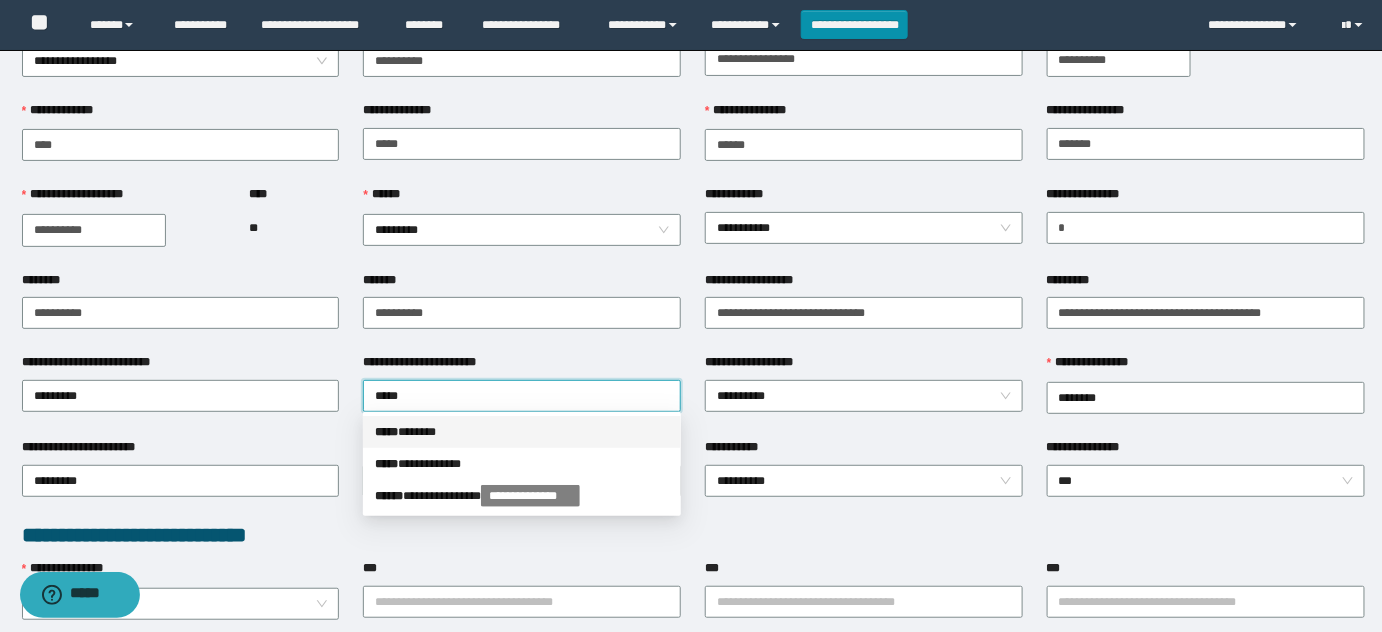 type 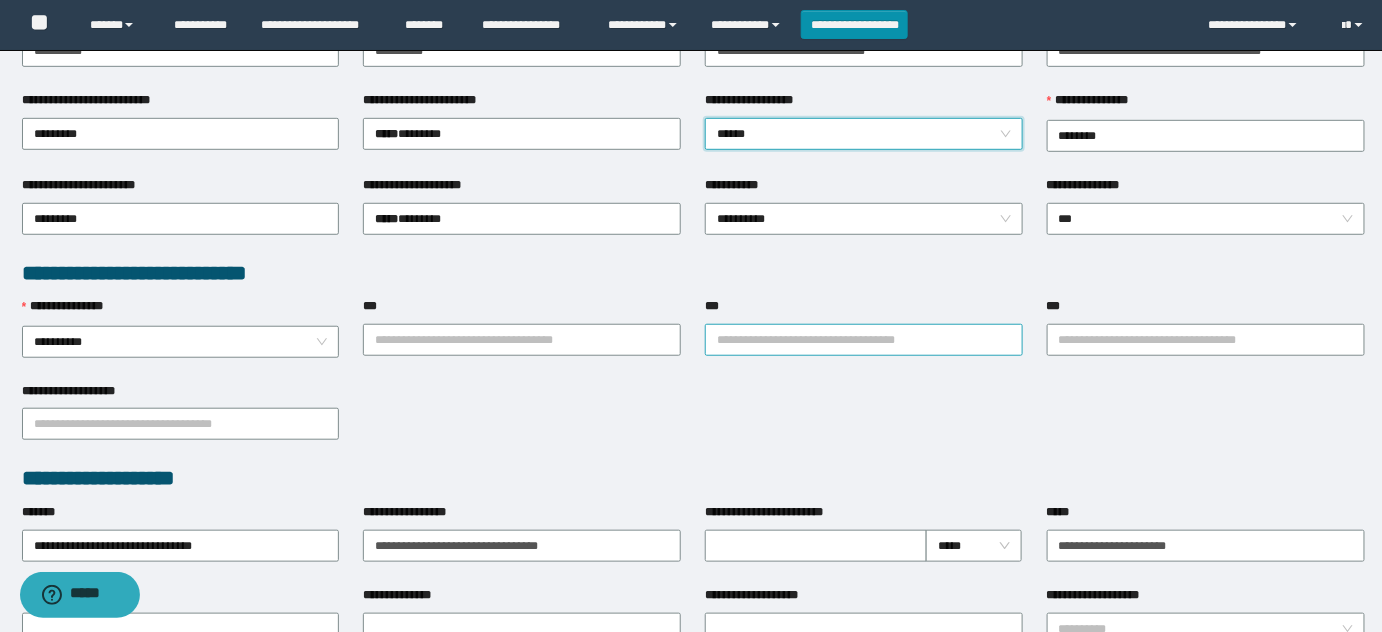 scroll, scrollTop: 363, scrollLeft: 0, axis: vertical 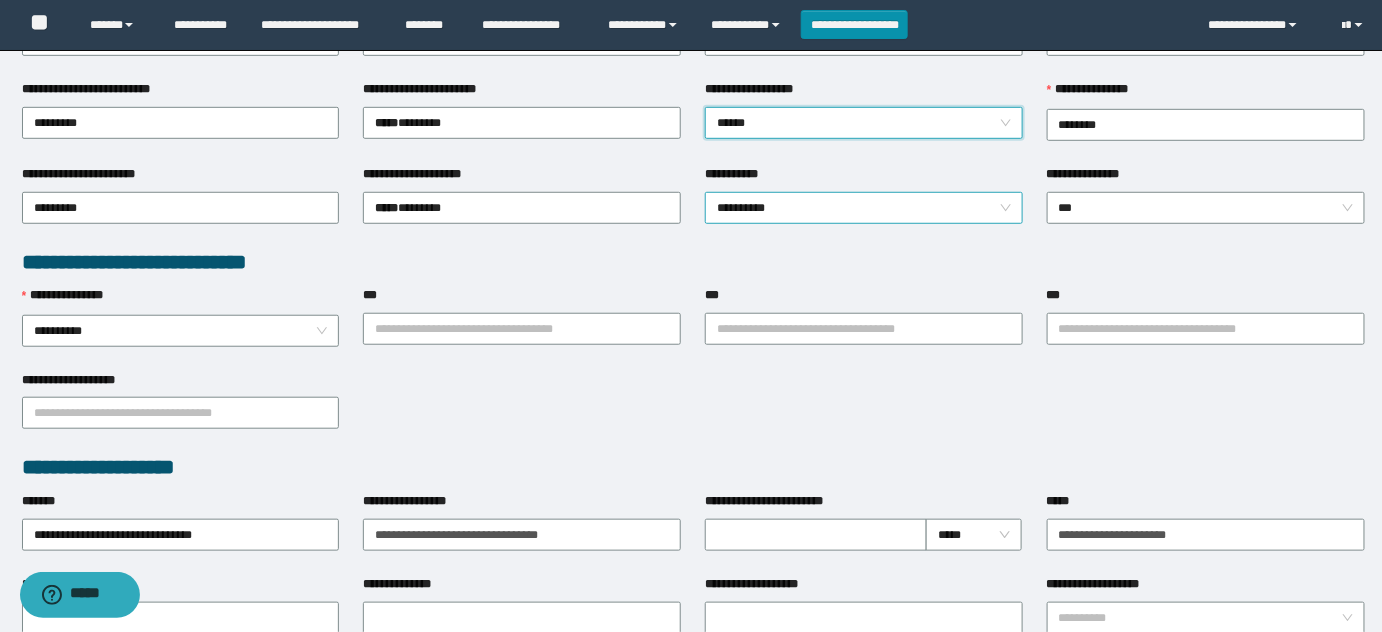 click on "**********" at bounding box center (864, 208) 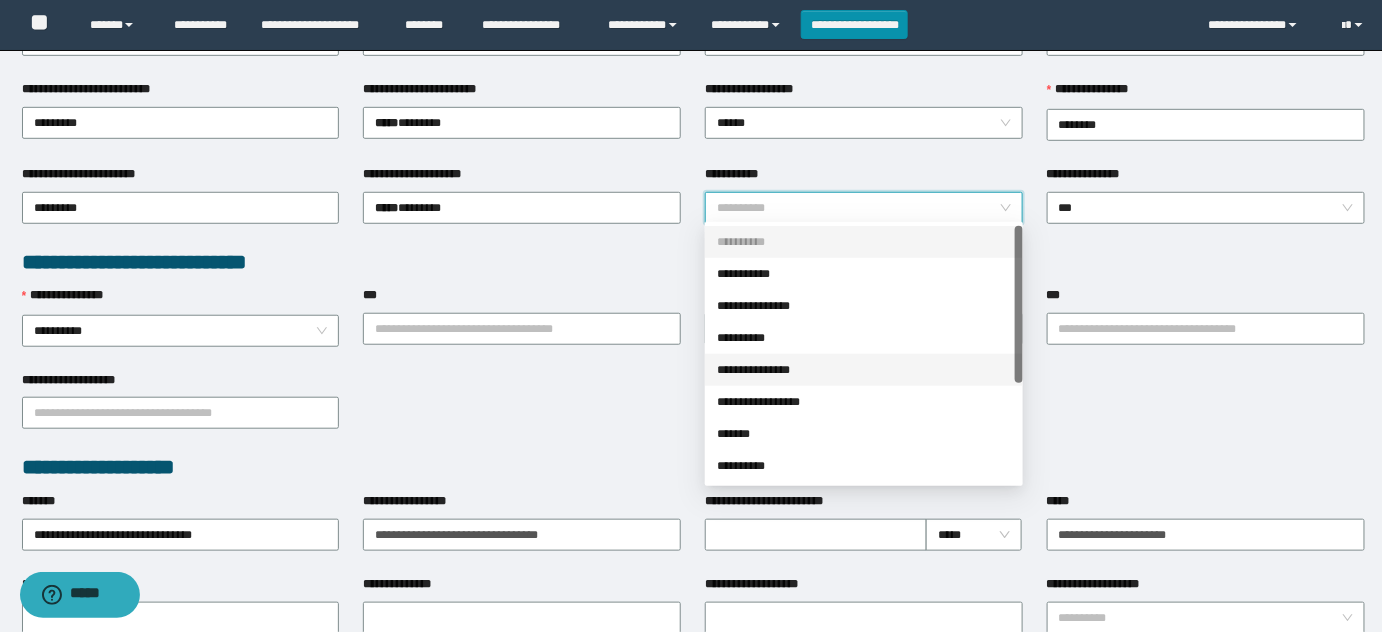 click on "**********" at bounding box center [864, 370] 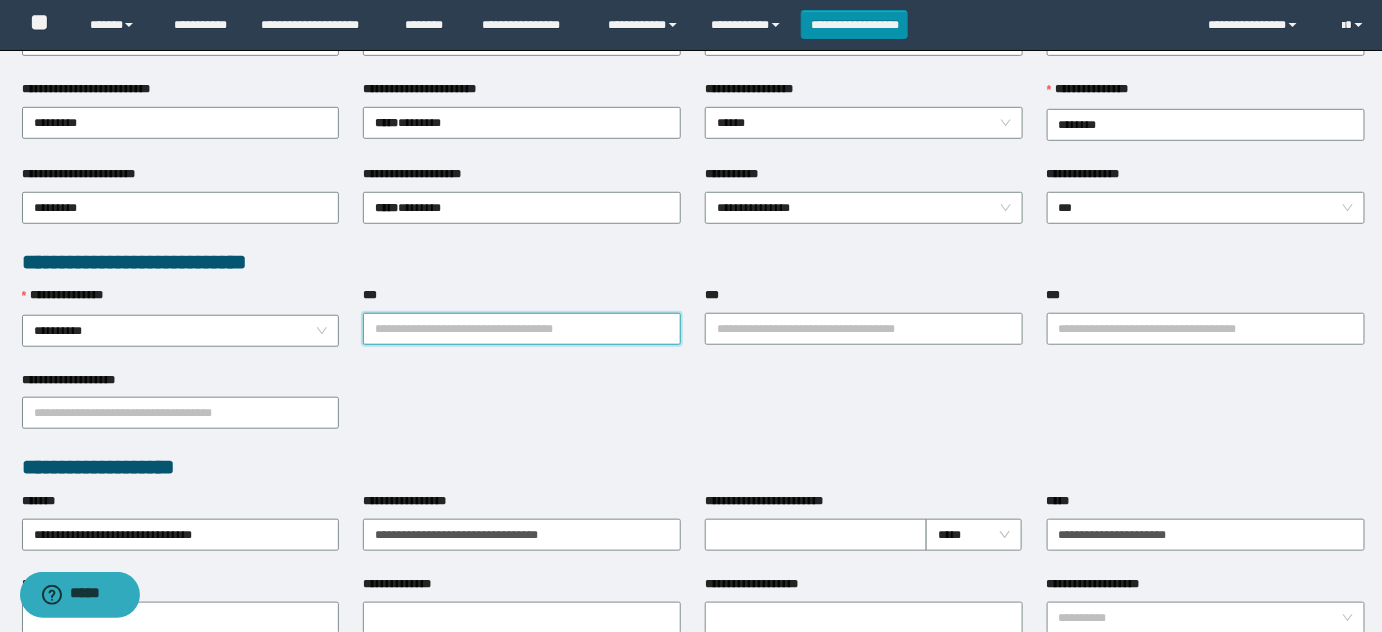 drag, startPoint x: 577, startPoint y: 332, endPoint x: 570, endPoint y: 324, distance: 10.630146 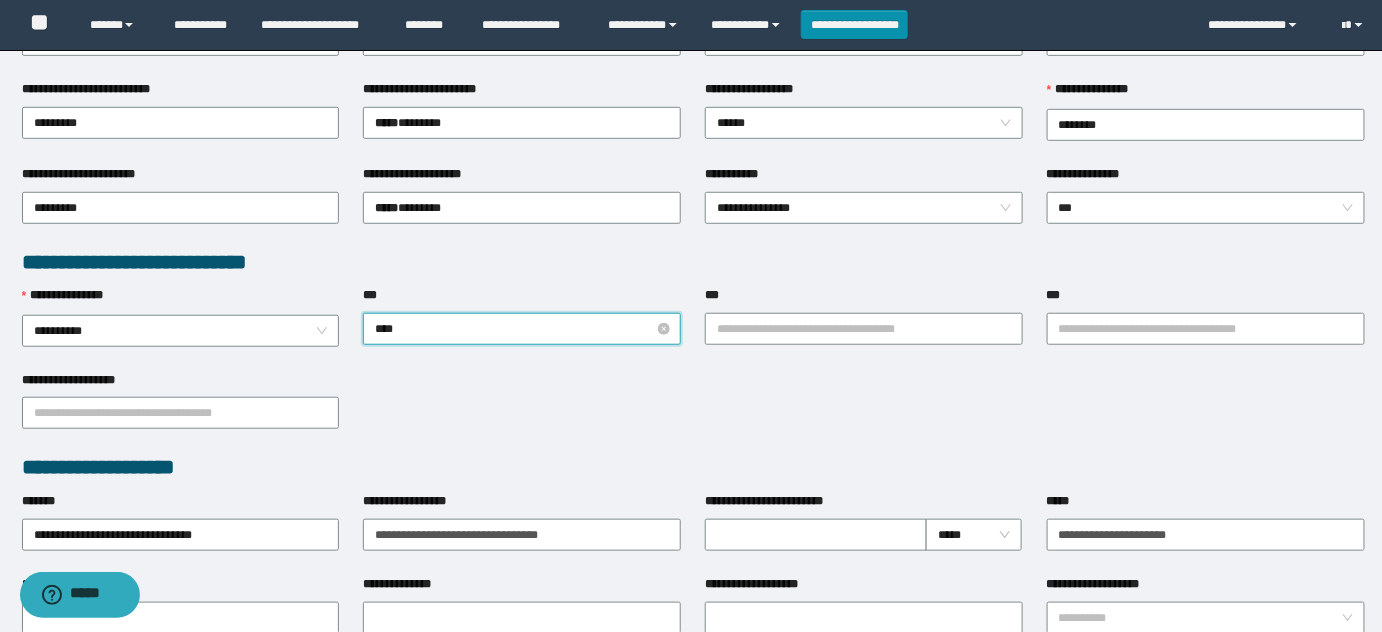 type on "*****" 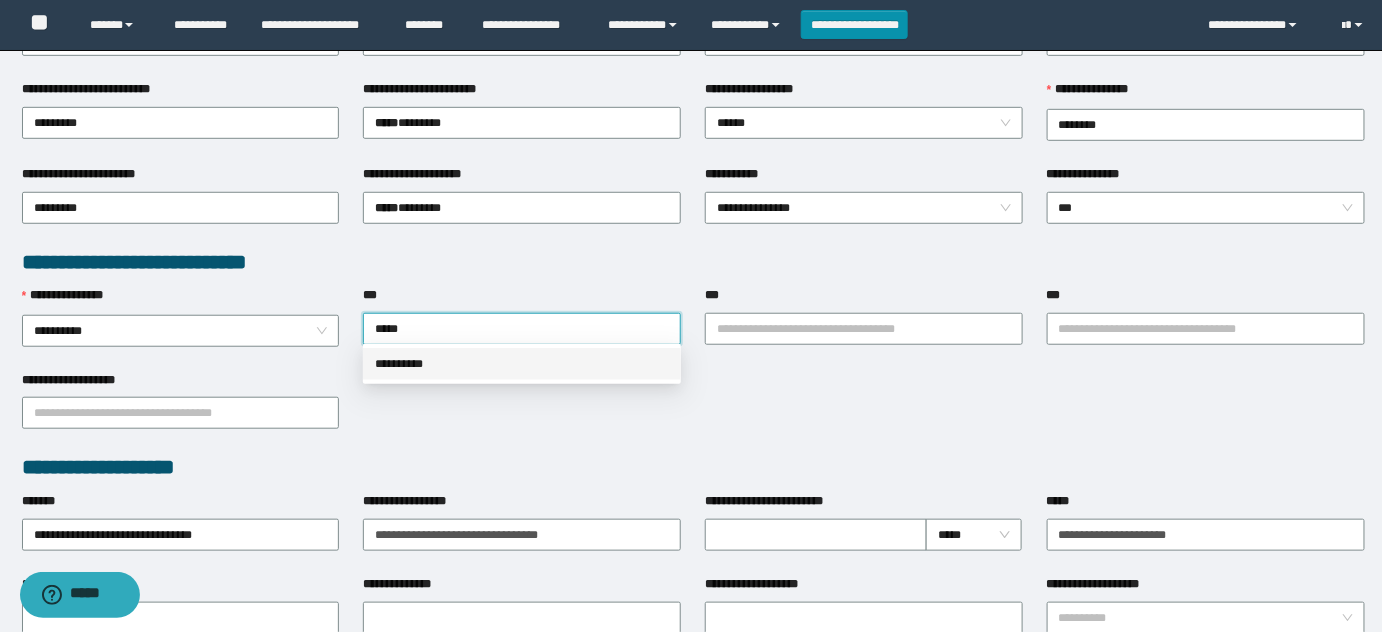 click on "**********" at bounding box center (522, 364) 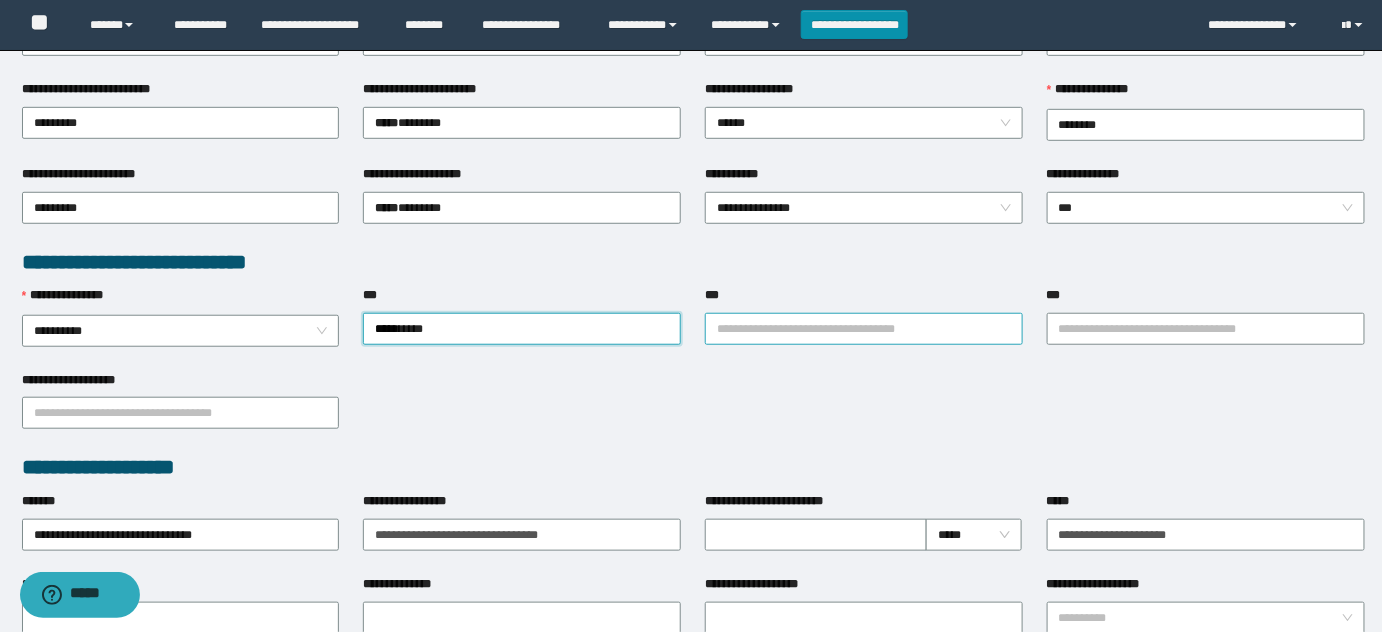 click on "***" at bounding box center (864, 329) 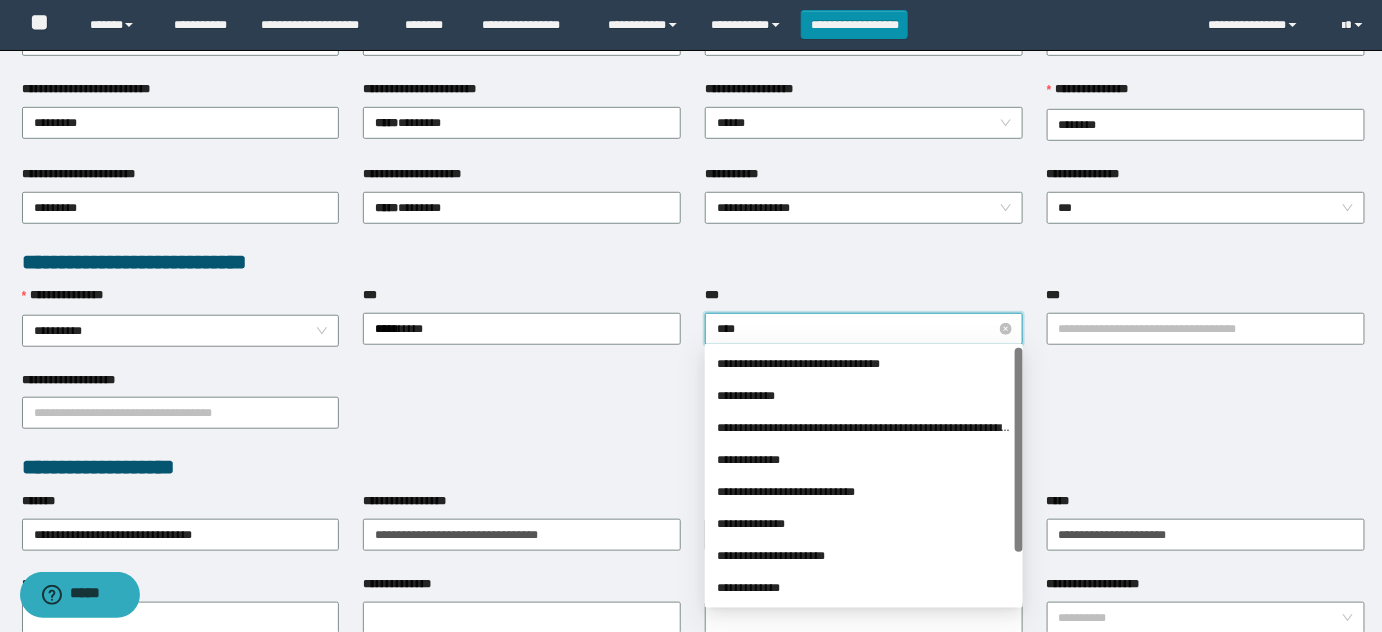 type on "*****" 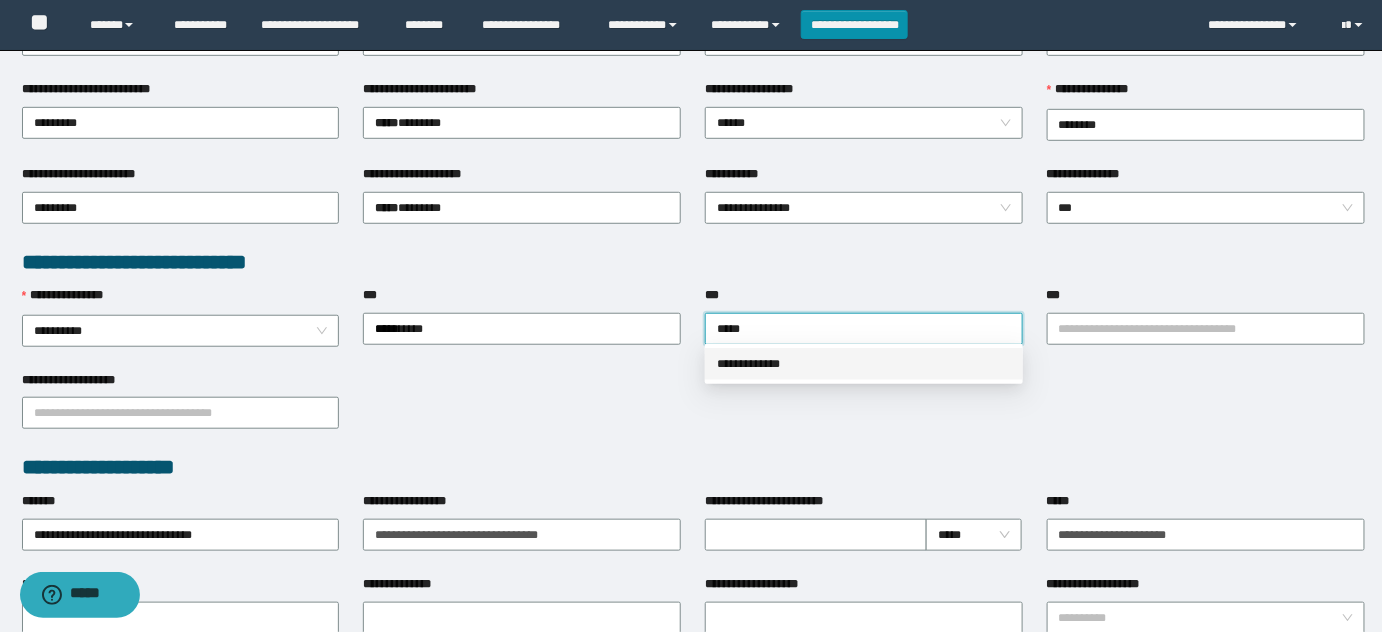 click on "**********" at bounding box center (864, 364) 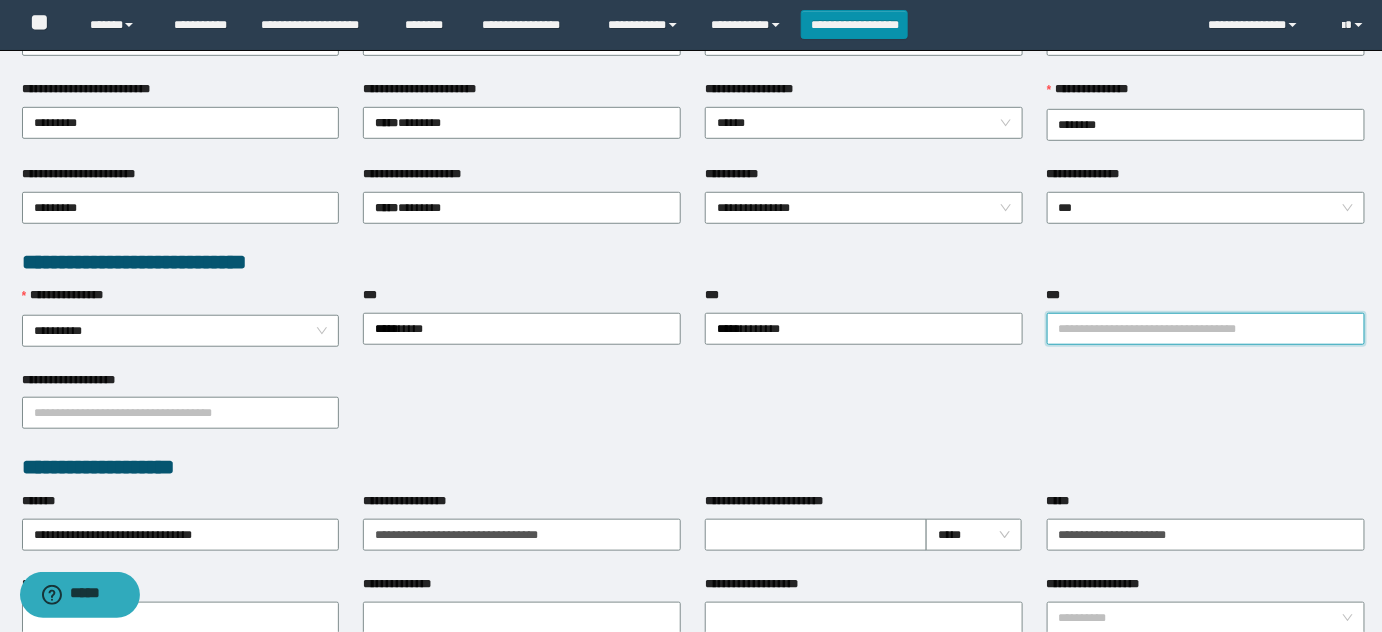 click on "***" at bounding box center (1206, 329) 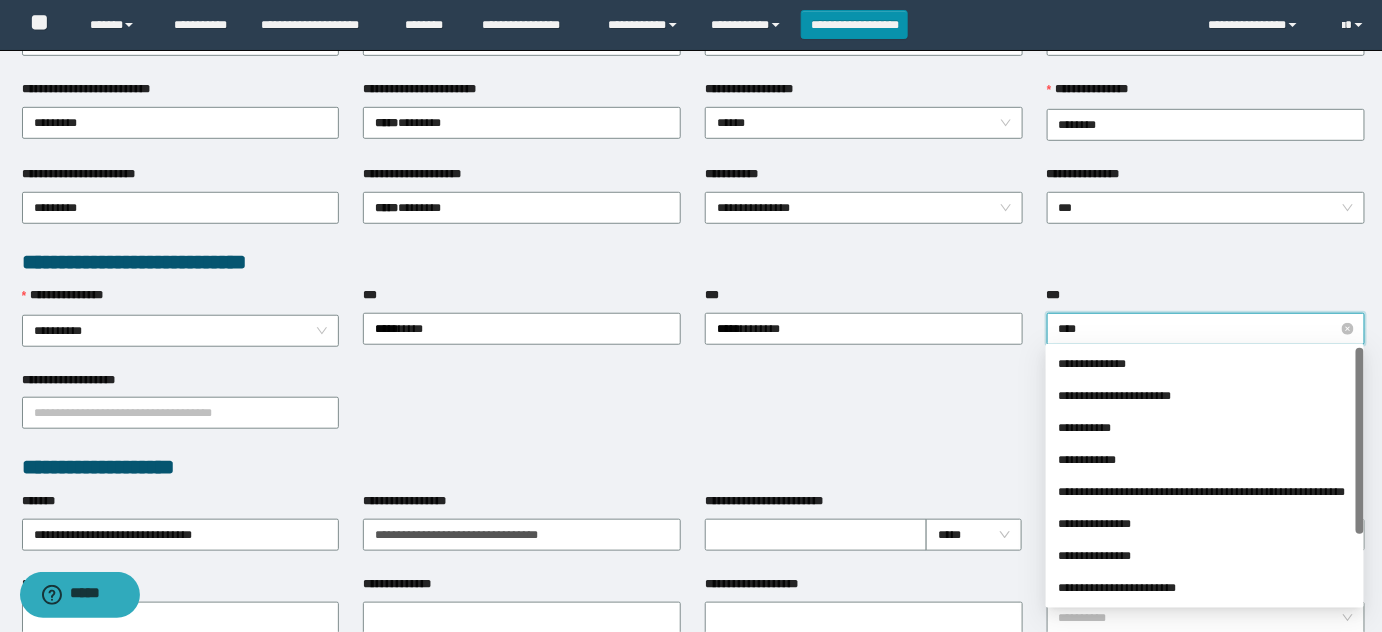 type on "*****" 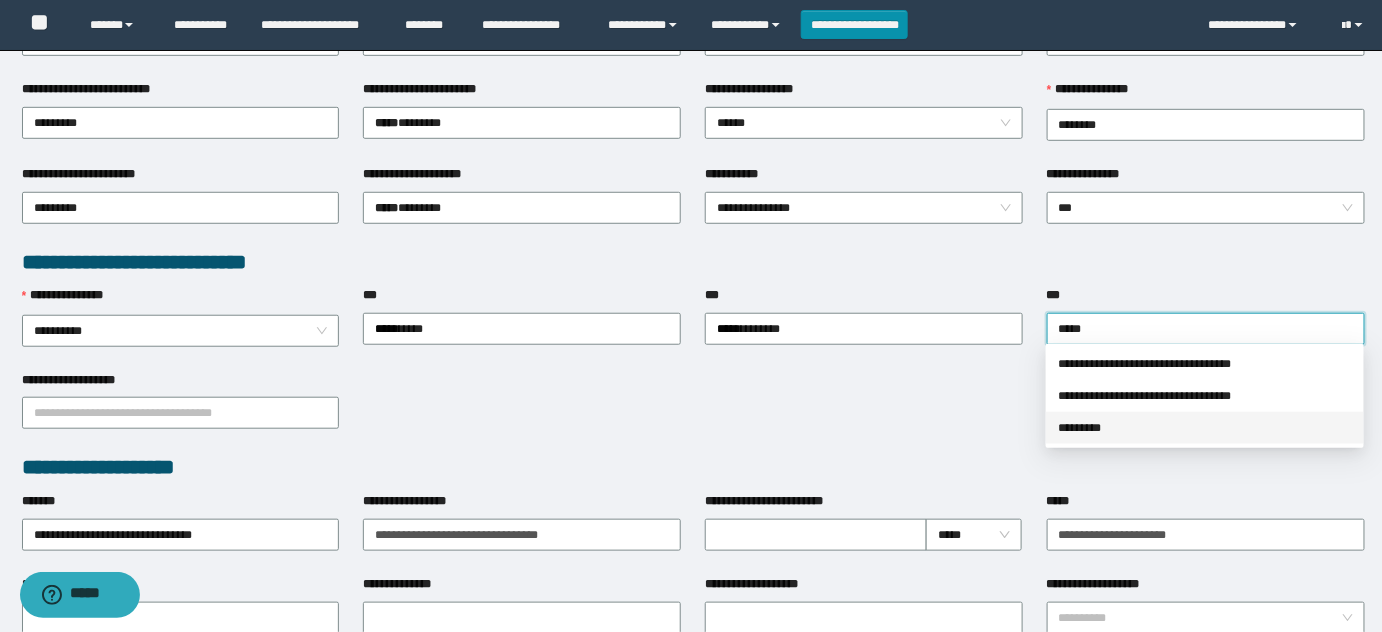 click on "*********" at bounding box center (1205, 428) 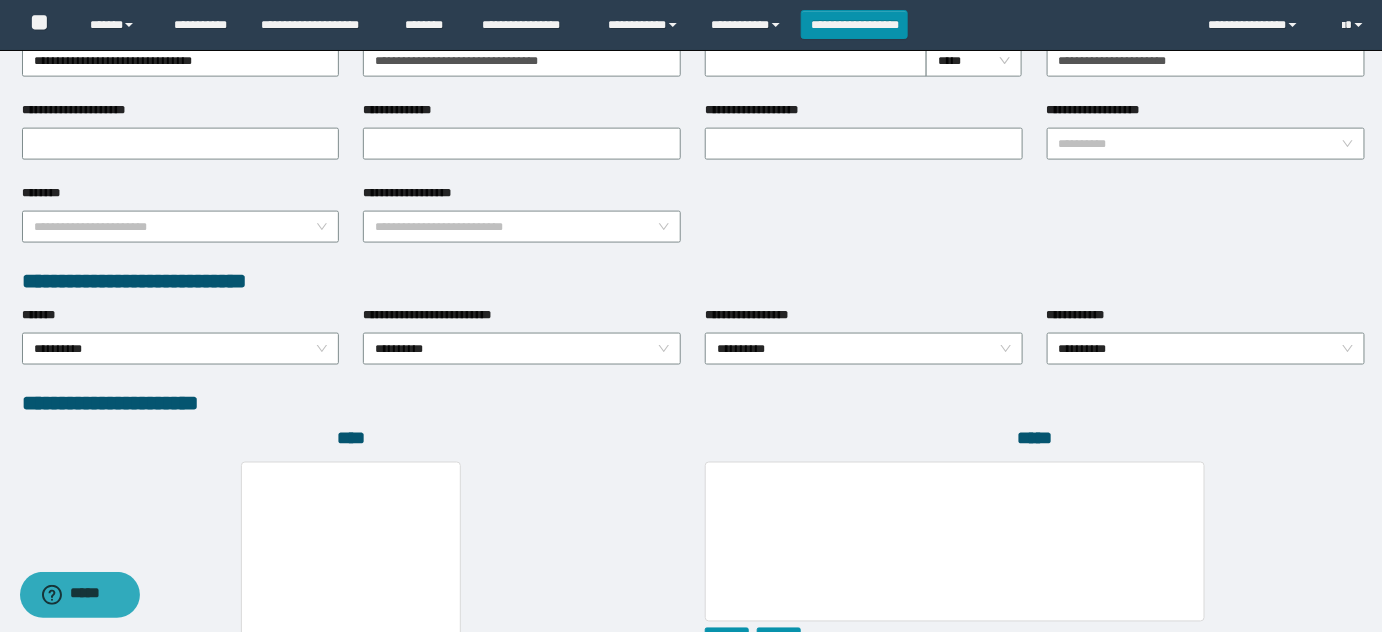 scroll, scrollTop: 1000, scrollLeft: 0, axis: vertical 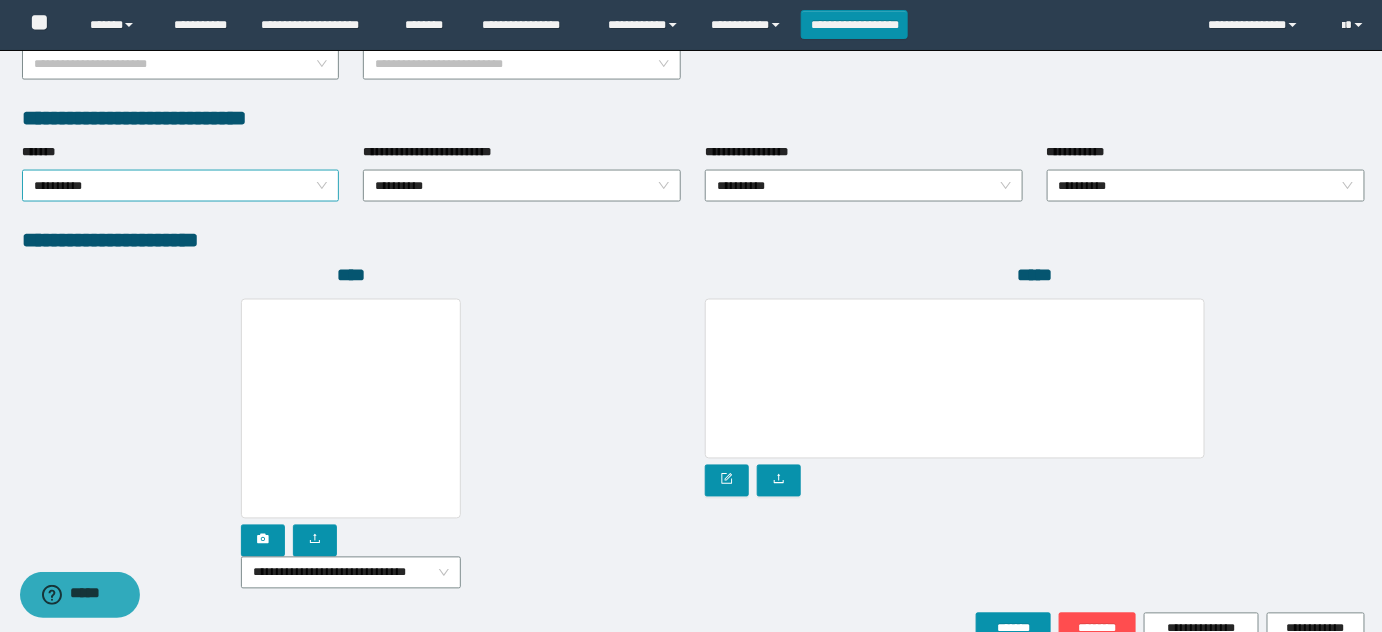 click on "**********" at bounding box center (181, 186) 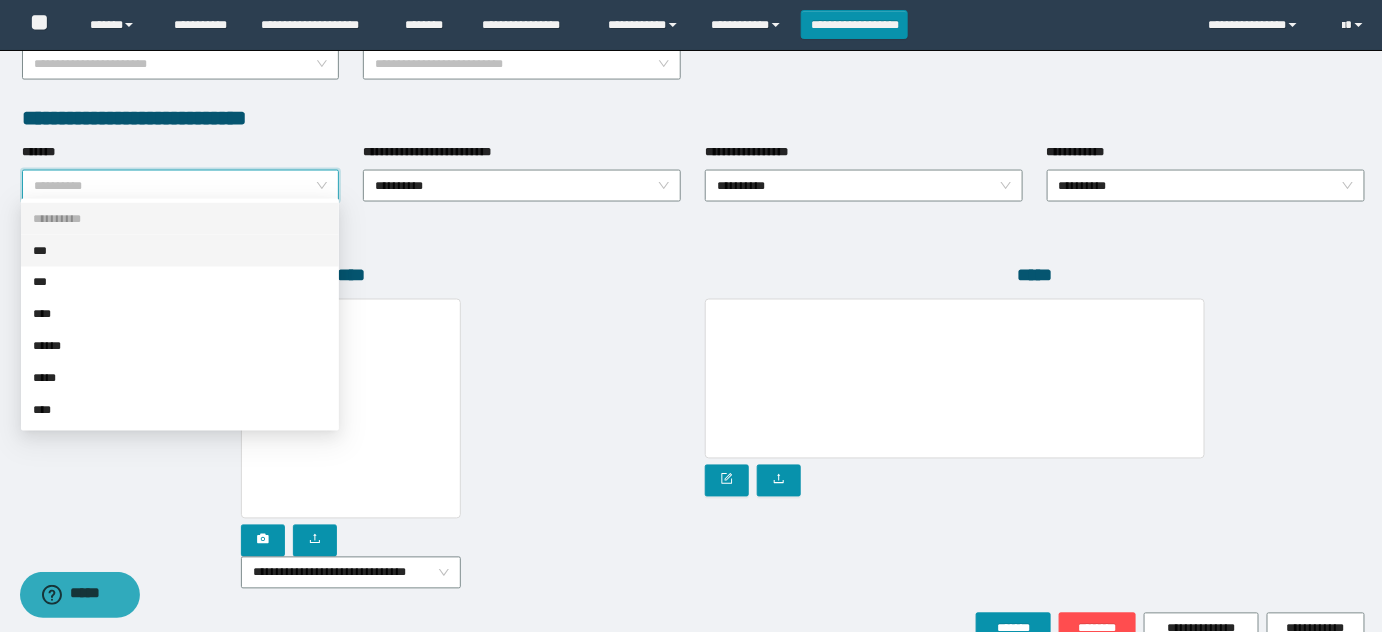 click on "***" at bounding box center [180, 251] 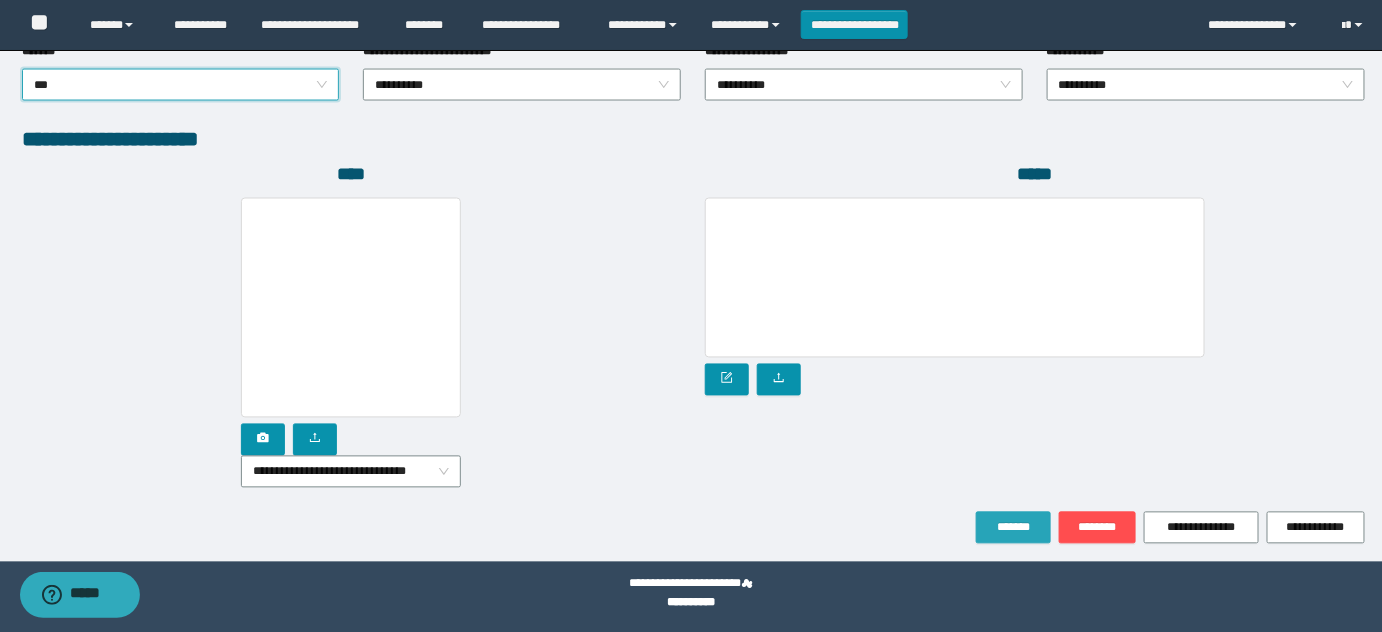 scroll, scrollTop: 1101, scrollLeft: 0, axis: vertical 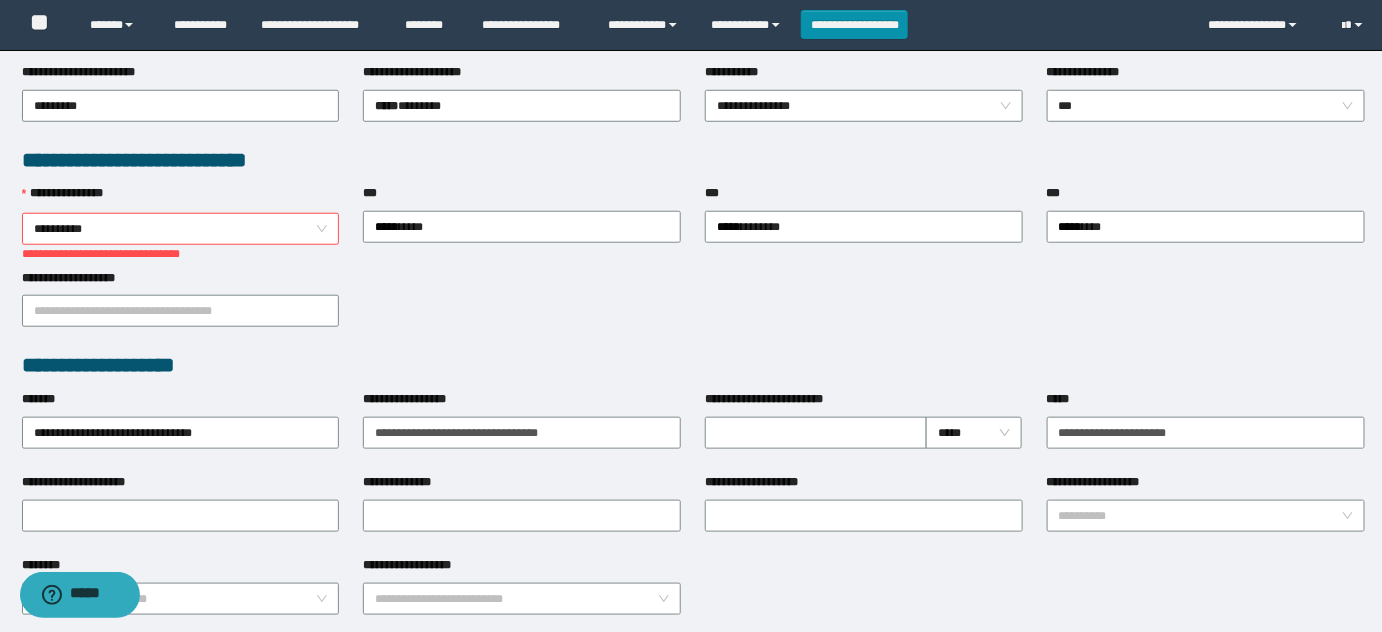 click on "**********" at bounding box center [181, 229] 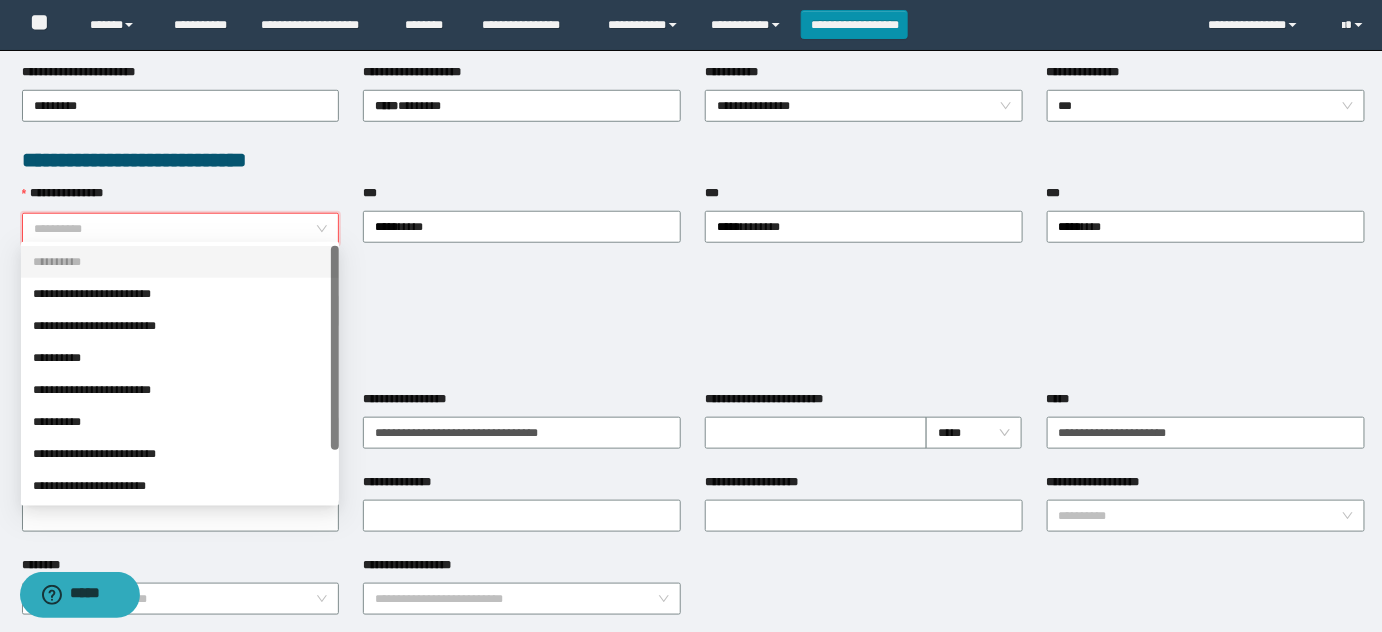 click on "**********" at bounding box center [180, 262] 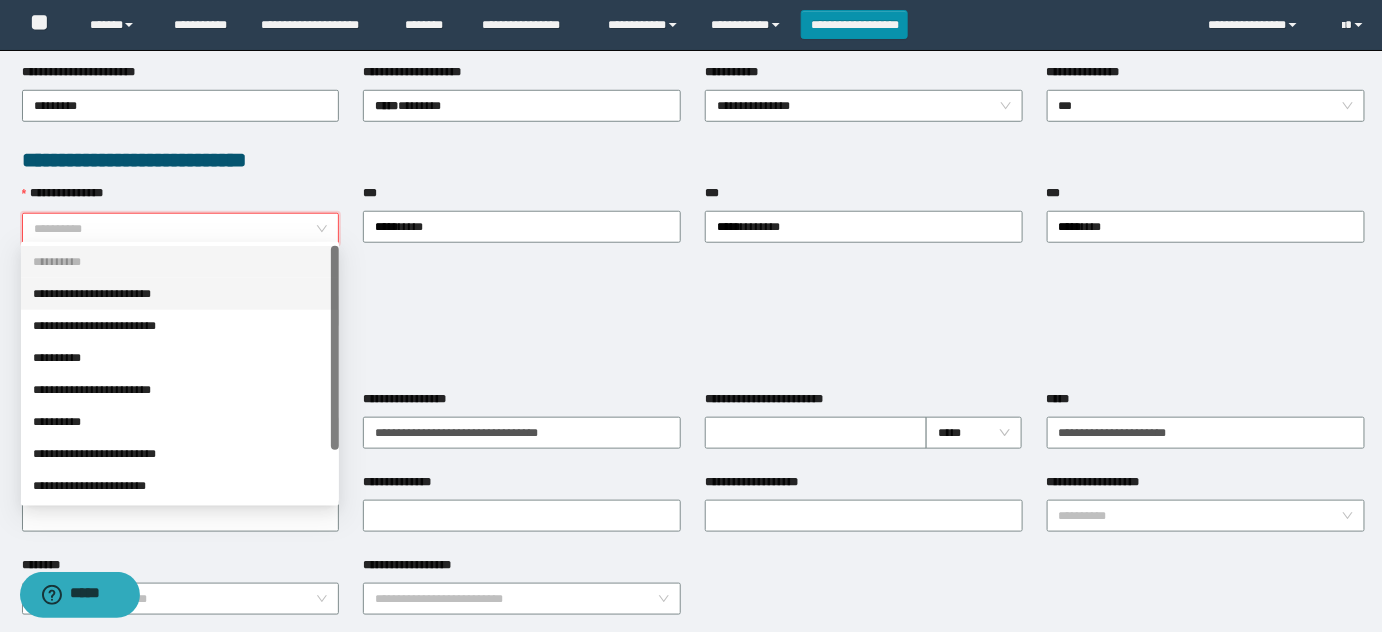 click on "**********" at bounding box center [180, 294] 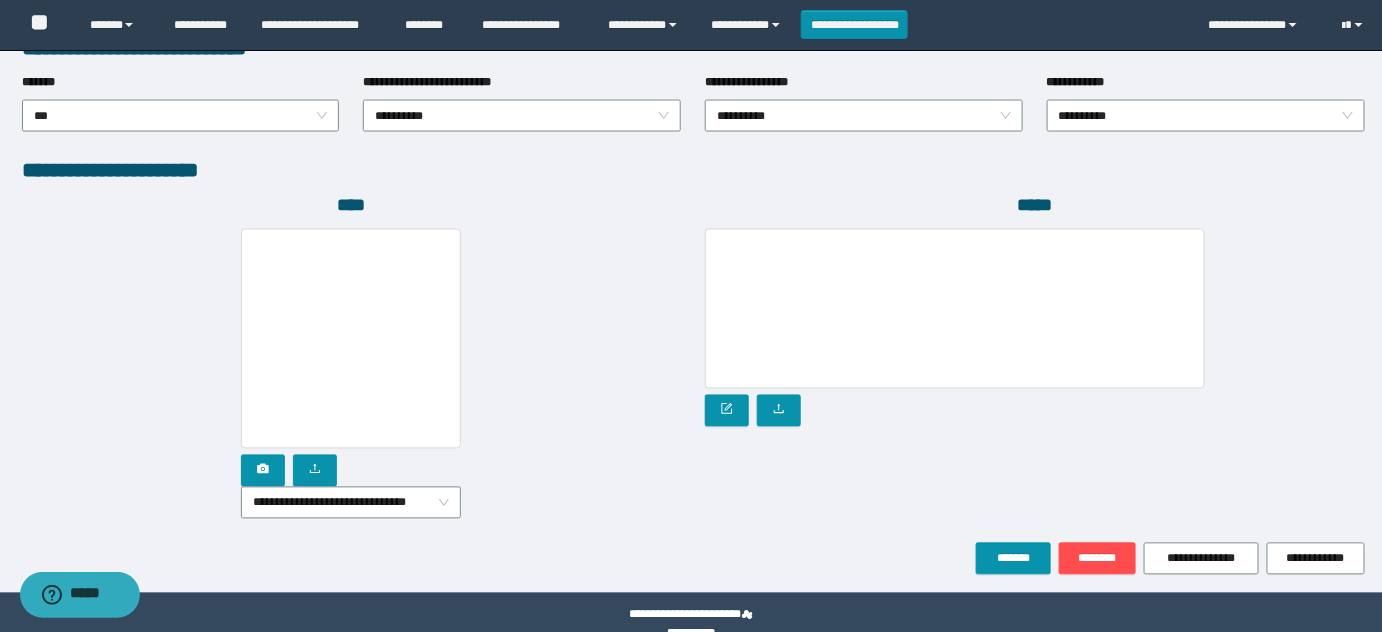 scroll, scrollTop: 1101, scrollLeft: 0, axis: vertical 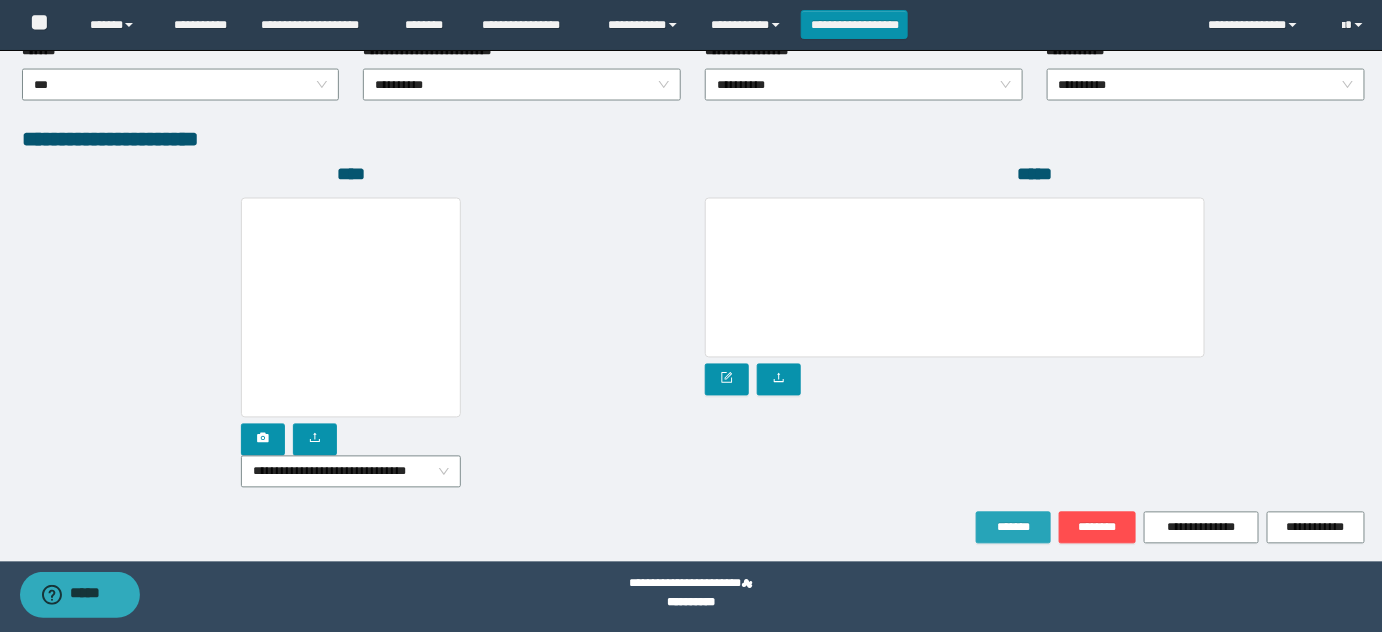 drag, startPoint x: 1002, startPoint y: 514, endPoint x: 255, endPoint y: 156, distance: 828.3556 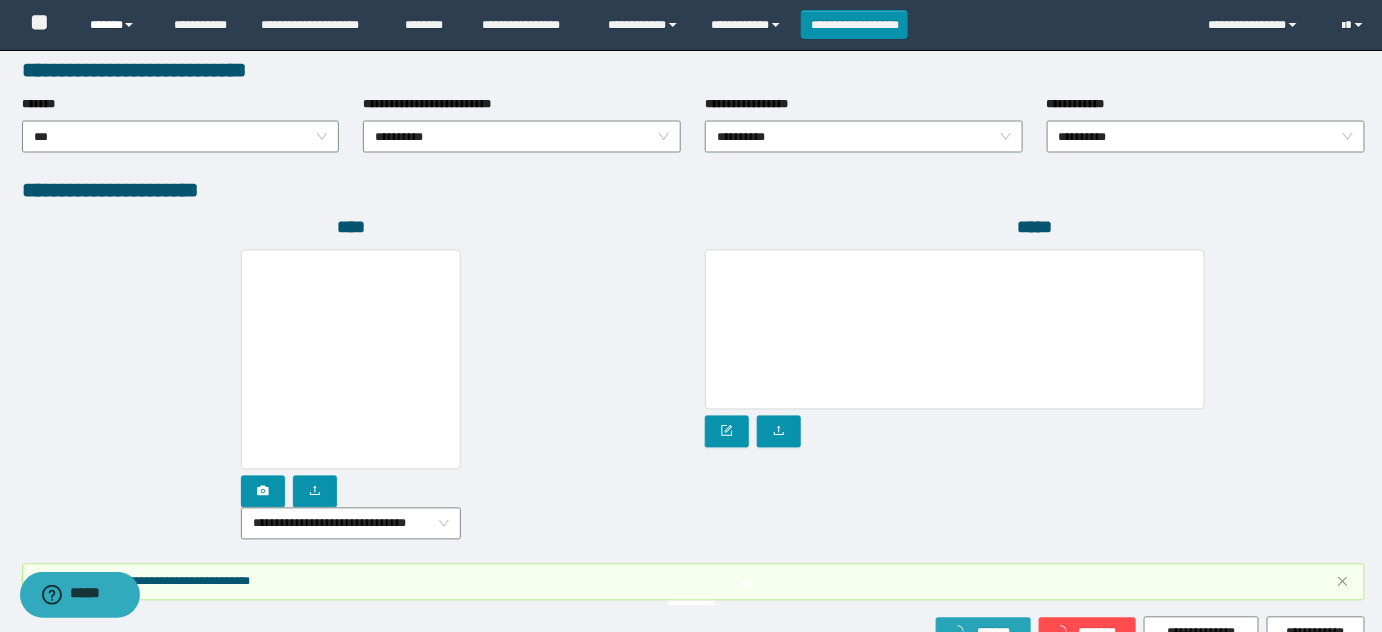 scroll, scrollTop: 1154, scrollLeft: 0, axis: vertical 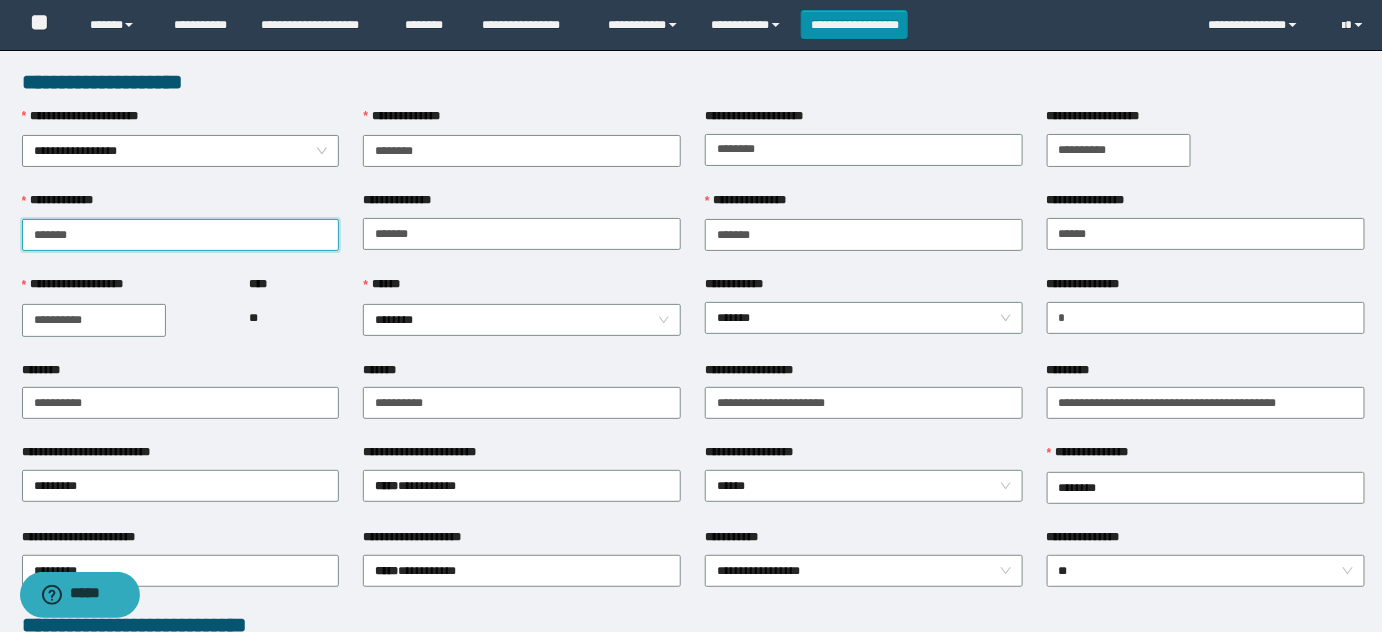 click on "**********" at bounding box center [691, 856] 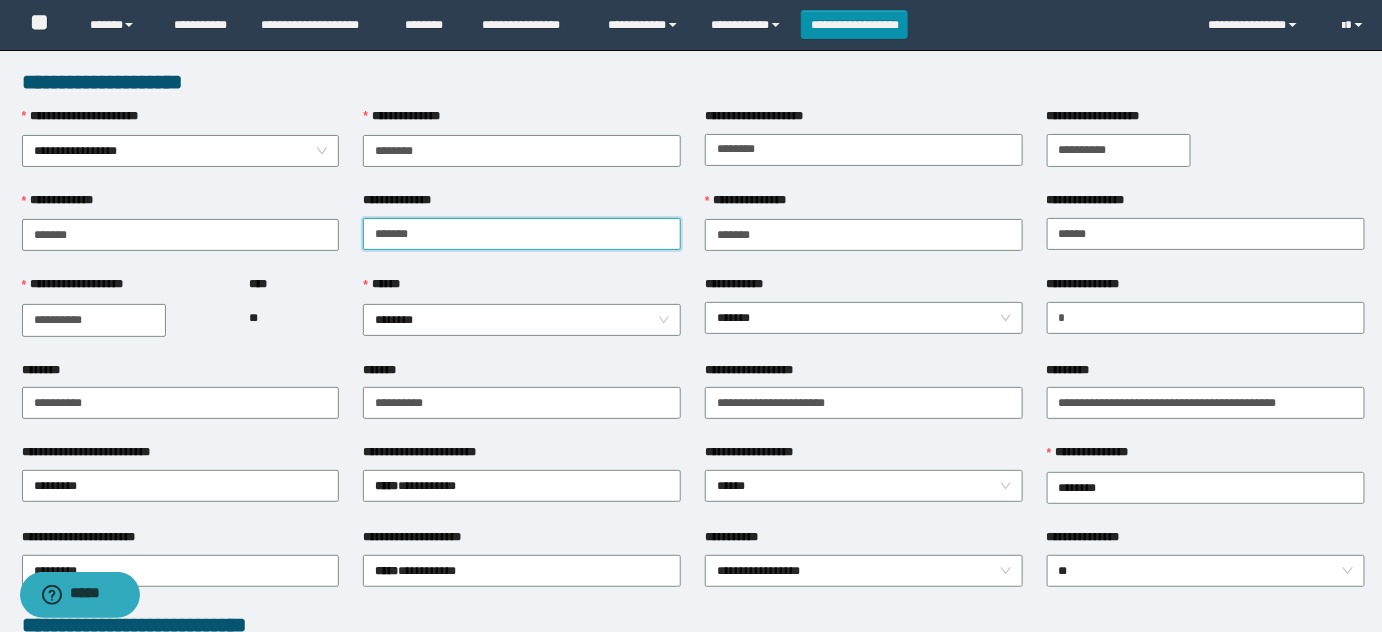 type on "*******" 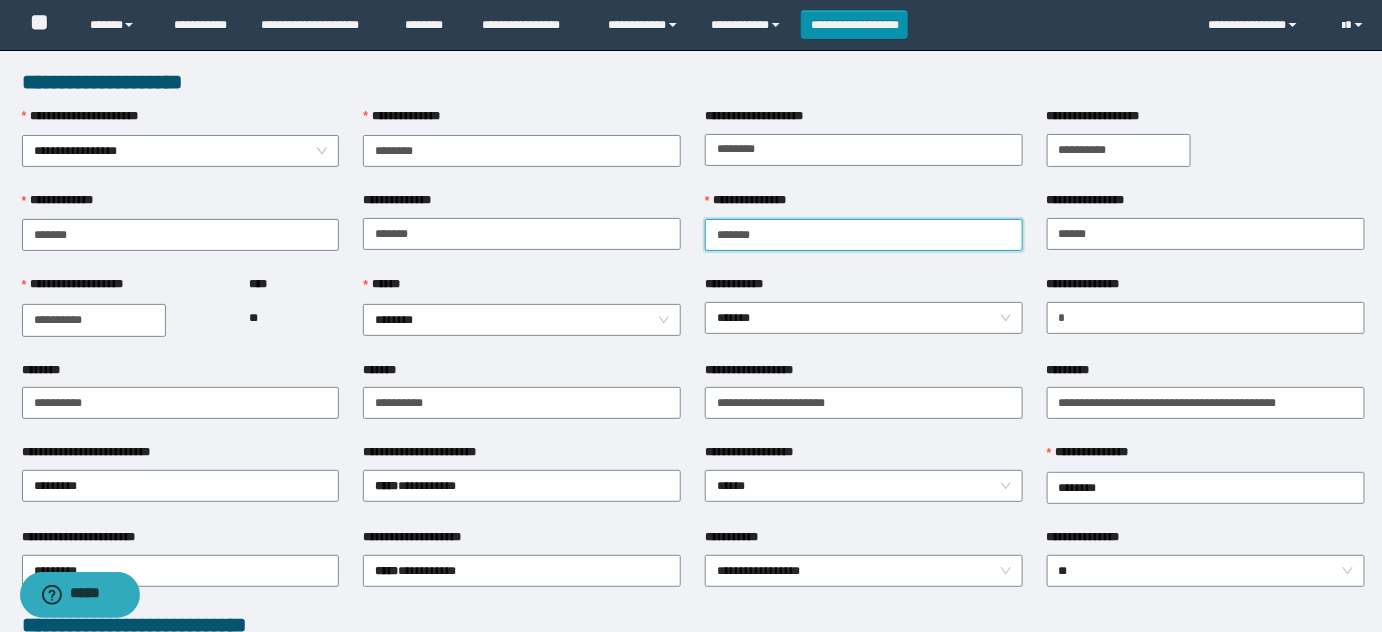 type on "*******" 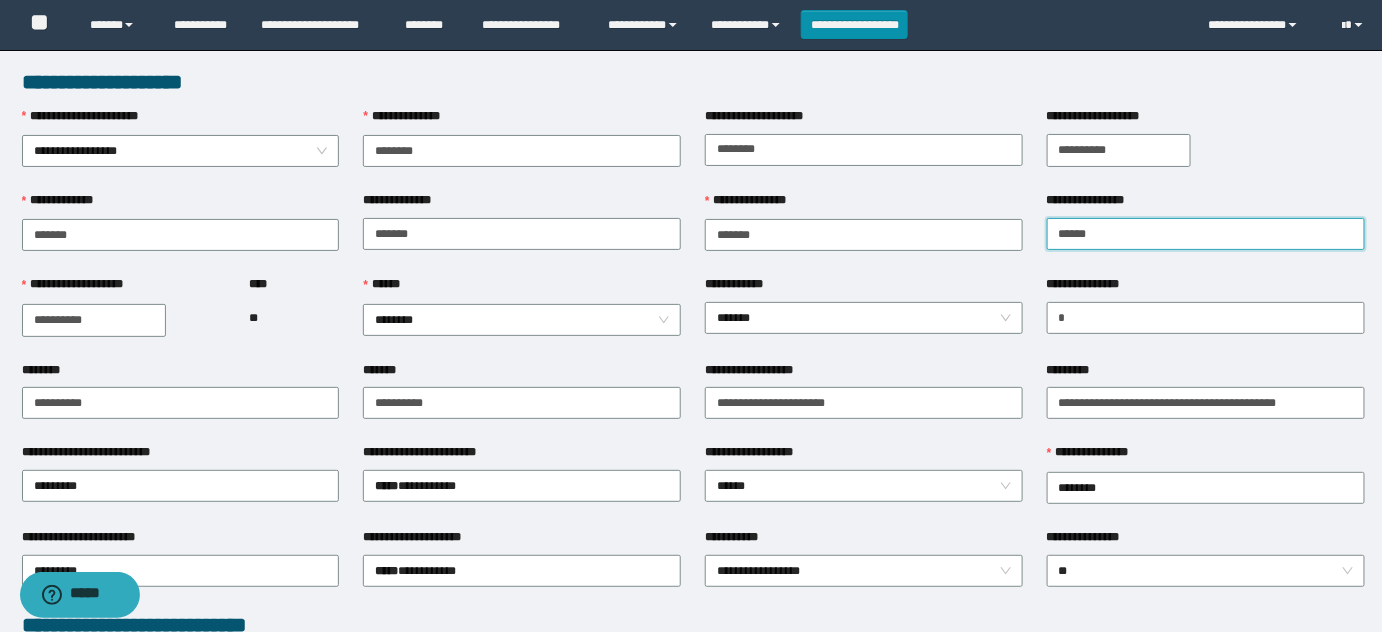 type on "******" 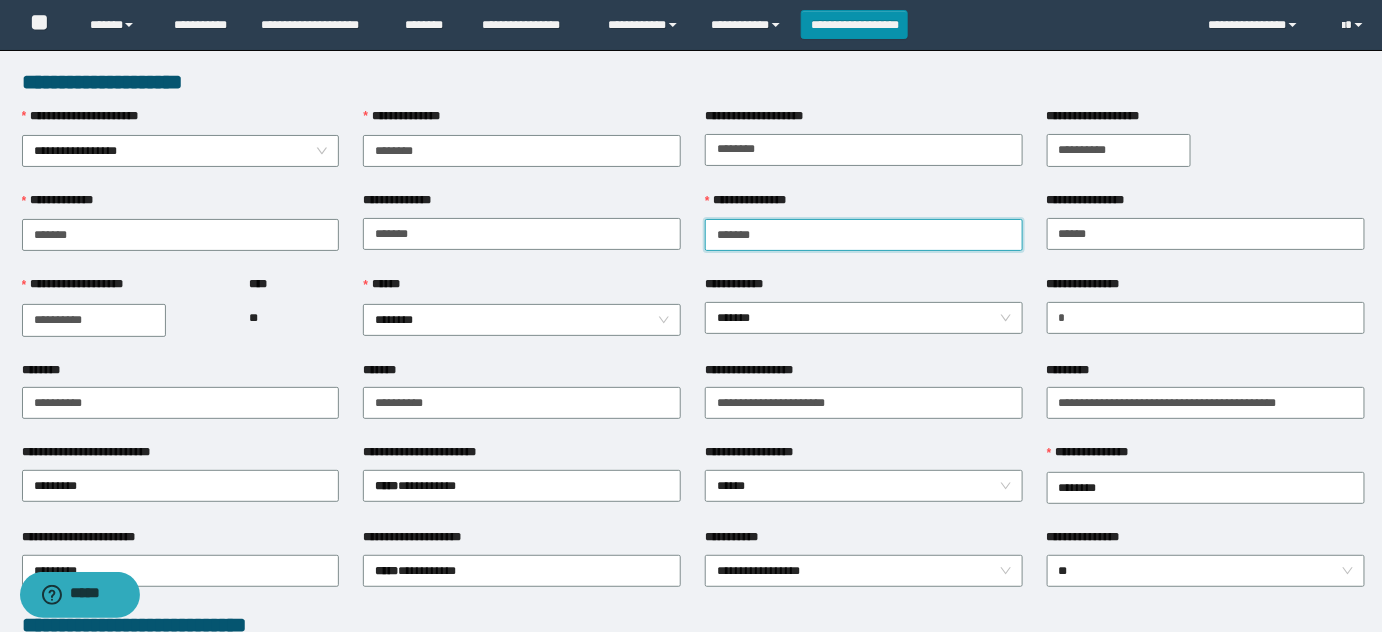 drag, startPoint x: 714, startPoint y: 236, endPoint x: 725, endPoint y: 238, distance: 11.18034 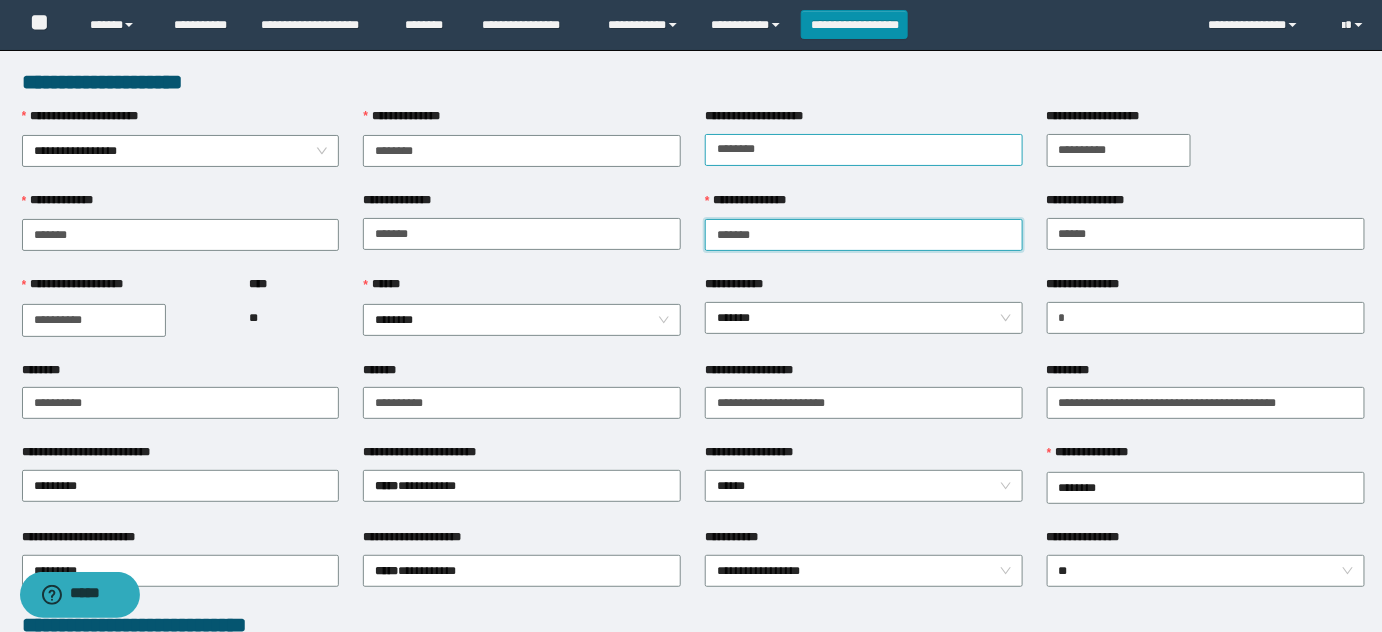 type on "*******" 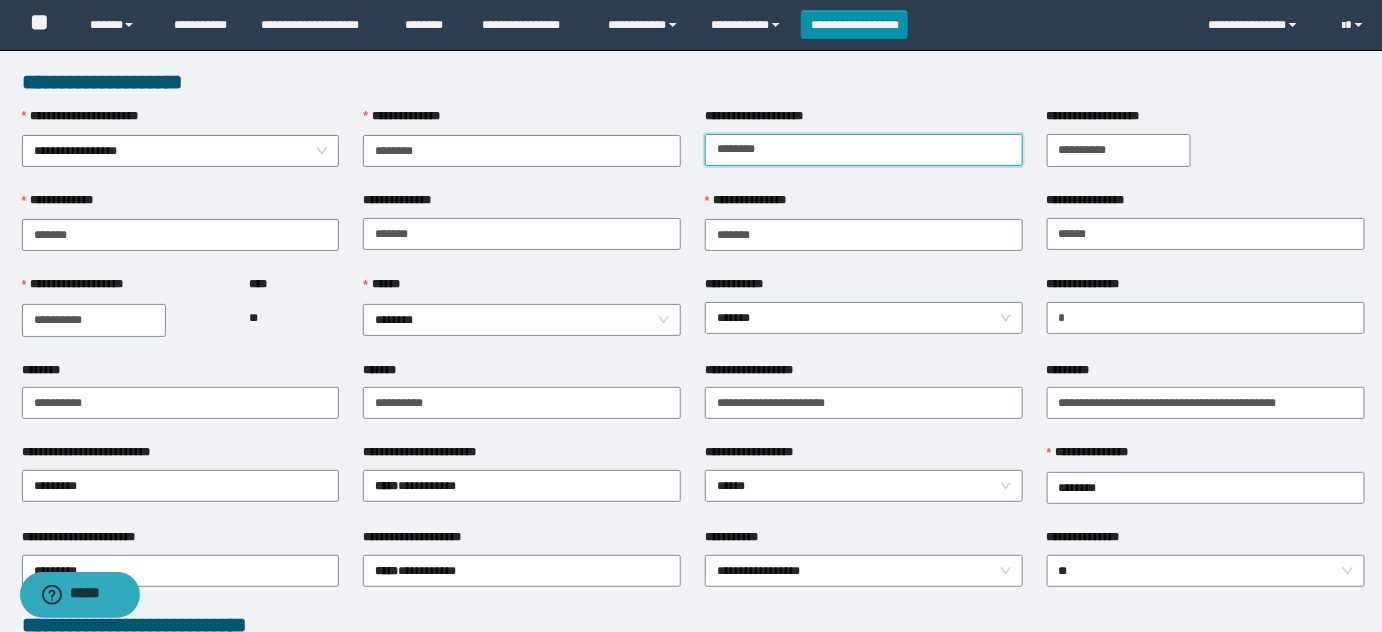click on "**********" at bounding box center (864, 150) 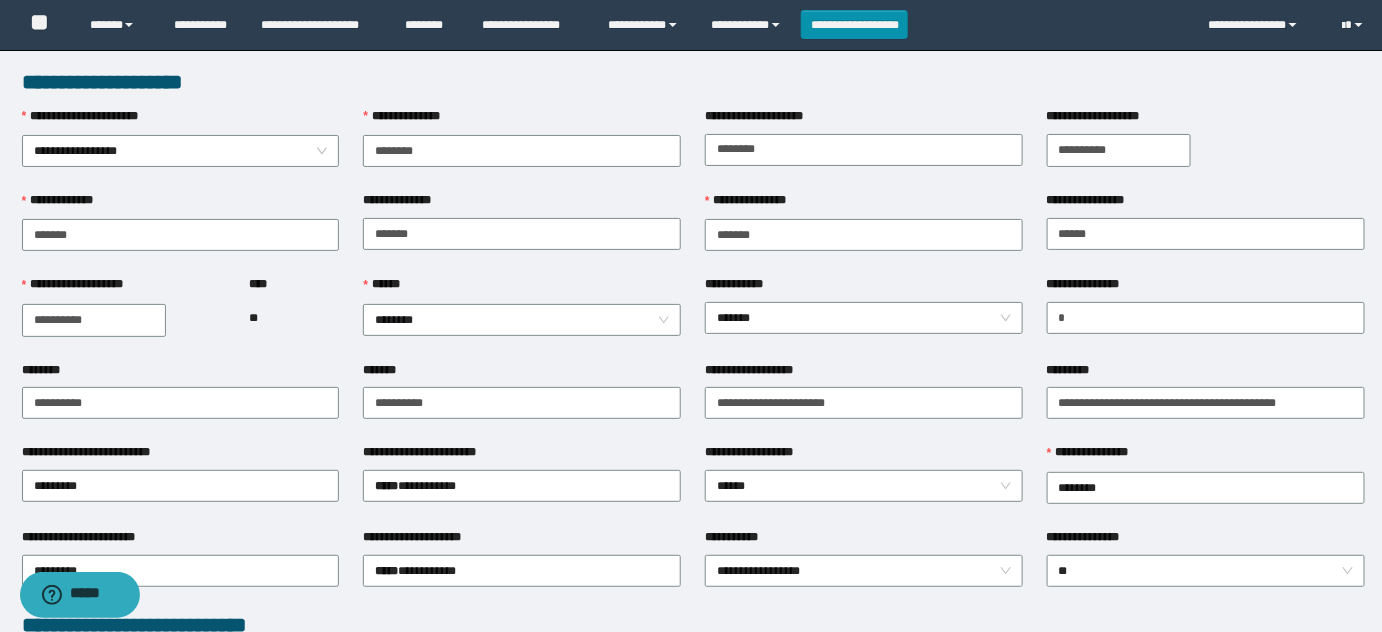 click on "**********" at bounding box center [124, 317] 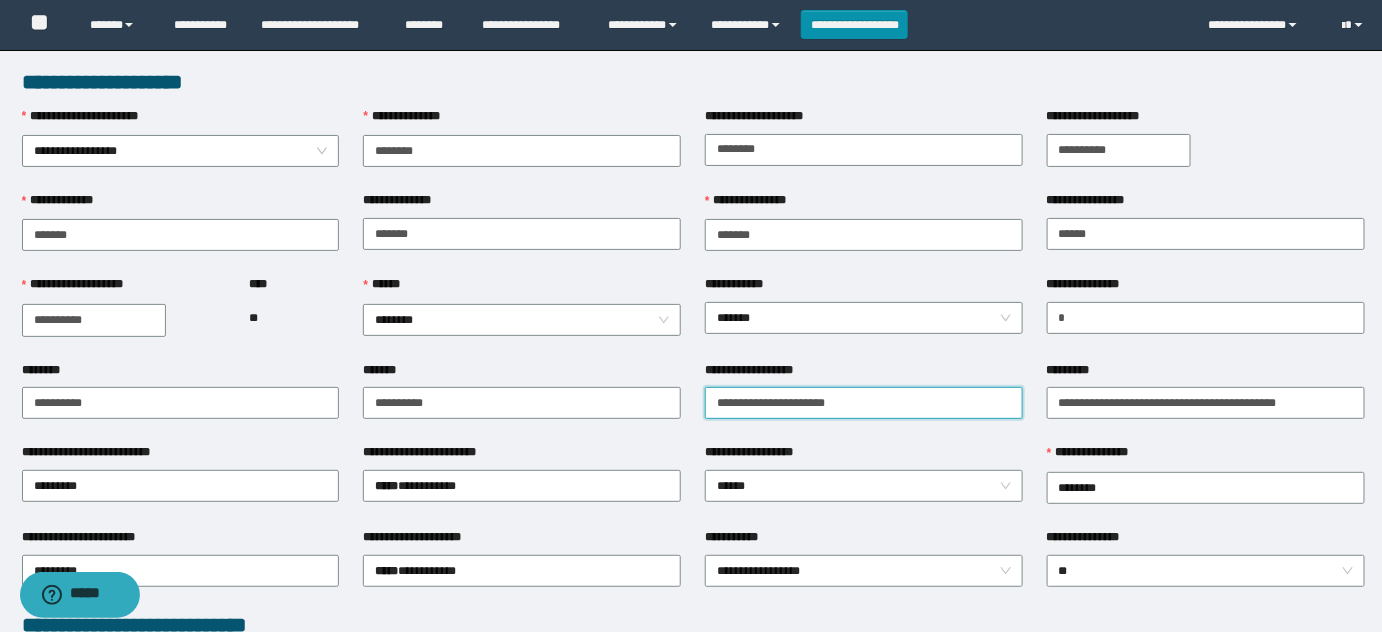 click on "**********" at bounding box center (864, 403) 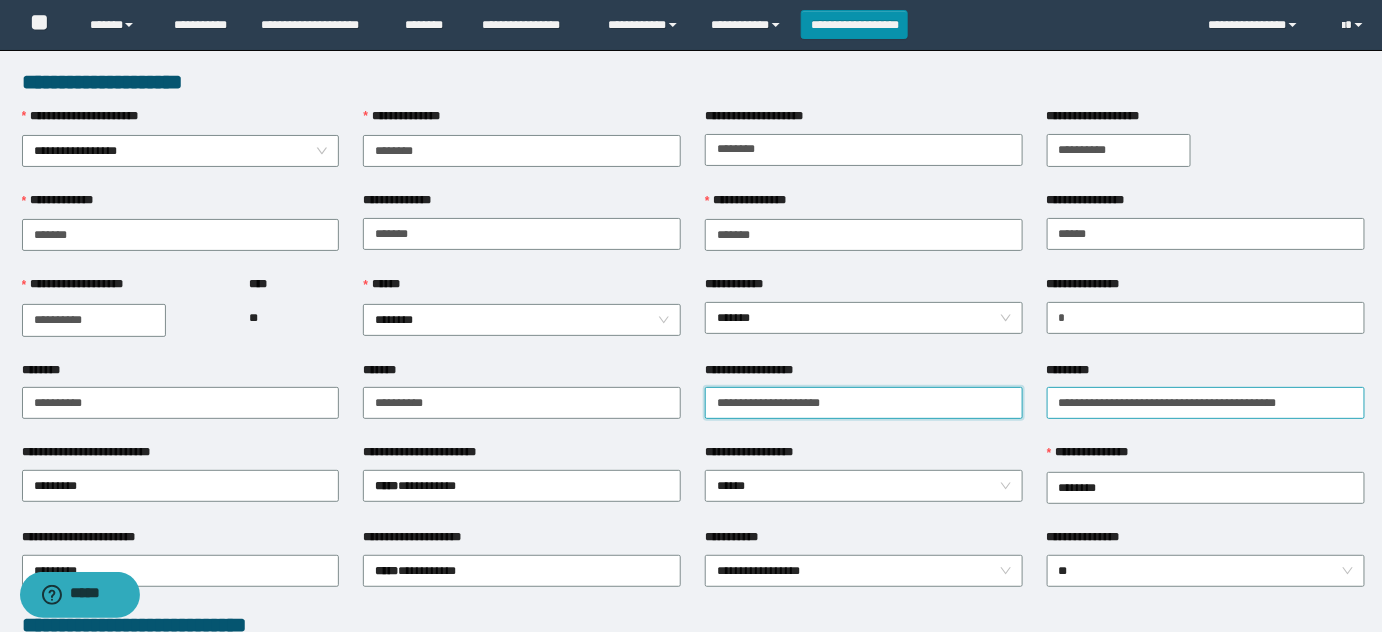 type on "**********" 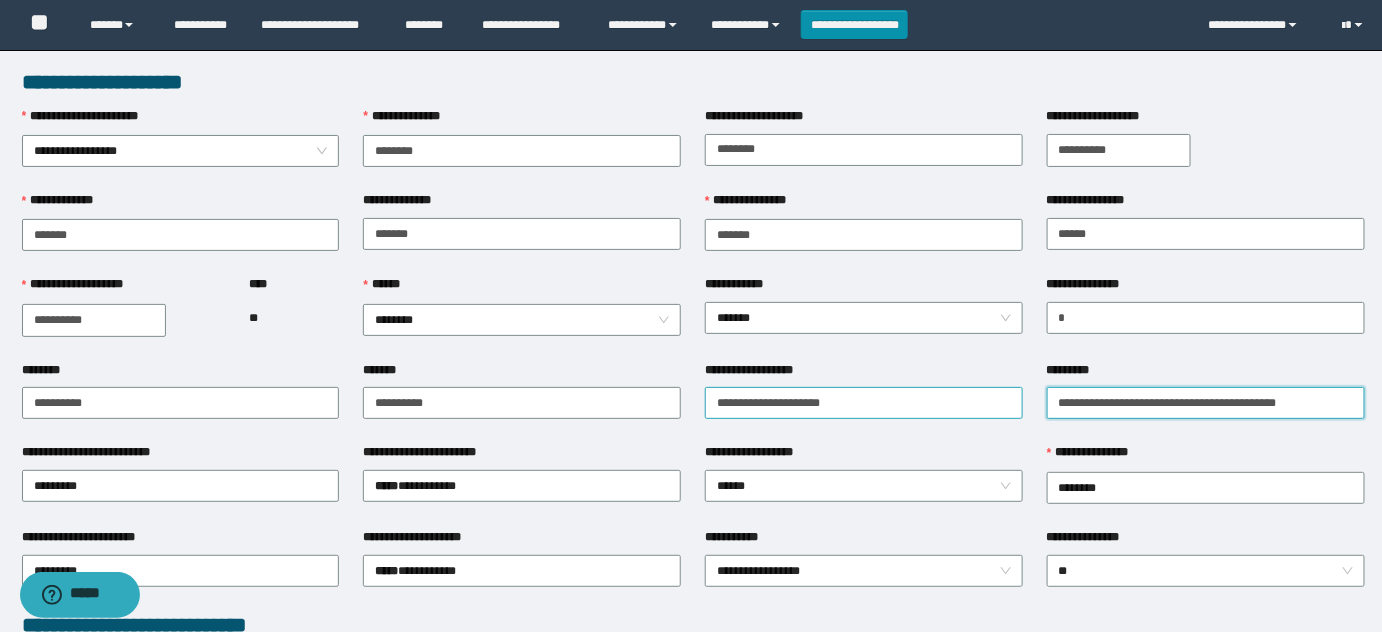 drag, startPoint x: 1197, startPoint y: 404, endPoint x: 747, endPoint y: 385, distance: 450.40094 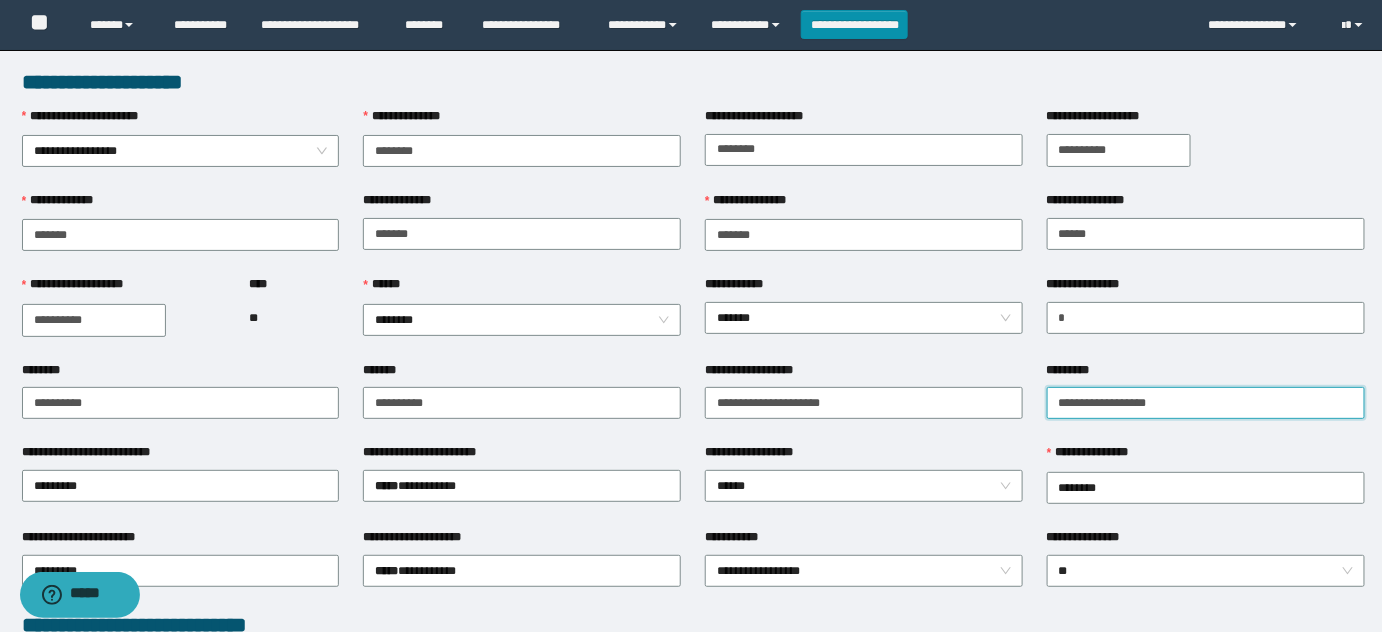 click on "**********" at bounding box center (1206, 403) 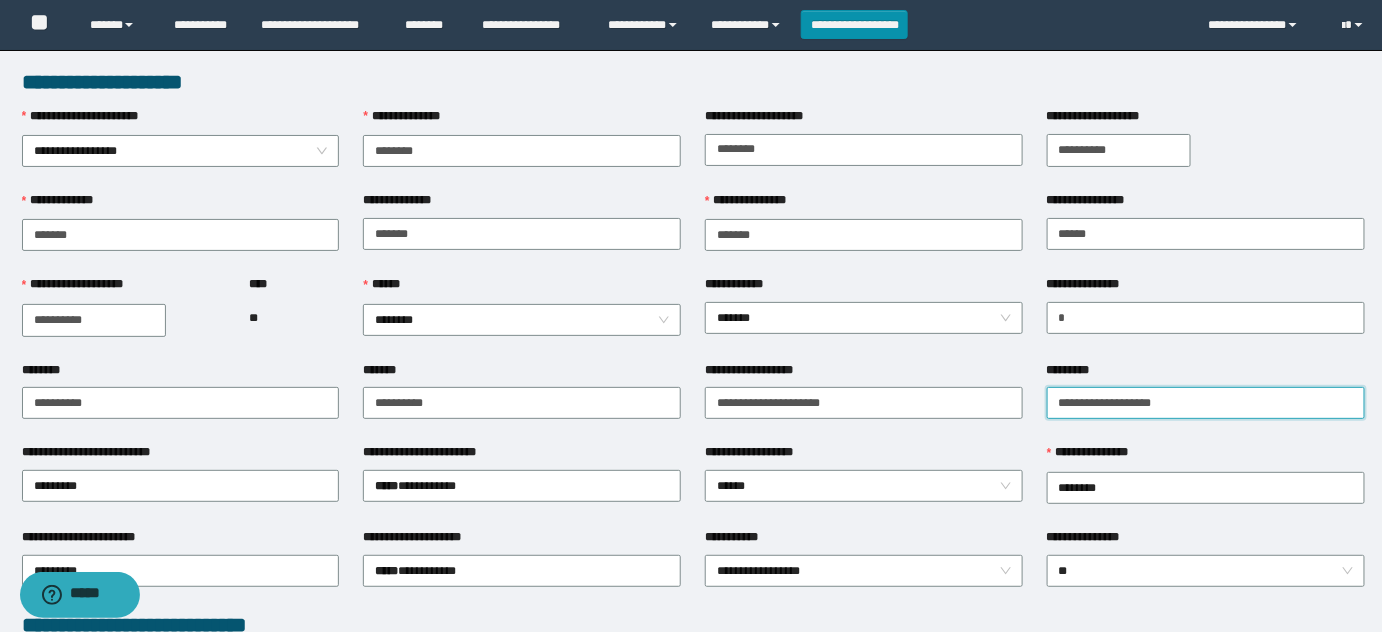 drag, startPoint x: 1100, startPoint y: 402, endPoint x: 1112, endPoint y: 412, distance: 15.6205 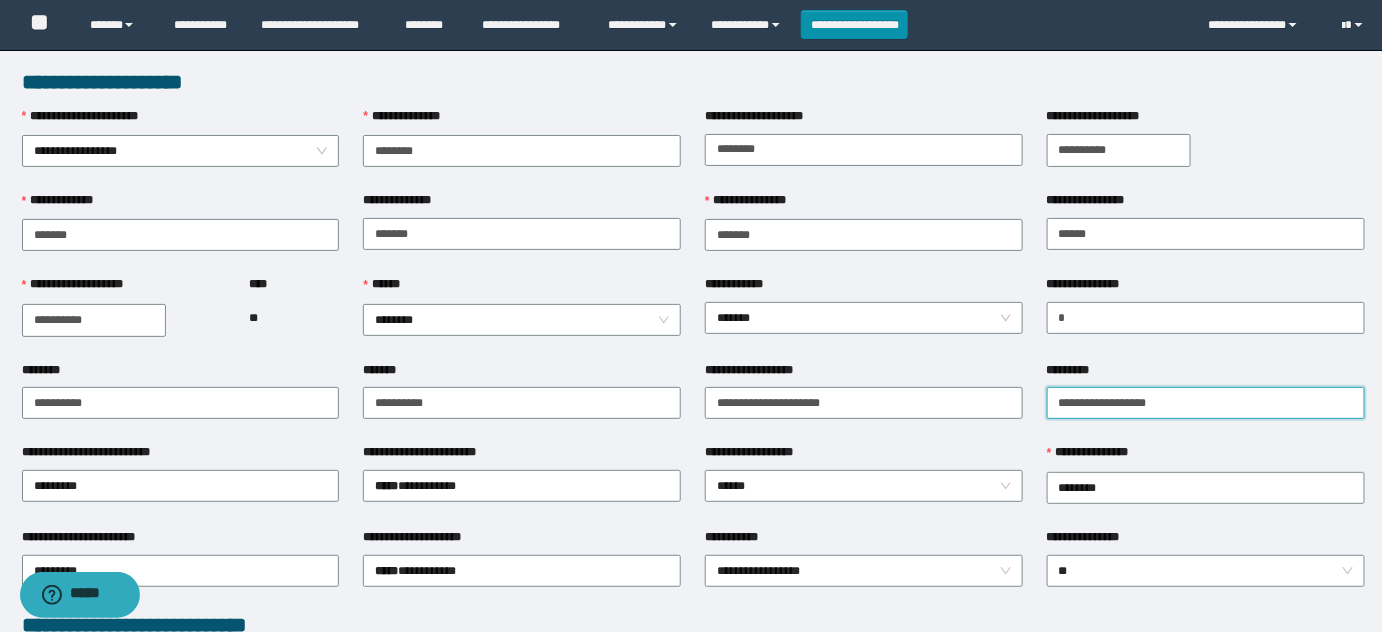 click on "**********" at bounding box center [1206, 403] 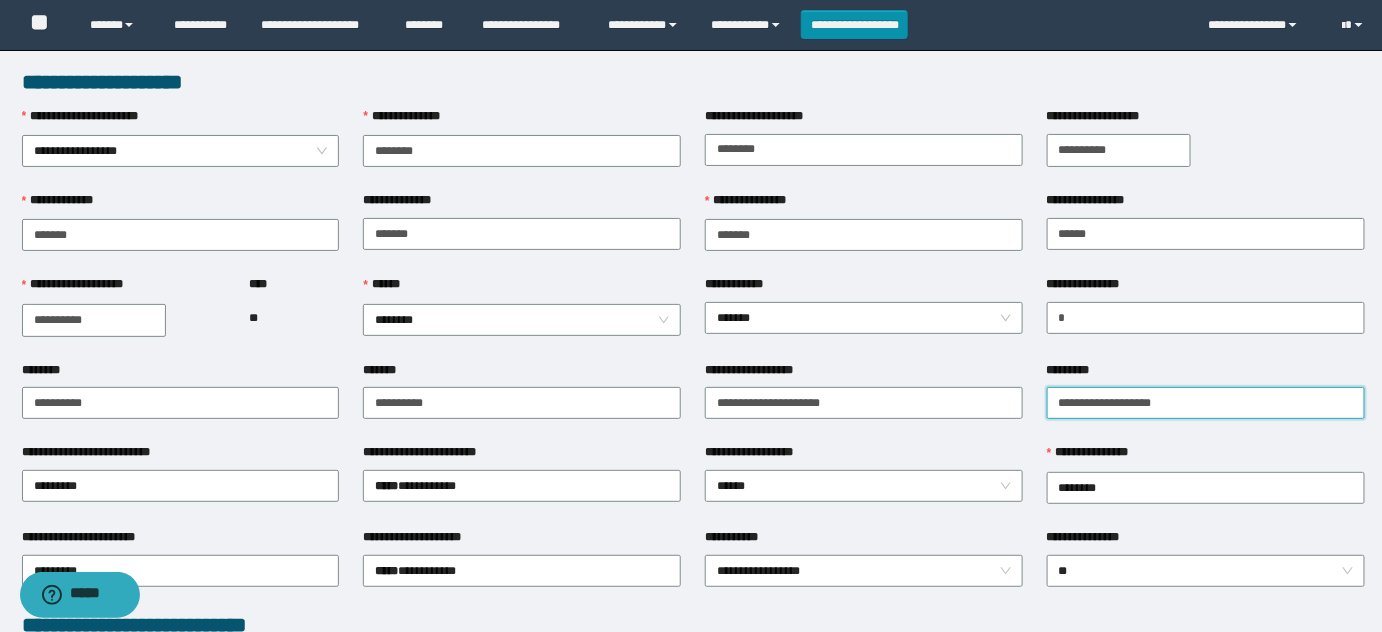 click on "**********" at bounding box center [1206, 403] 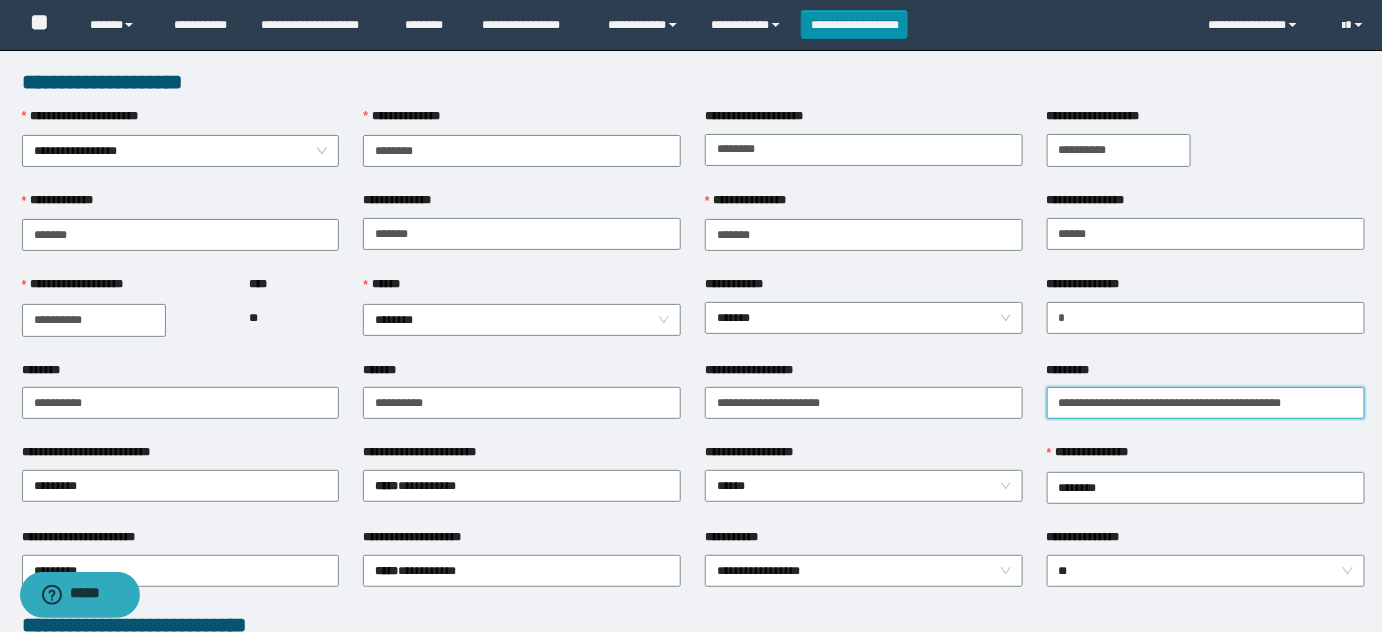 drag, startPoint x: 1256, startPoint y: 396, endPoint x: 1323, endPoint y: 389, distance: 67.36468 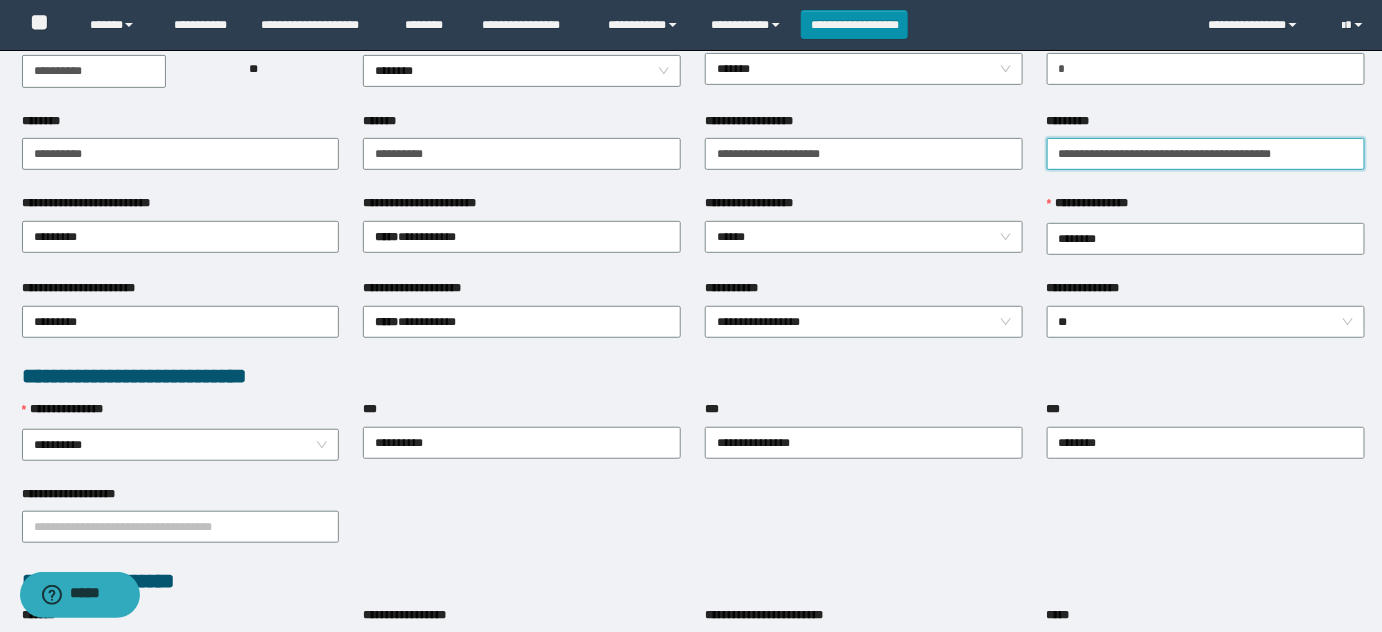scroll, scrollTop: 363, scrollLeft: 0, axis: vertical 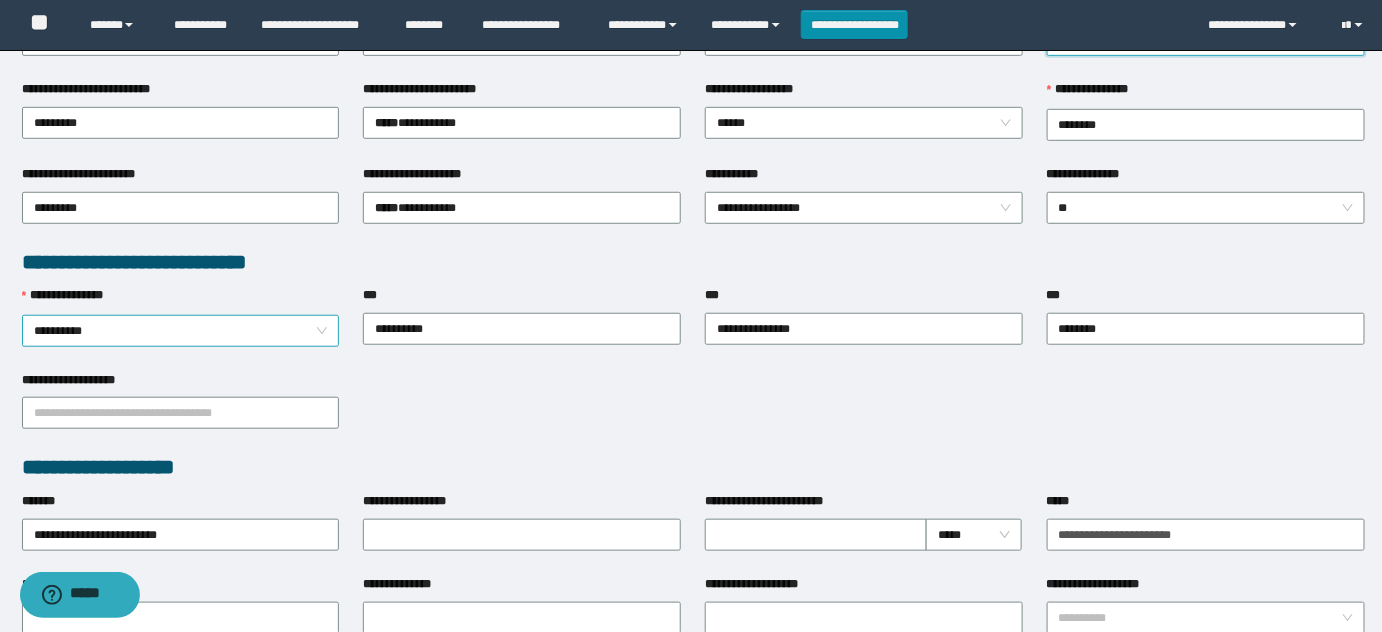 click on "**********" at bounding box center (181, 331) 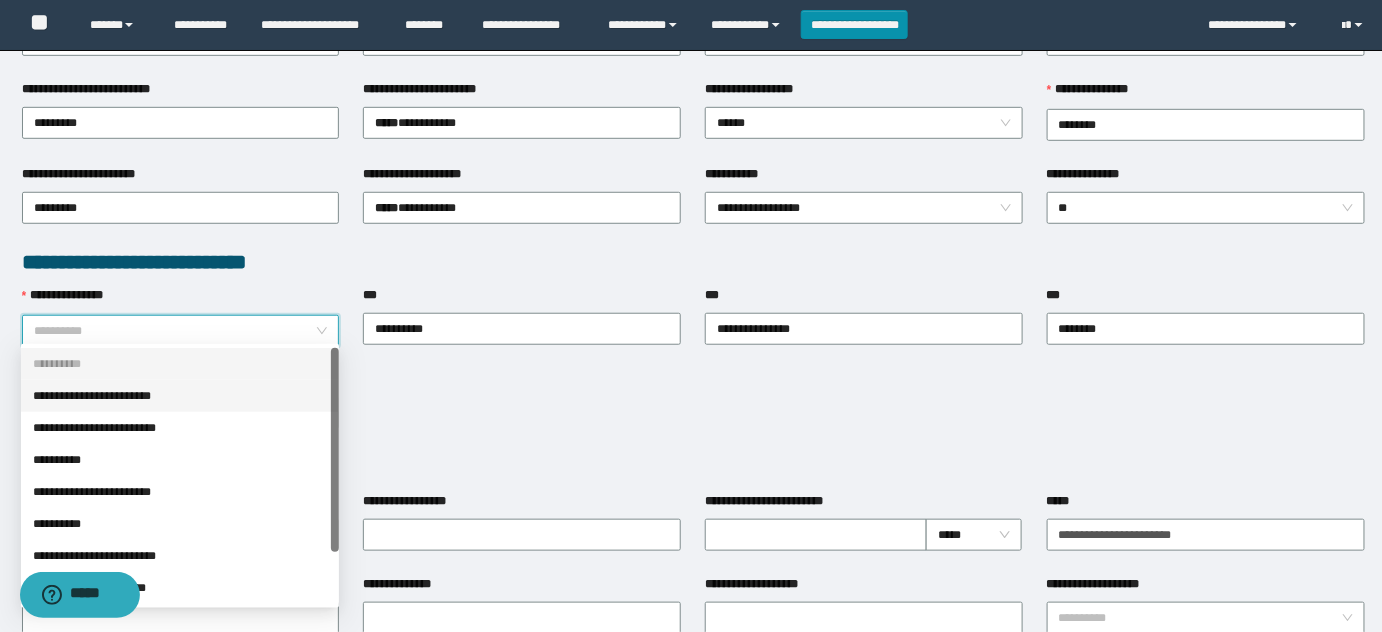 click on "**********" at bounding box center [180, 396] 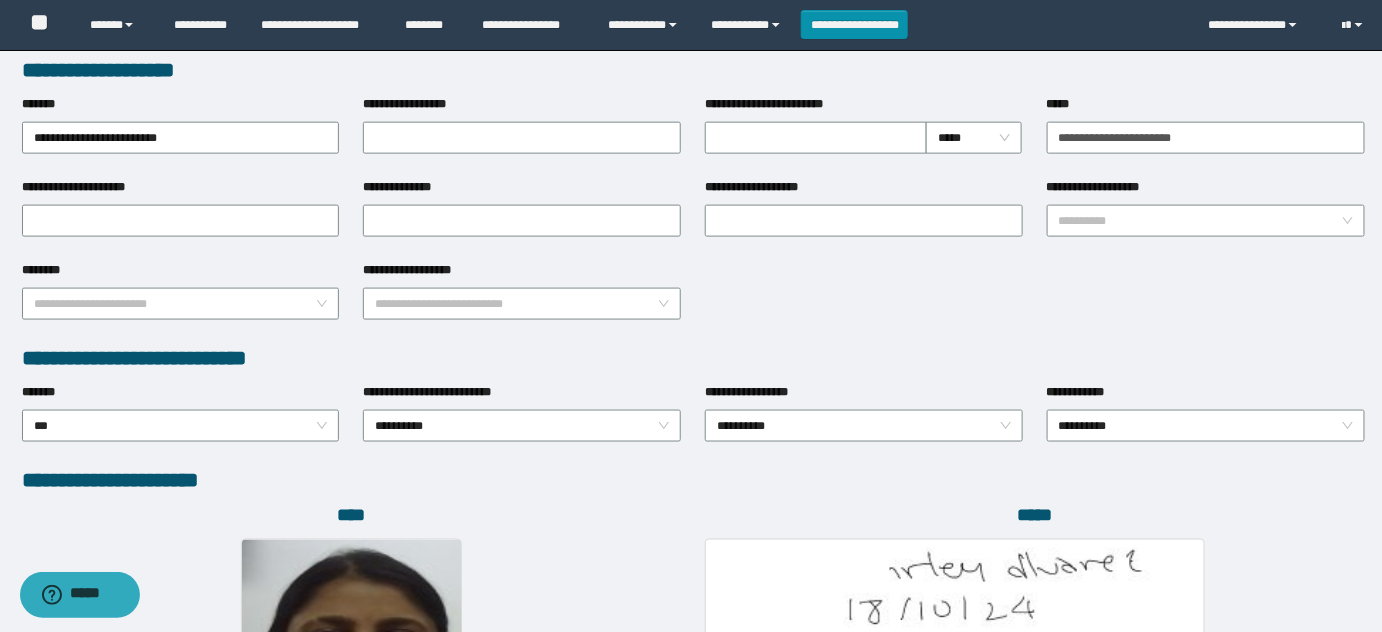 scroll, scrollTop: 636, scrollLeft: 0, axis: vertical 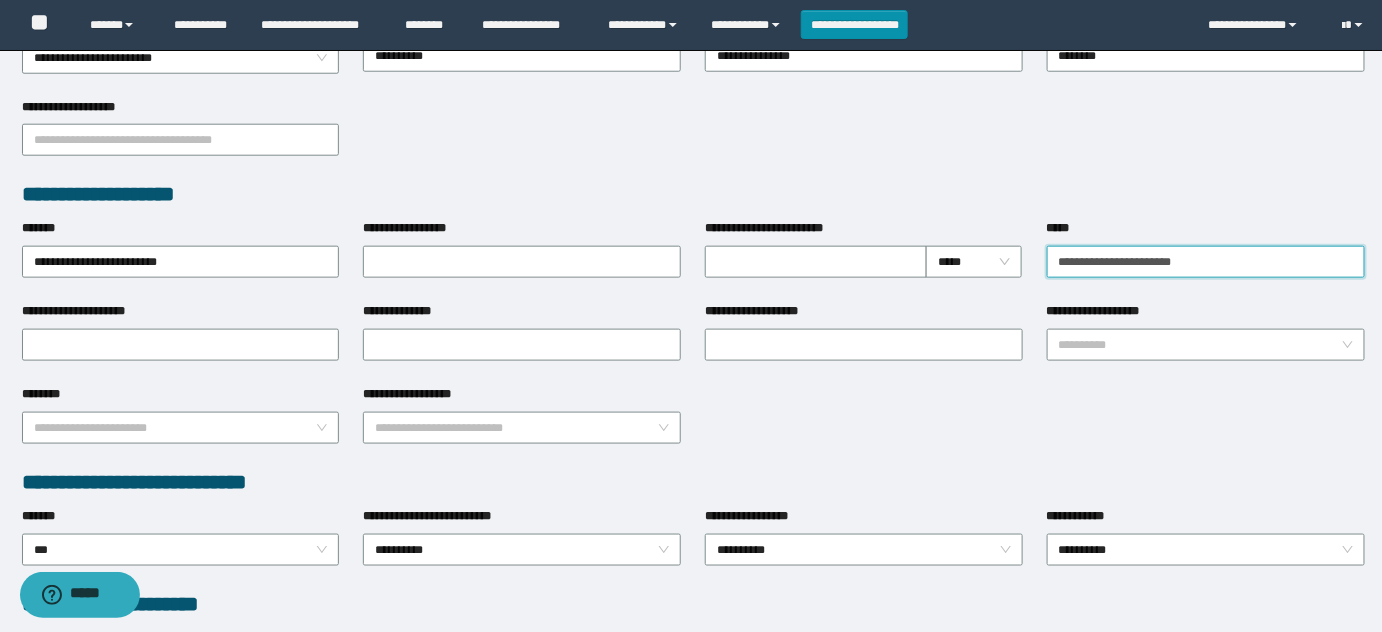 drag, startPoint x: 1320, startPoint y: 242, endPoint x: 1298, endPoint y: 258, distance: 27.202942 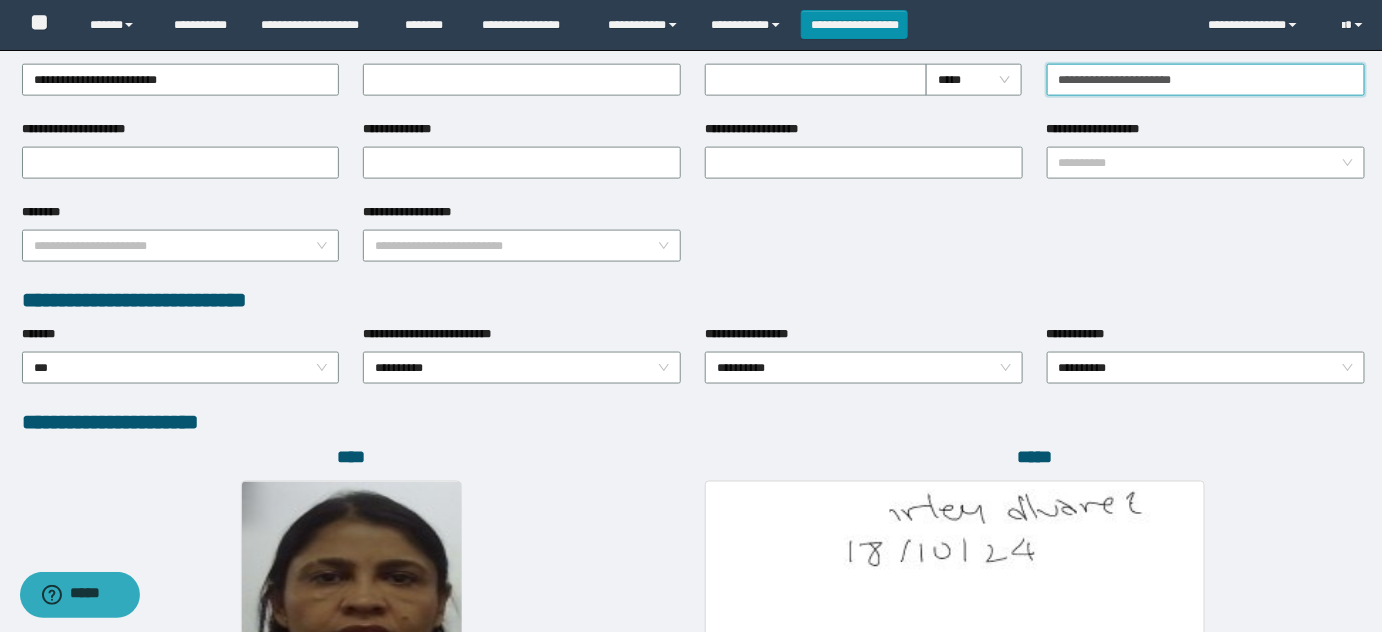 scroll, scrollTop: 636, scrollLeft: 0, axis: vertical 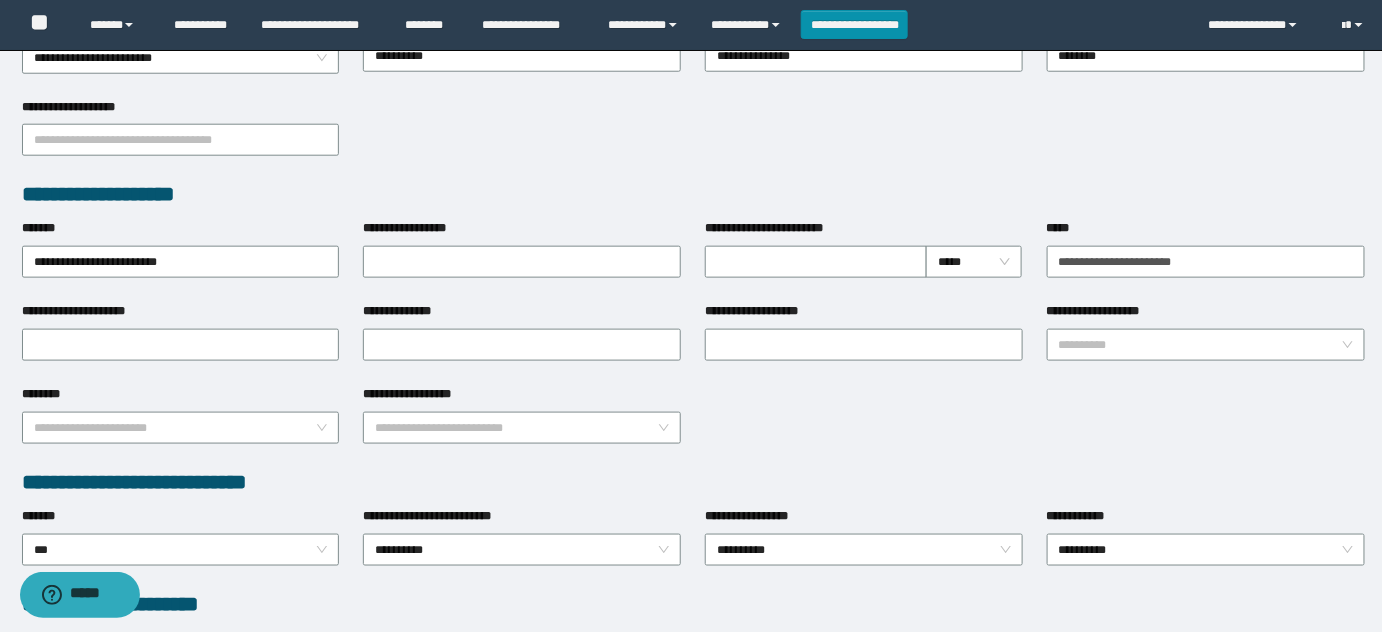 click on "**********" at bounding box center [522, 260] 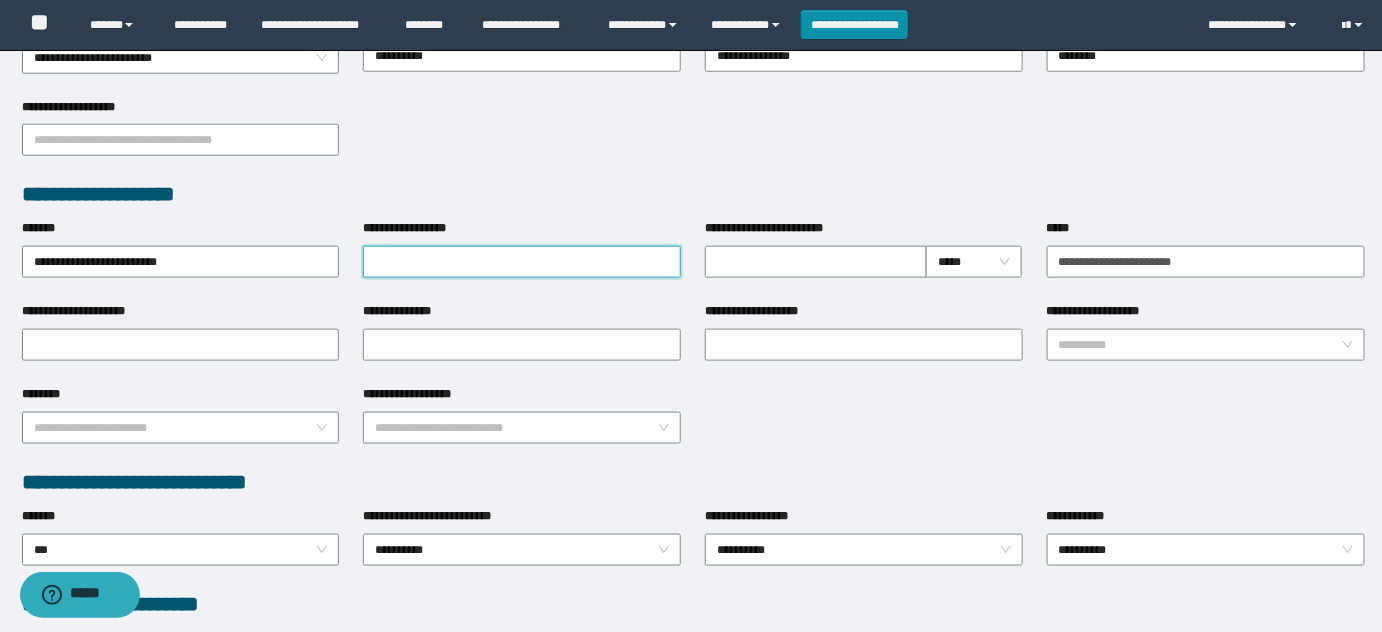 click on "**********" at bounding box center (522, 262) 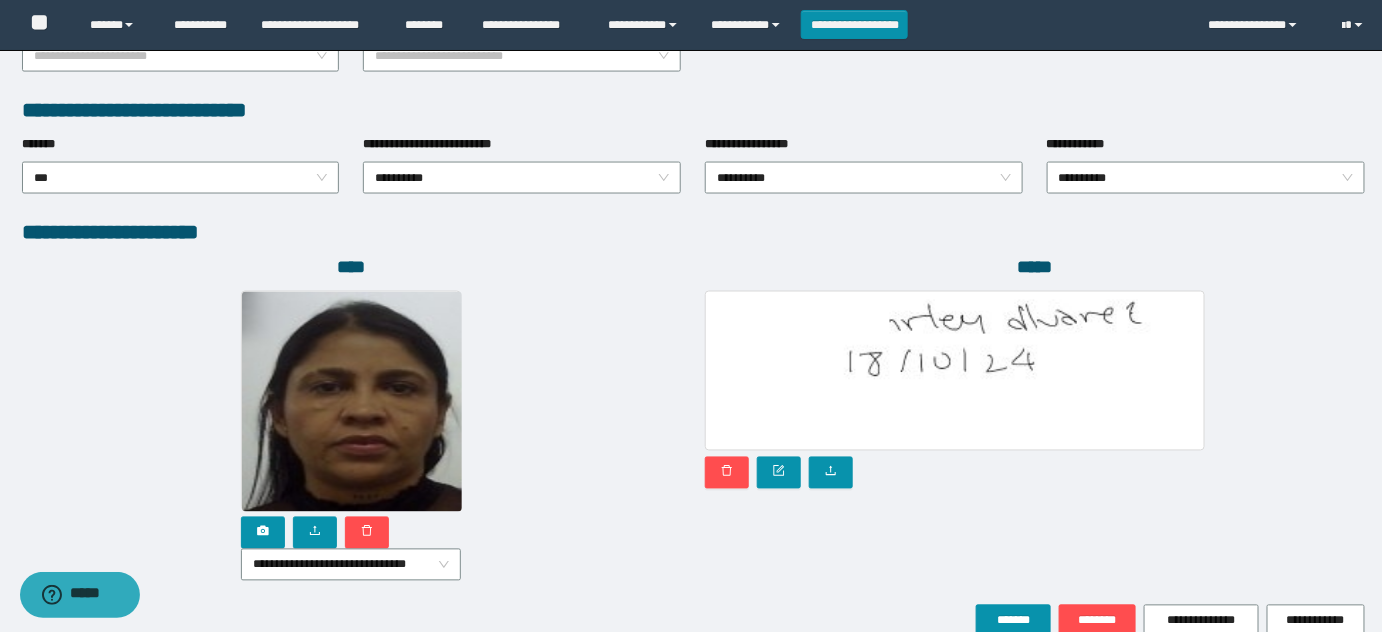 scroll, scrollTop: 1090, scrollLeft: 0, axis: vertical 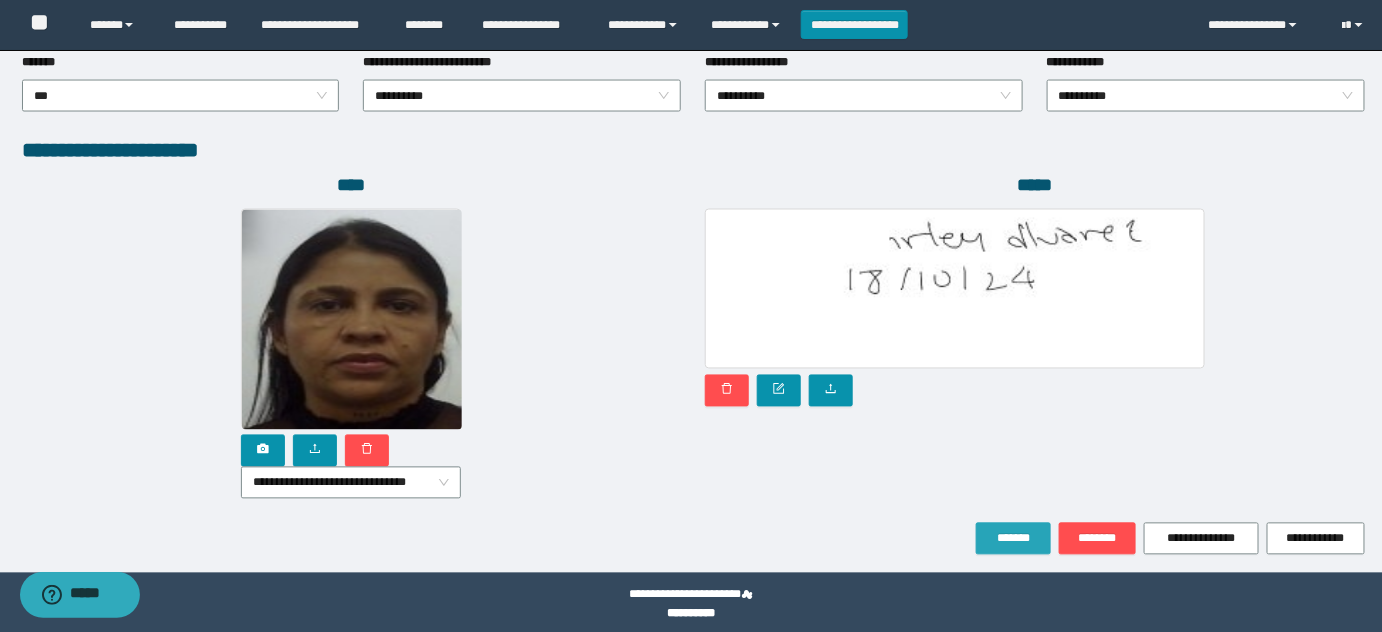 type on "**********" 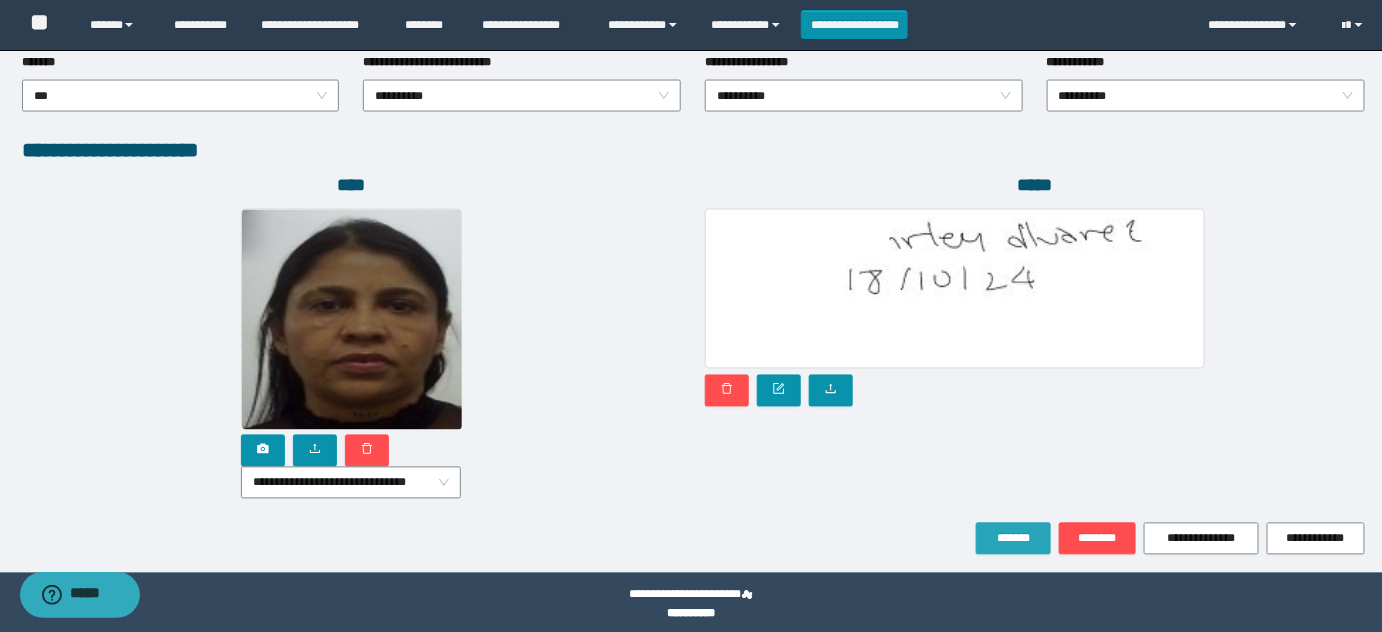 click on "*******" at bounding box center [1013, 539] 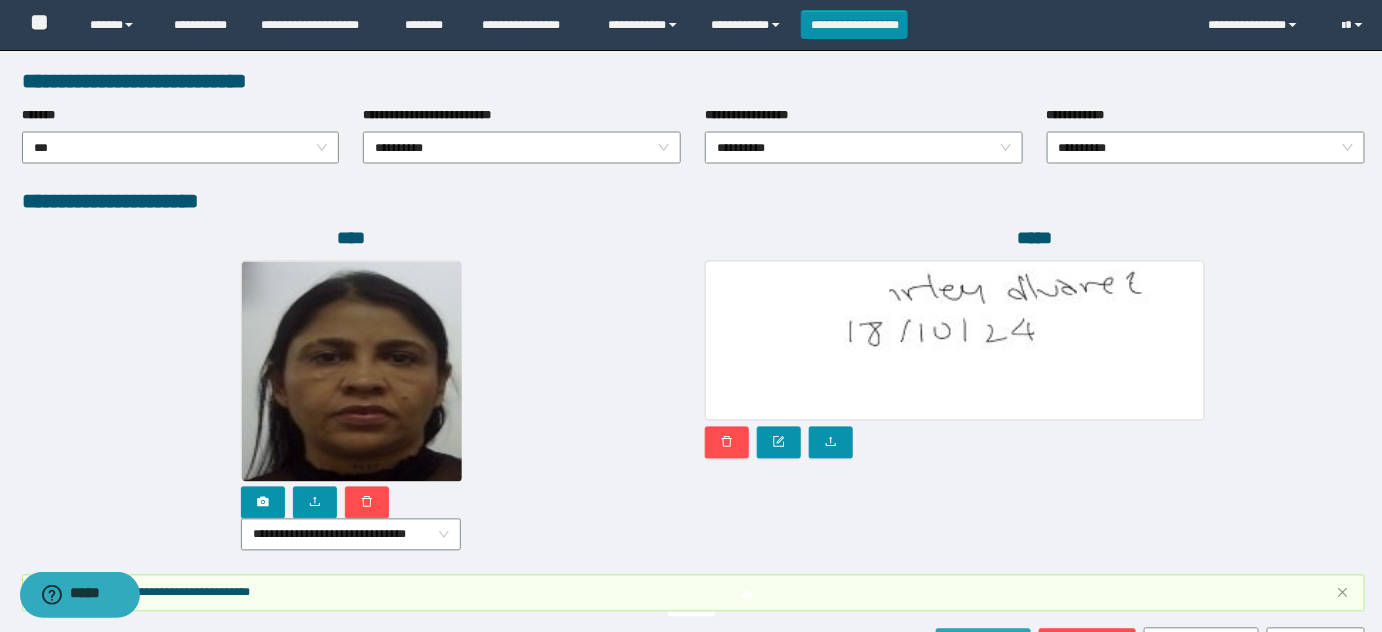 scroll, scrollTop: 1143, scrollLeft: 0, axis: vertical 